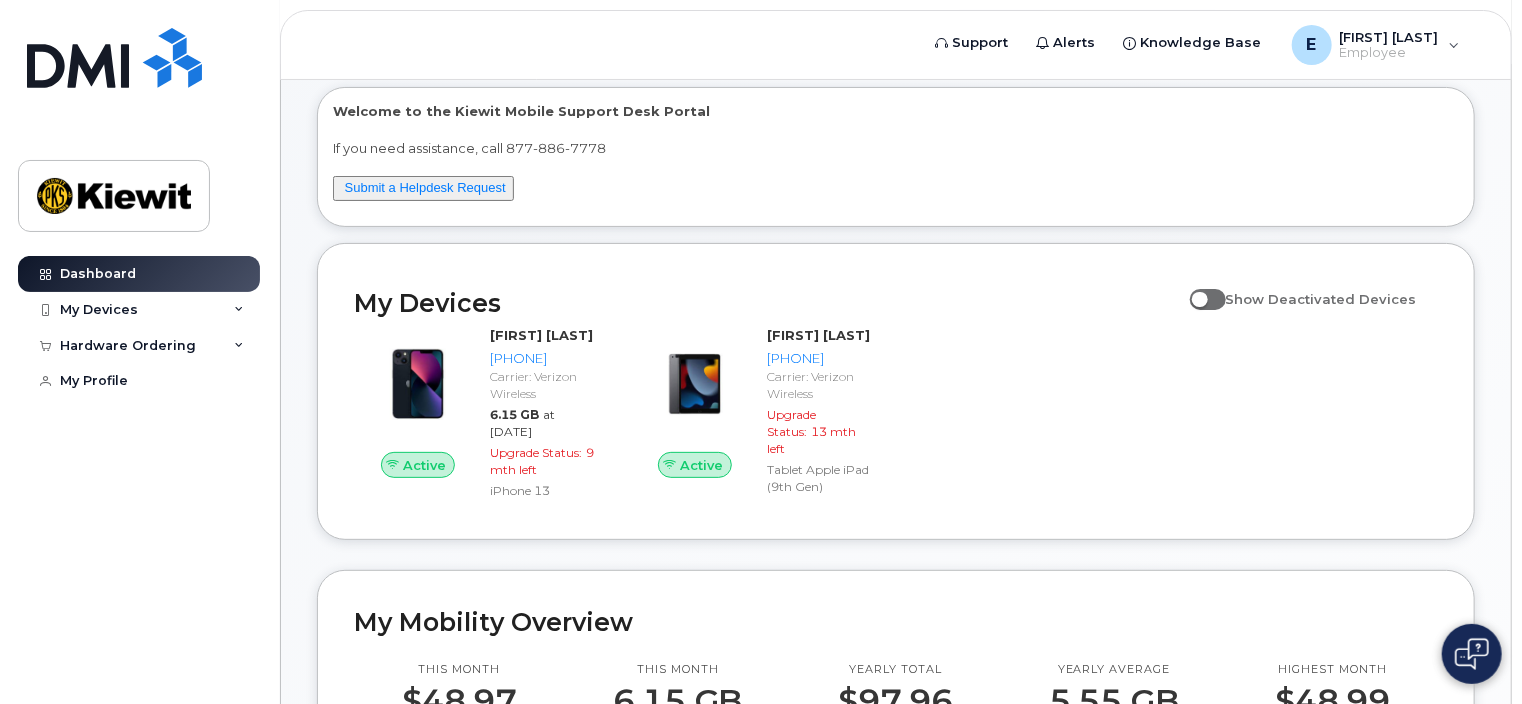scroll, scrollTop: 69, scrollLeft: 0, axis: vertical 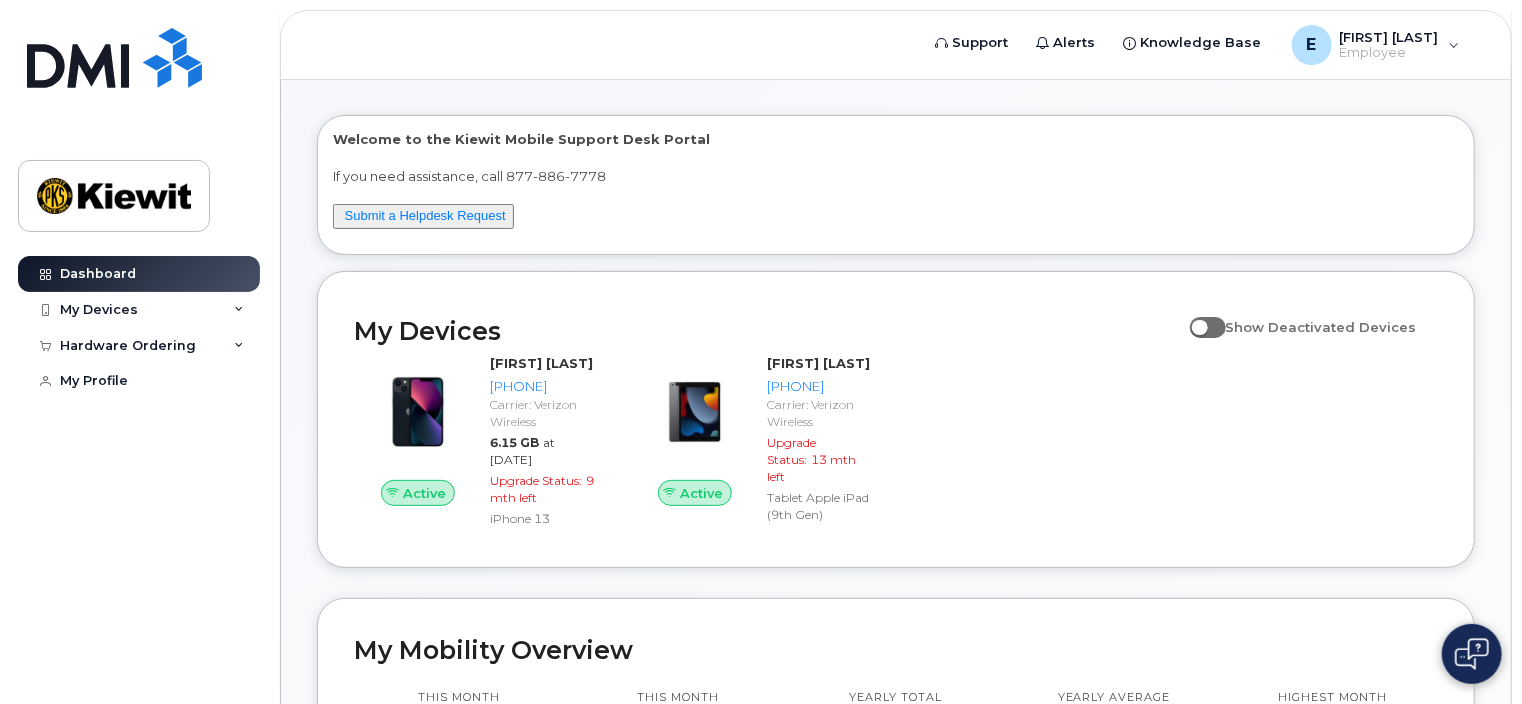 click on "[FIRST] [LAST]  Welcome to the Kiewit Mobile Support Desk Portal
If you need assistance, call [PHONE]
Submit a Helpdesk Request
My Devices Show Deactivated Devices Active [FIRST] [LAST] [PHONE] Carrier: Verizon Wireless [GB] at [DATE] Upgrade Status: [MONTHS] mth left iPhone 13 Active [FIRST] [LAST] [PHONE] Carrier: Verizon Wireless Upgrade Status: [MONTHS] mth left Tablet Apple iPad (9th Gen) My Mobility Overview This month $[PRICE] This month [GB] Yearly total $[PRICE] Yearly average [GB] Highest month $[PRICE] Period 12 months 24 months YTD Zoom Out [PRICE] [PRICE] [PRICE] [PRICE] [PRICE] [PRICE] [PRICE] [PRICE] [MONTH] [MONTH] [MONTH] [MONTH] [PHONE] 100% [PHONE] 100% Hardware Orders Show Canceled Orders [PHONE] Showing 1 To 10 Of 40 Entries 1 2 3 4" 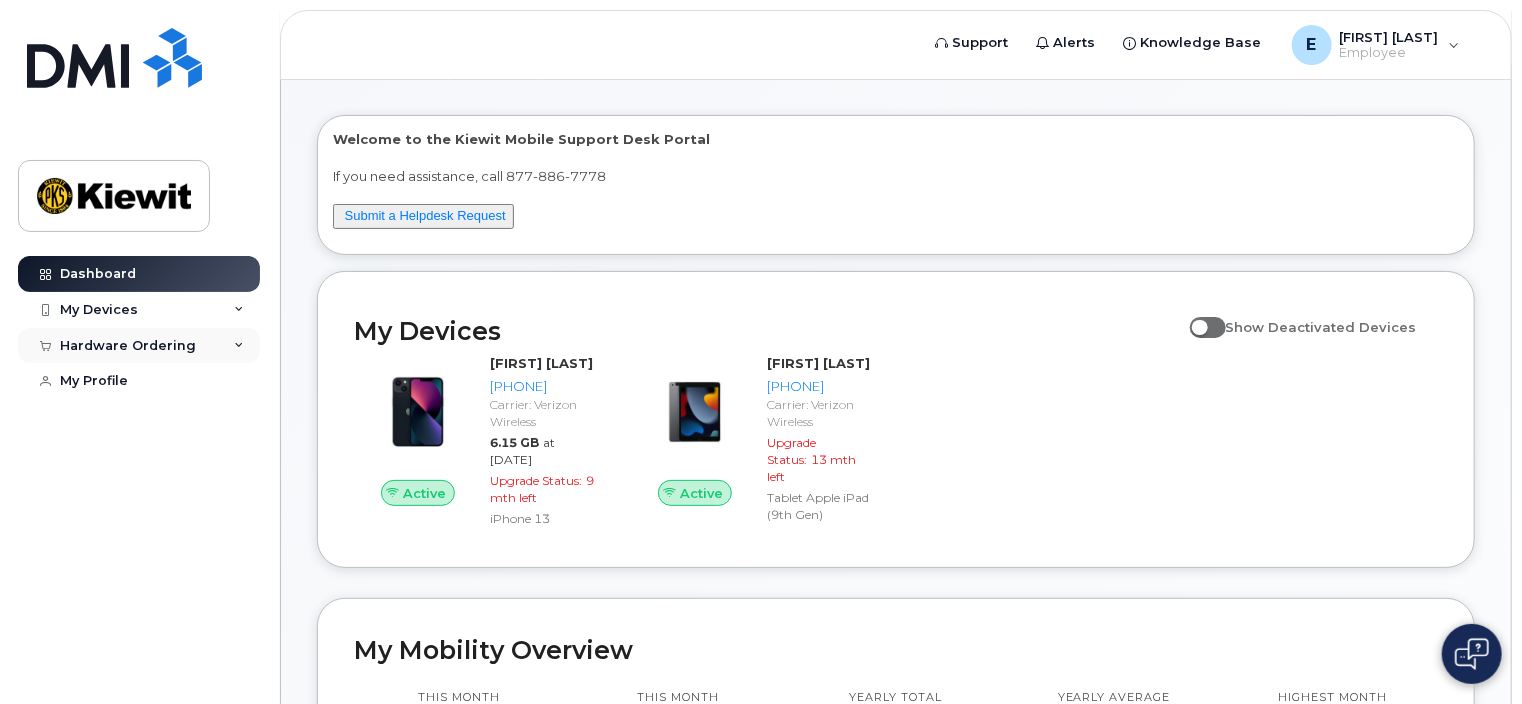 click on "Hardware Ordering" 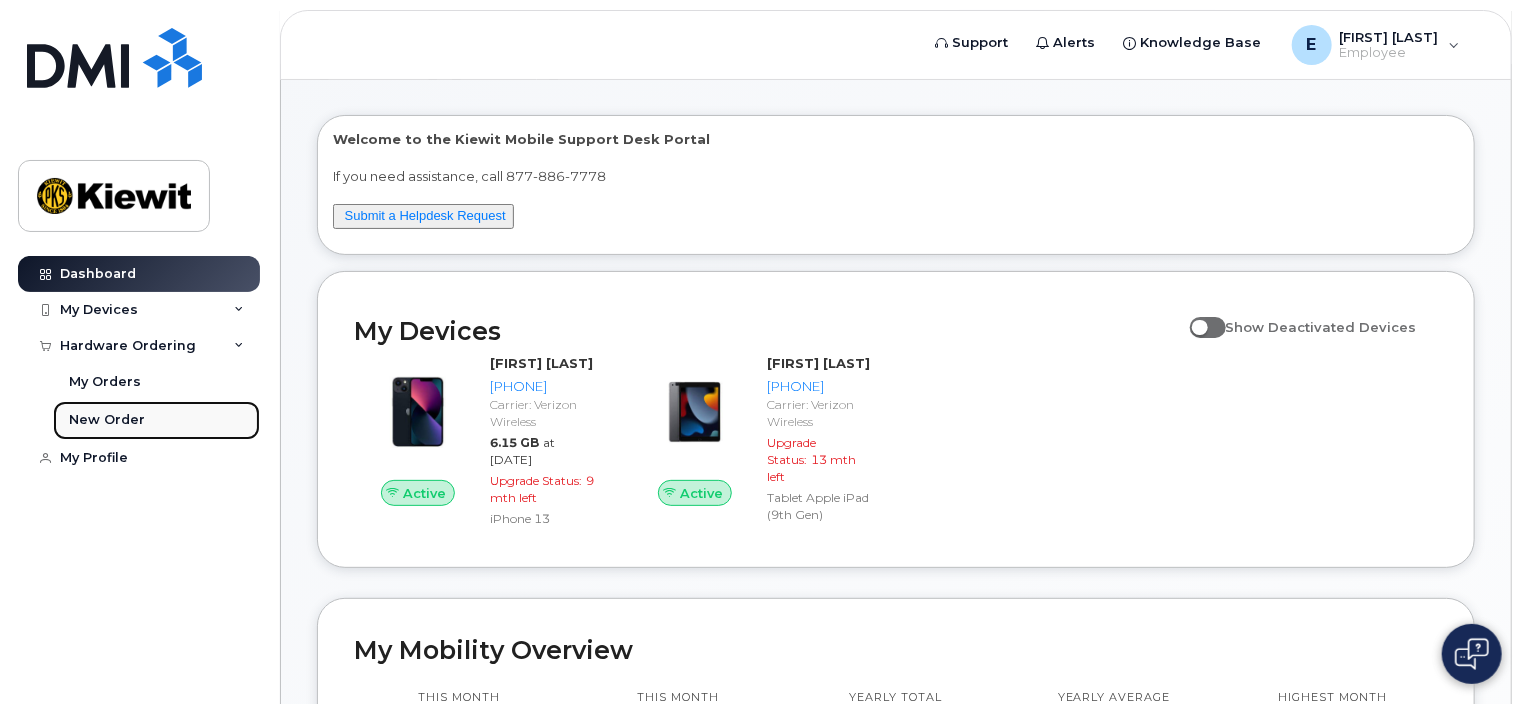 click on "New Order" 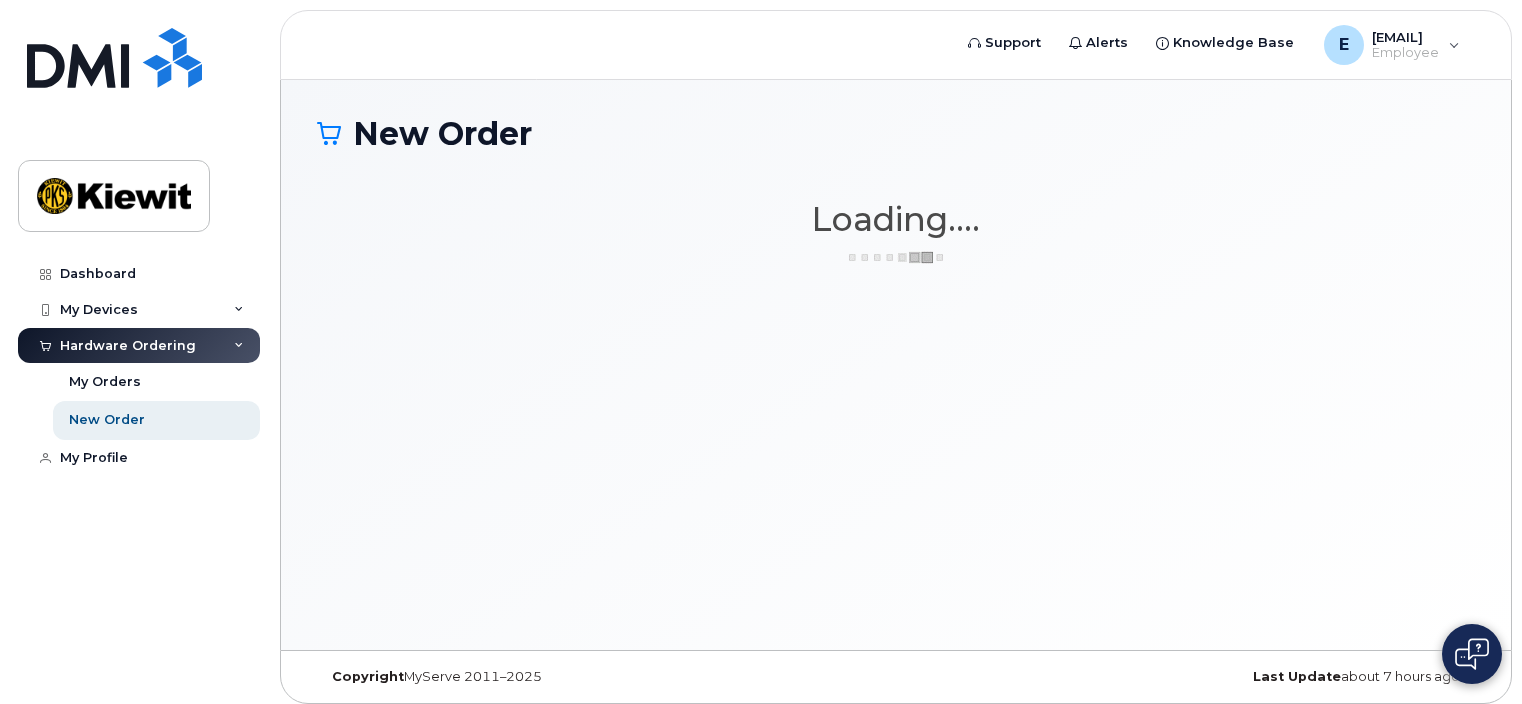 scroll, scrollTop: 0, scrollLeft: 0, axis: both 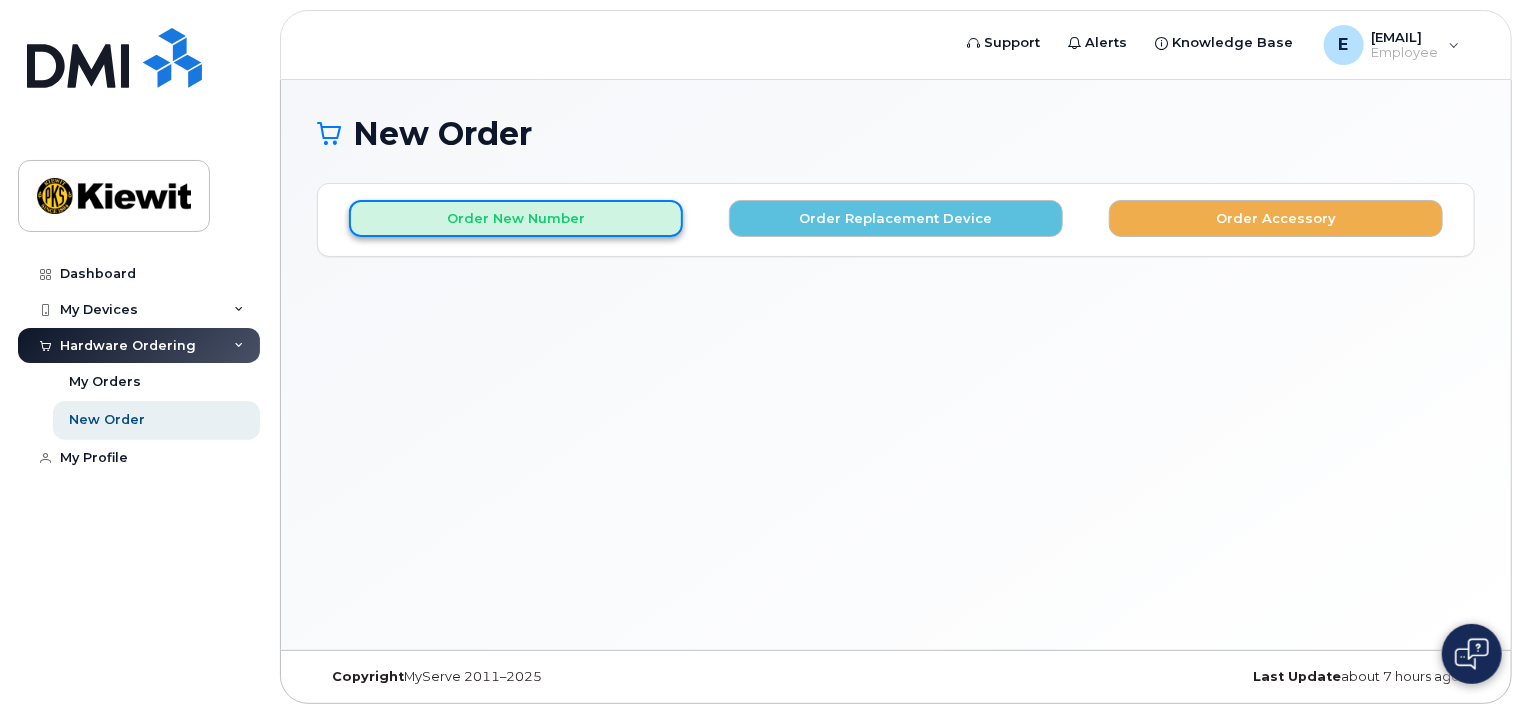 click on "Order New Number" 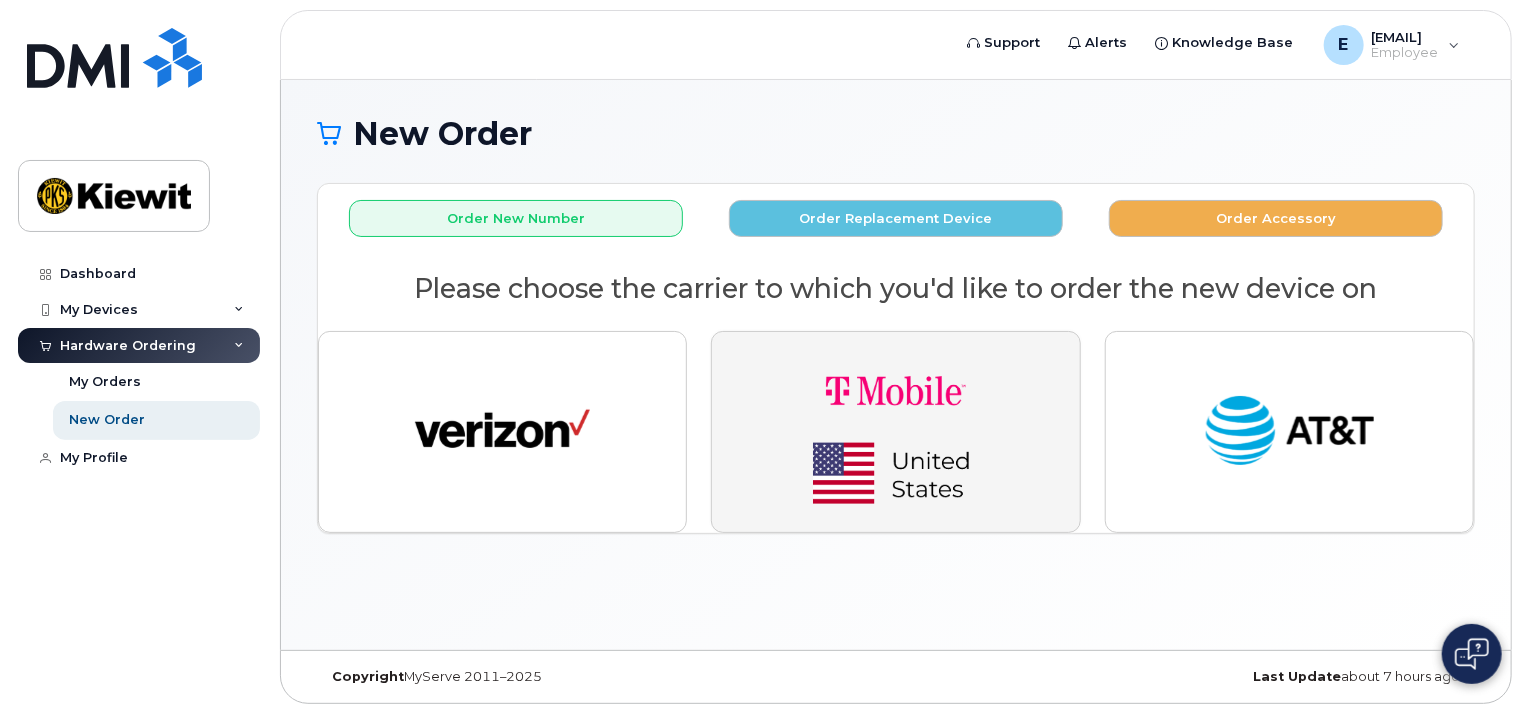 click 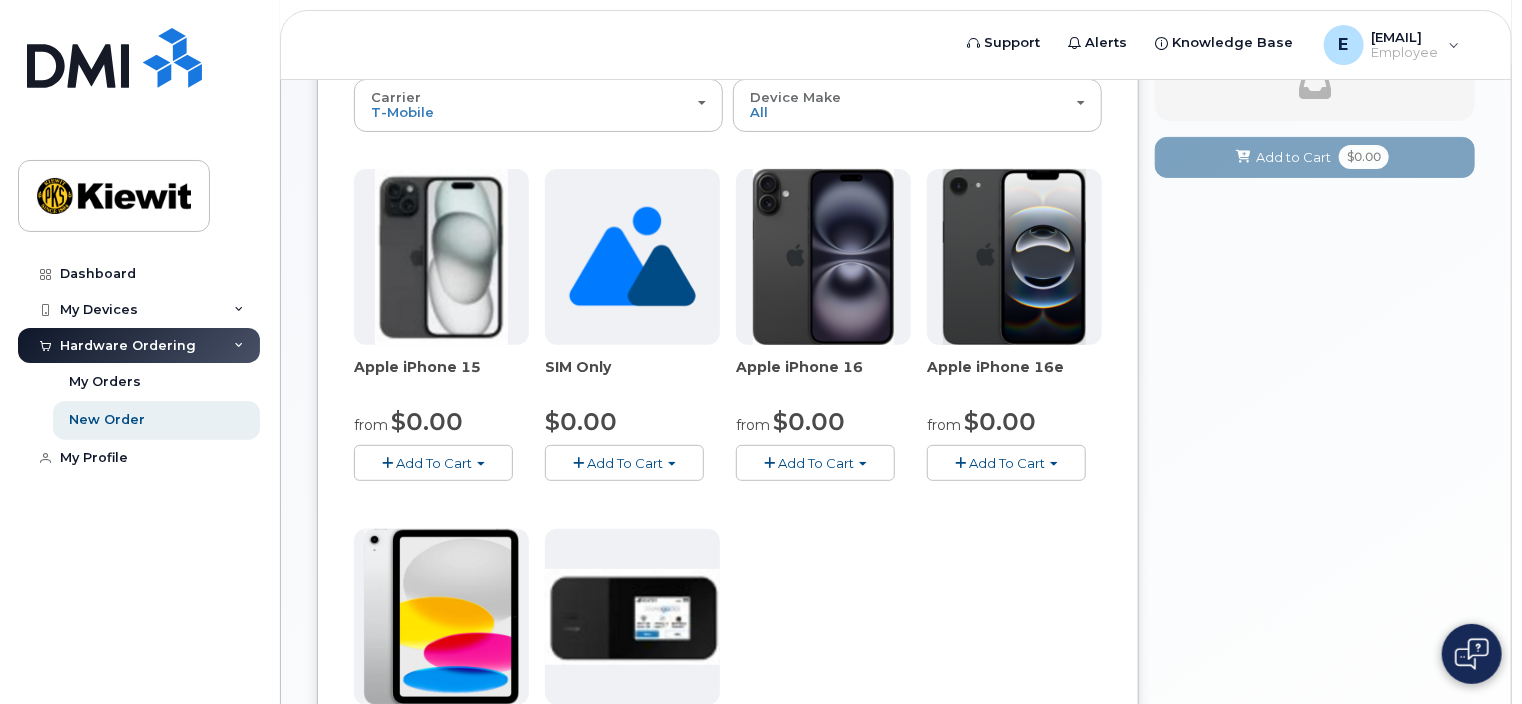 scroll, scrollTop: 222, scrollLeft: 0, axis: vertical 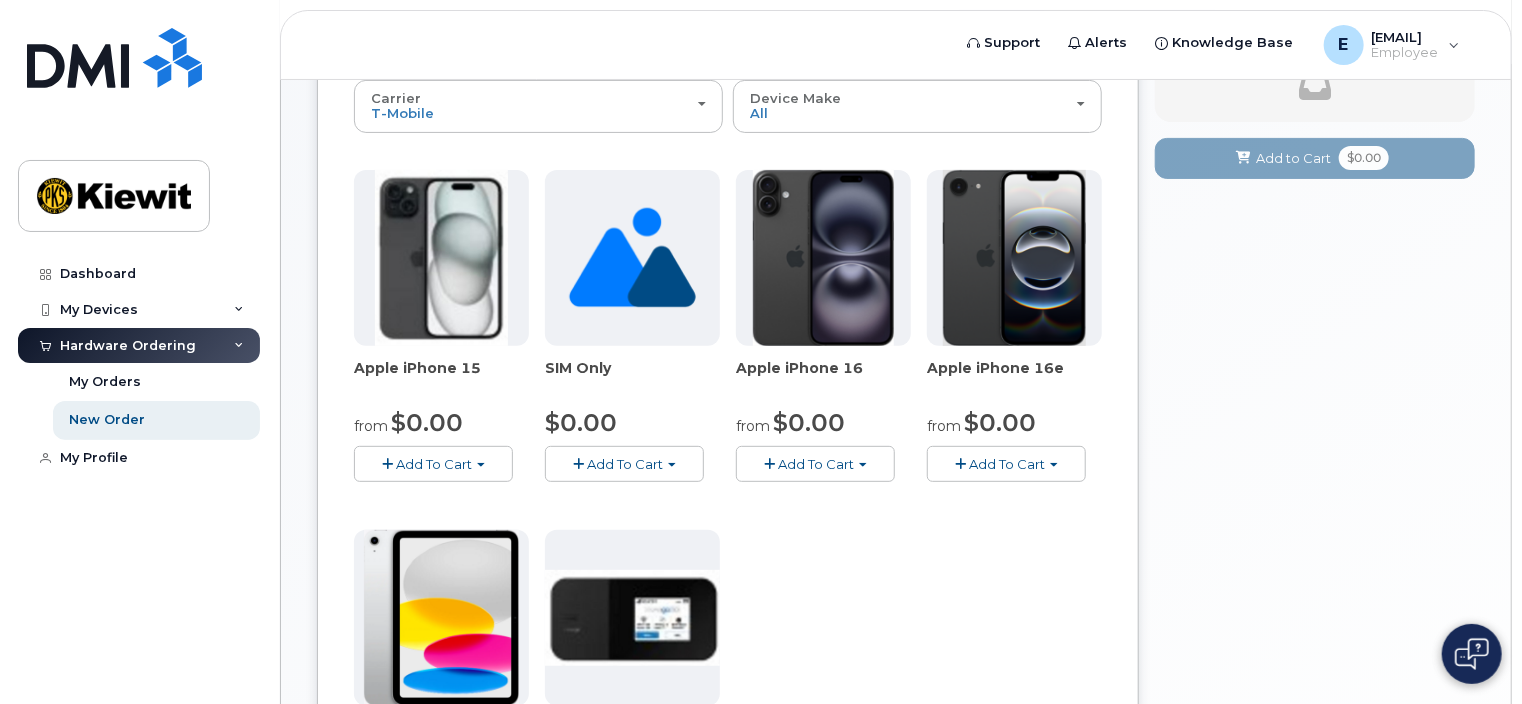 click on "Add To Cart" 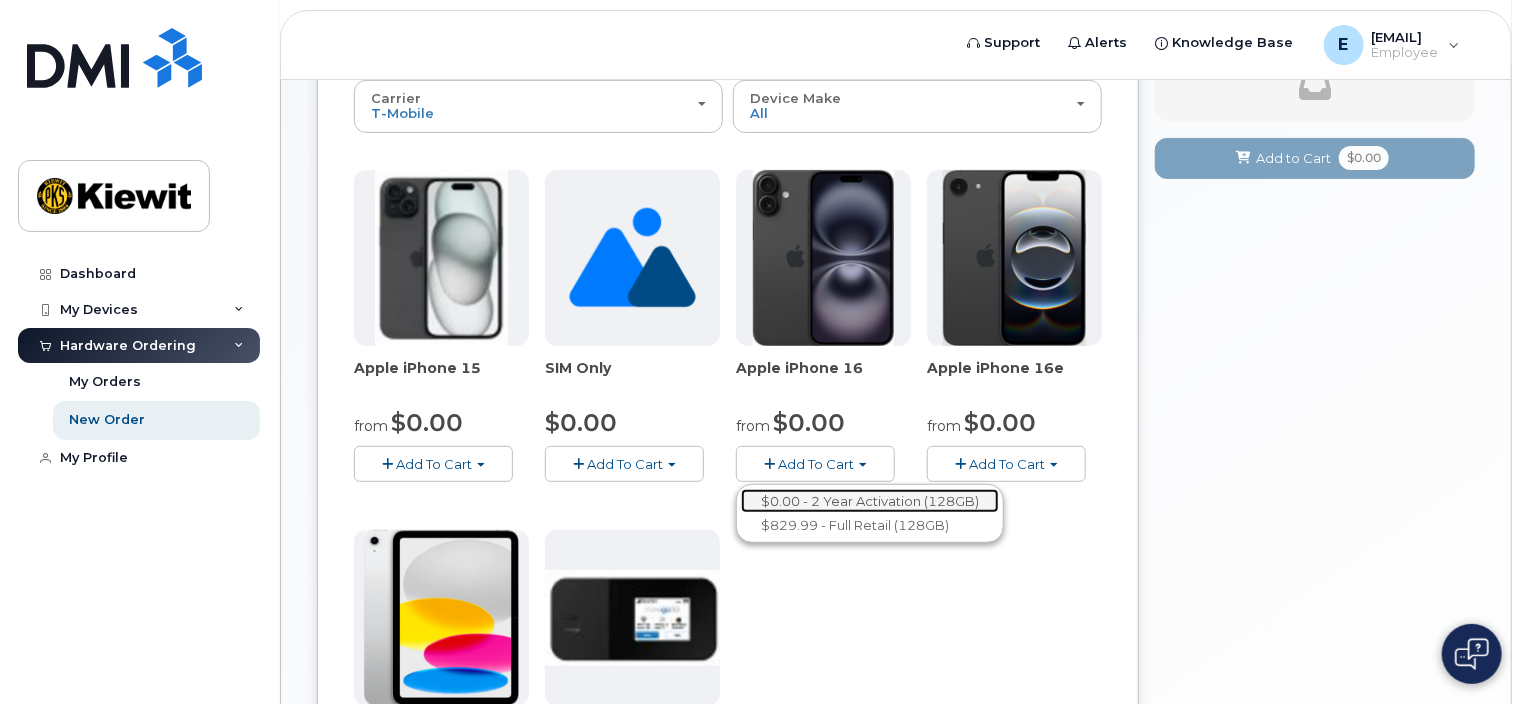 click on "$0.00 - 2 Year Activation (128GB)" 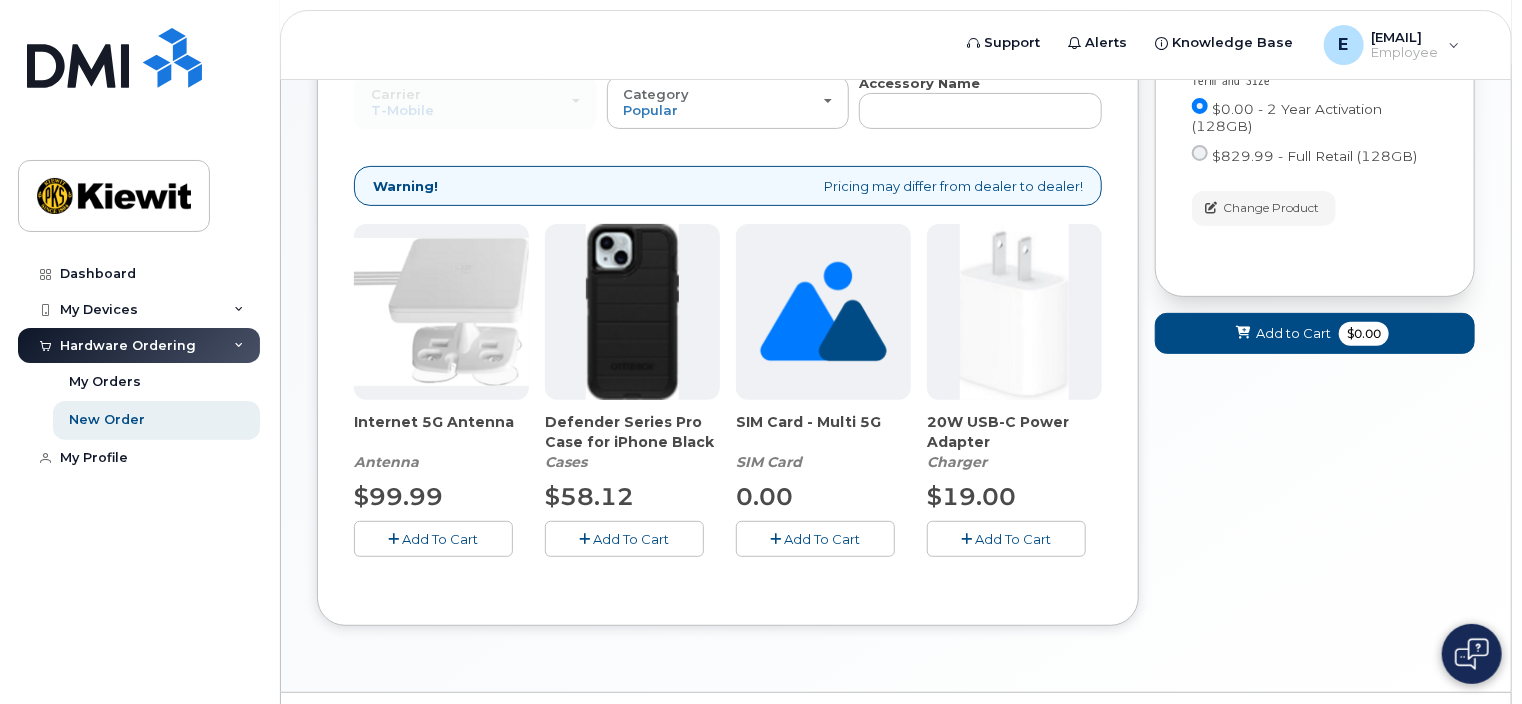 scroll, scrollTop: 229, scrollLeft: 0, axis: vertical 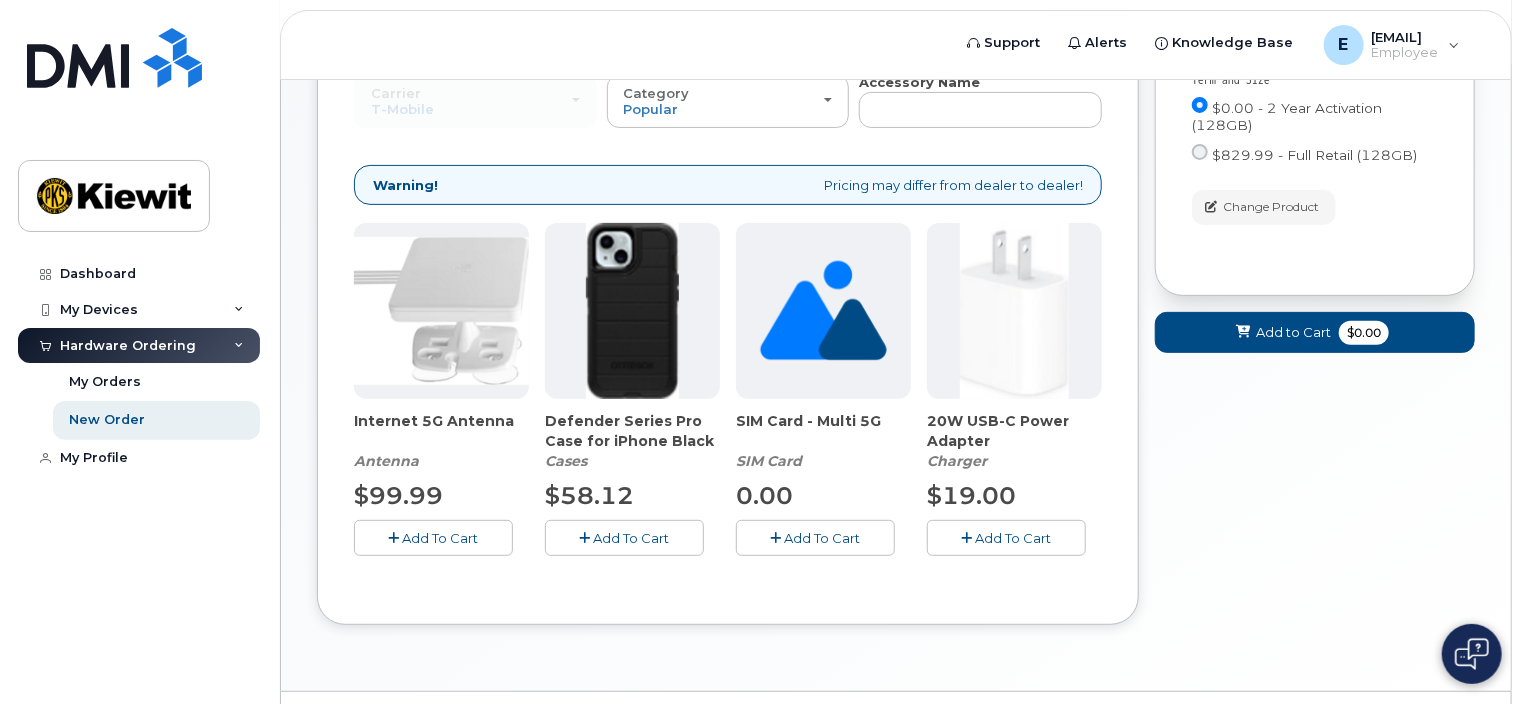 click on "Add To Cart" 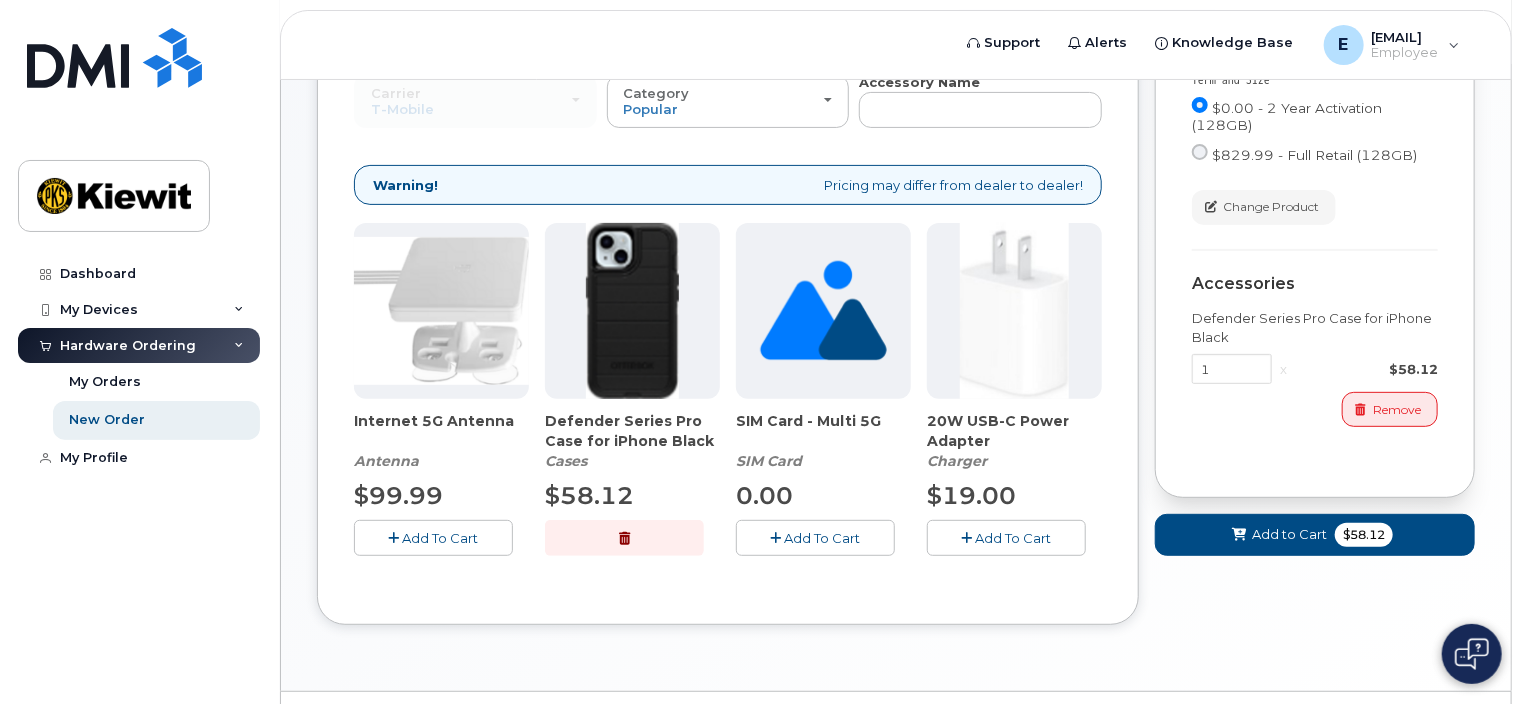 click on "Add To Cart" 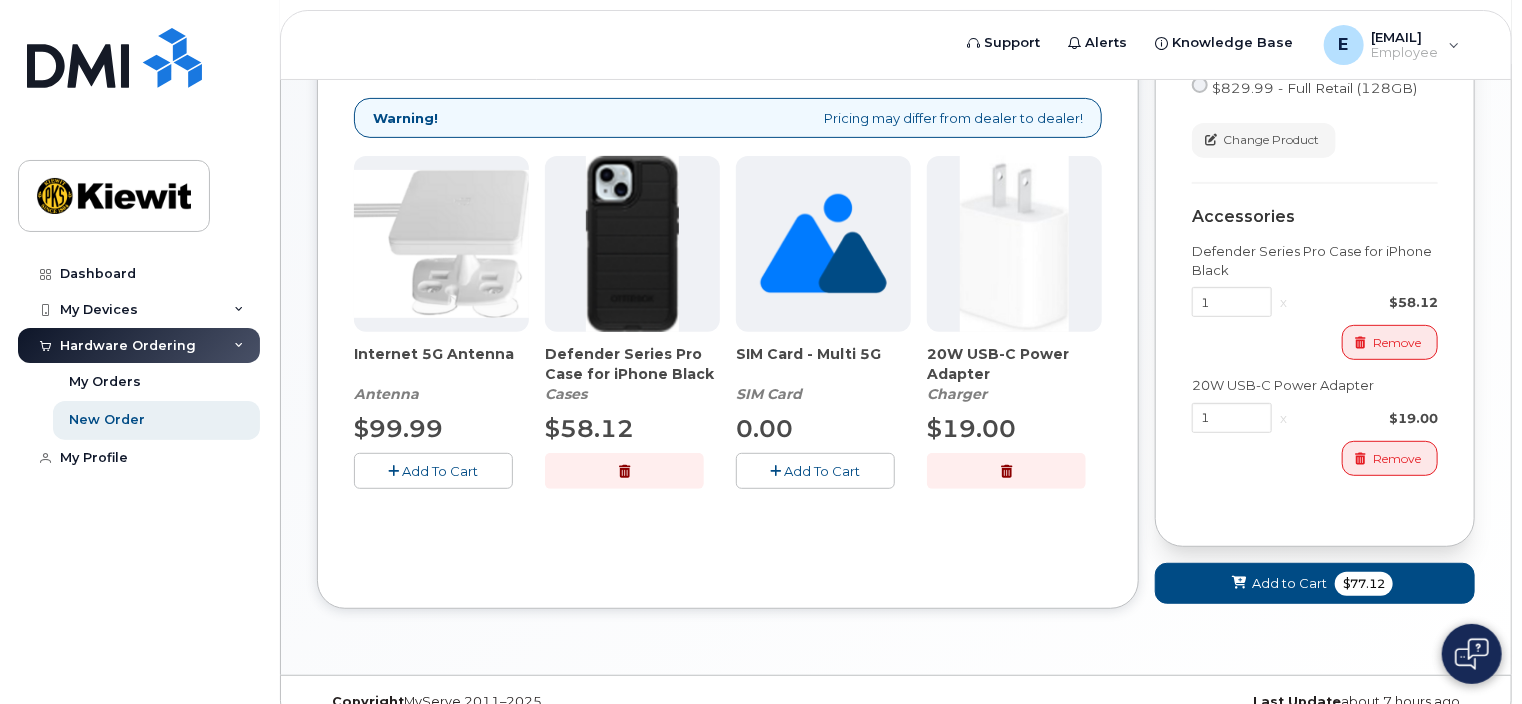 scroll, scrollTop: 297, scrollLeft: 0, axis: vertical 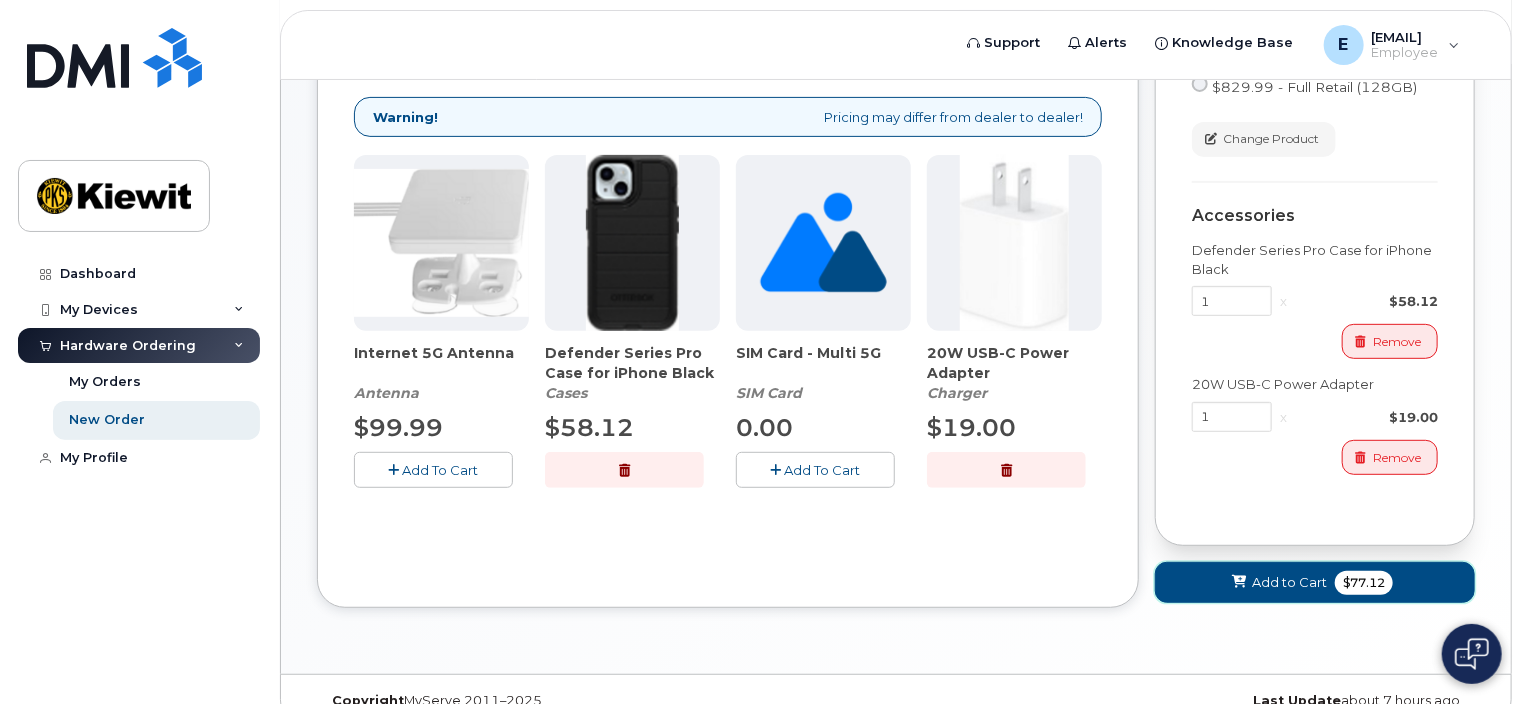click on "Add to Cart
$77.12" 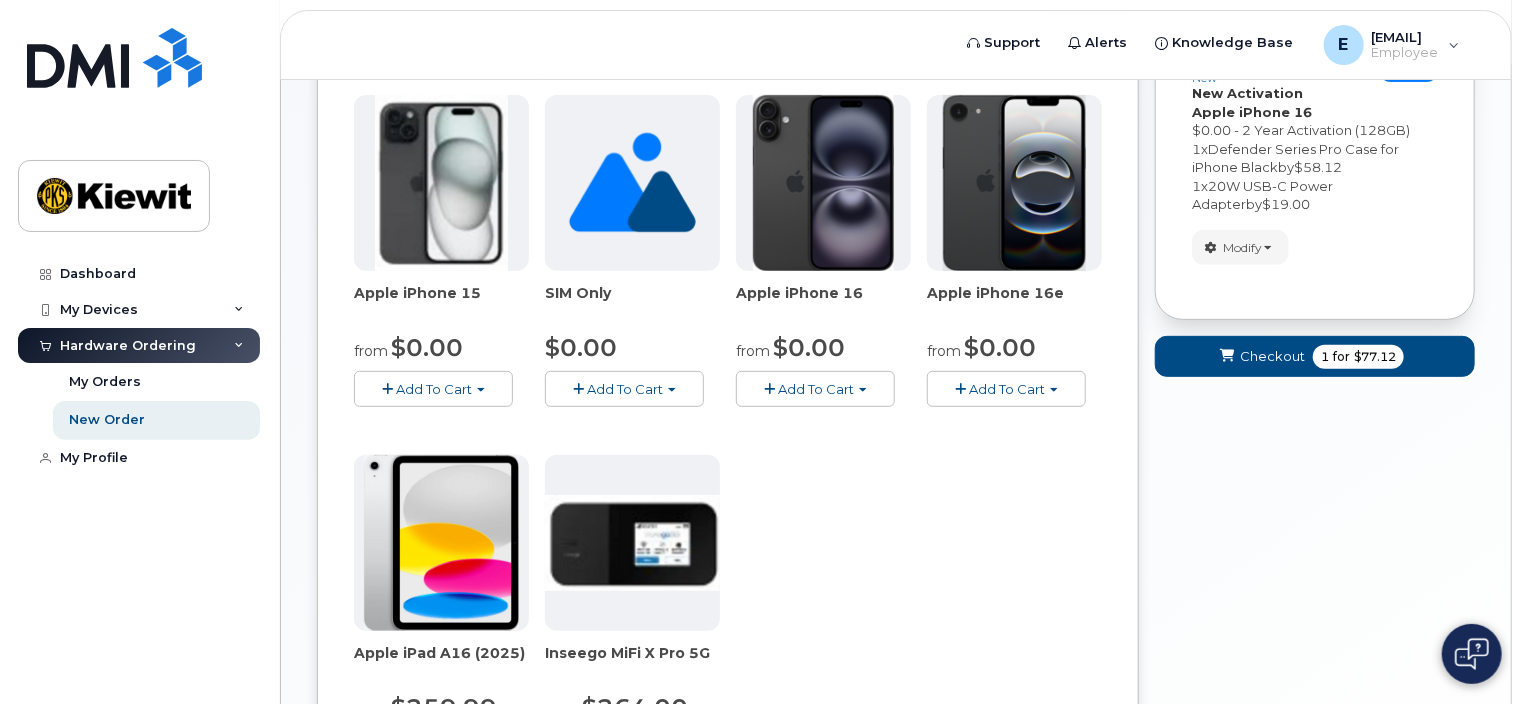 scroll, scrollTop: 188, scrollLeft: 0, axis: vertical 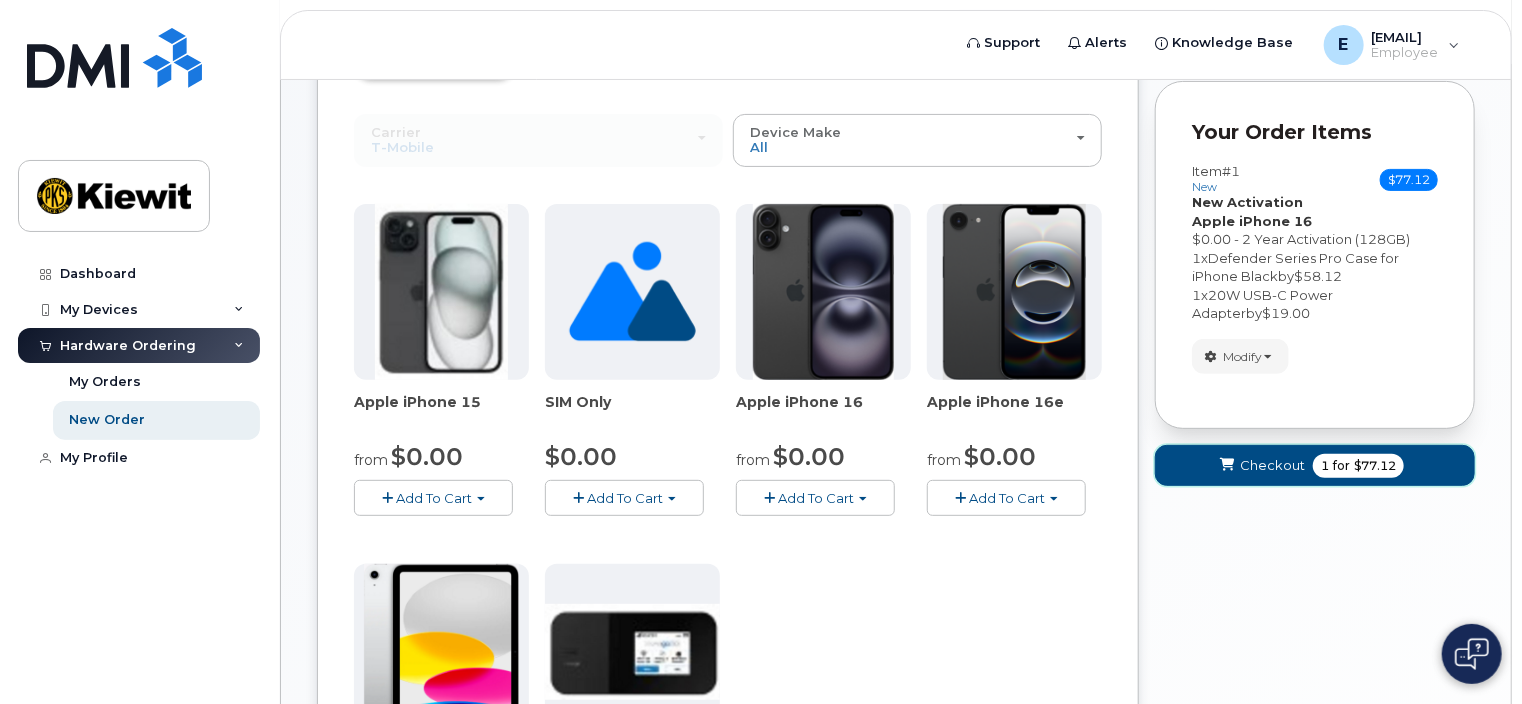 click on "for" 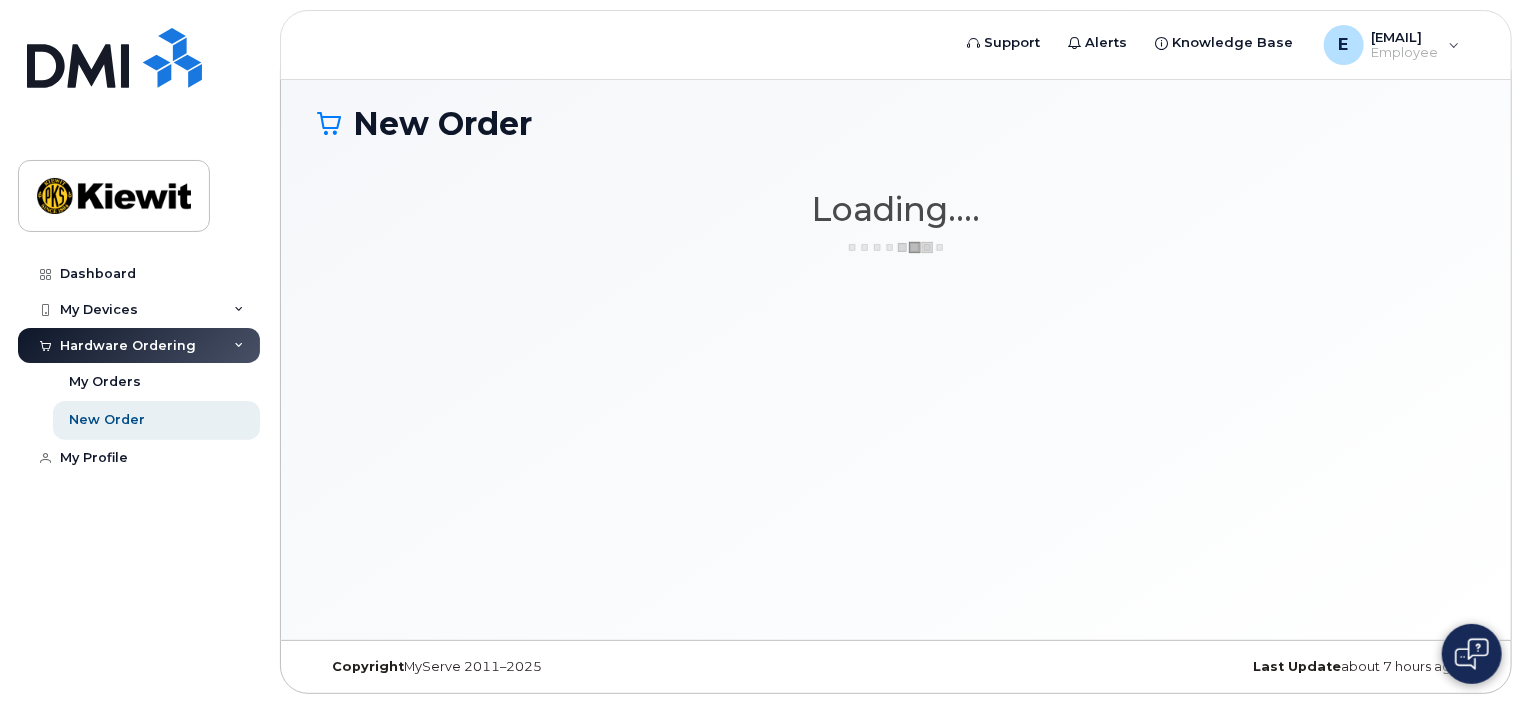 scroll, scrollTop: 9, scrollLeft: 0, axis: vertical 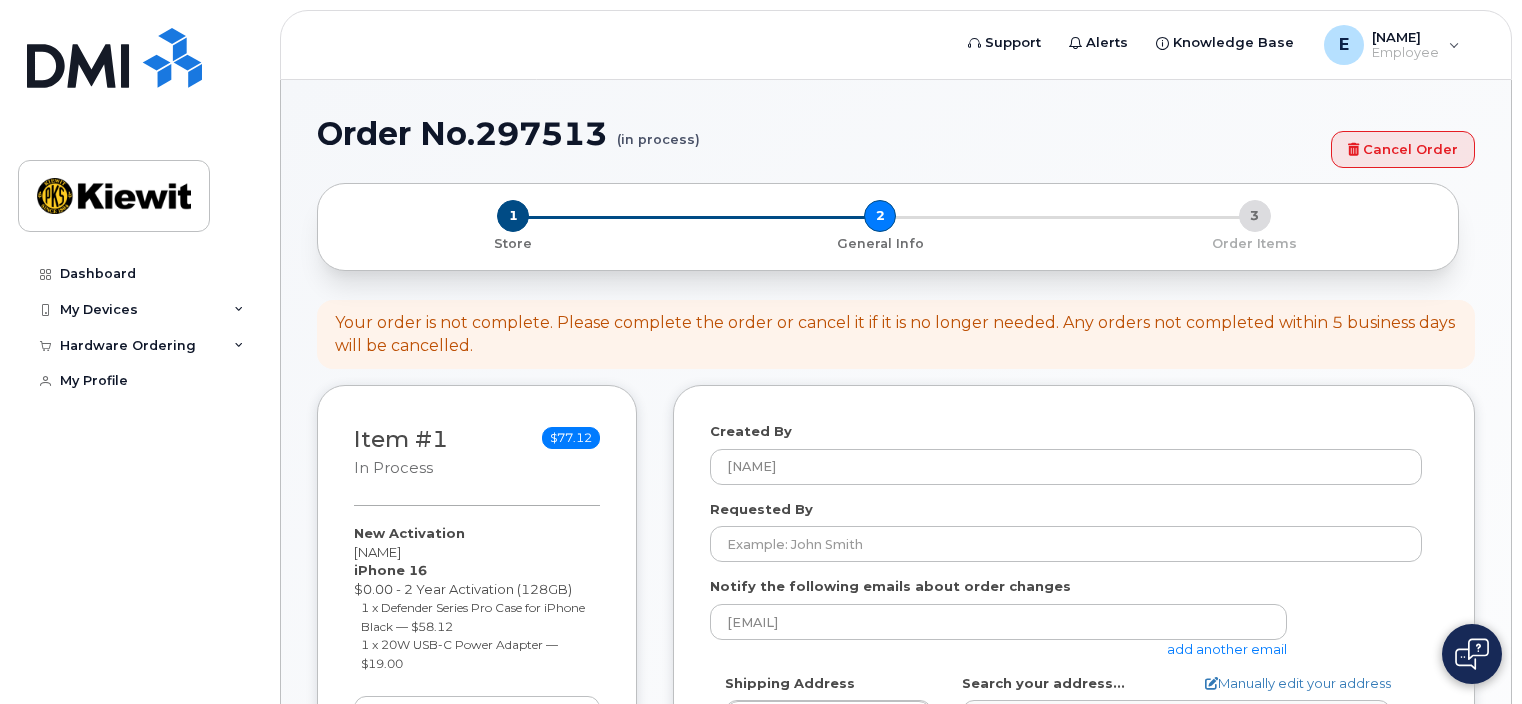 select 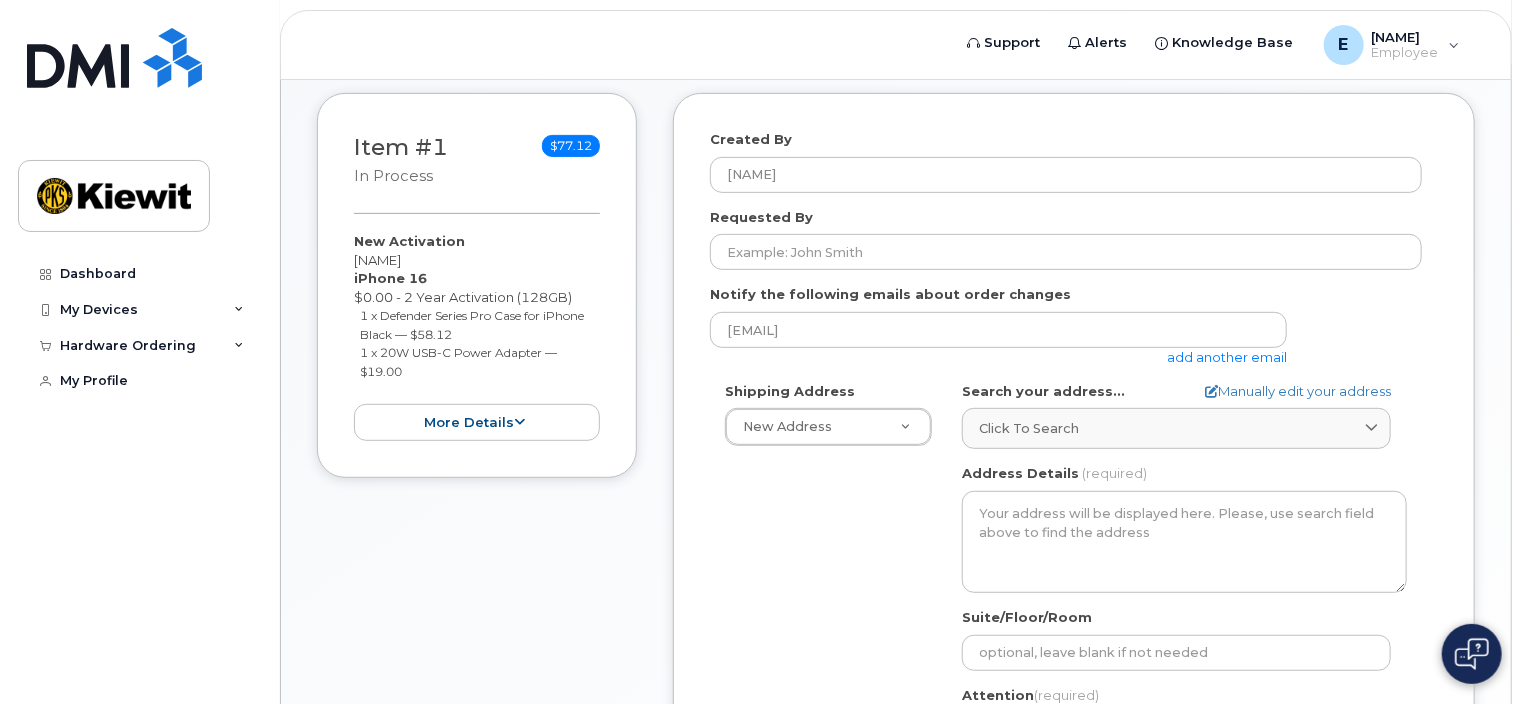 scroll, scrollTop: 291, scrollLeft: 0, axis: vertical 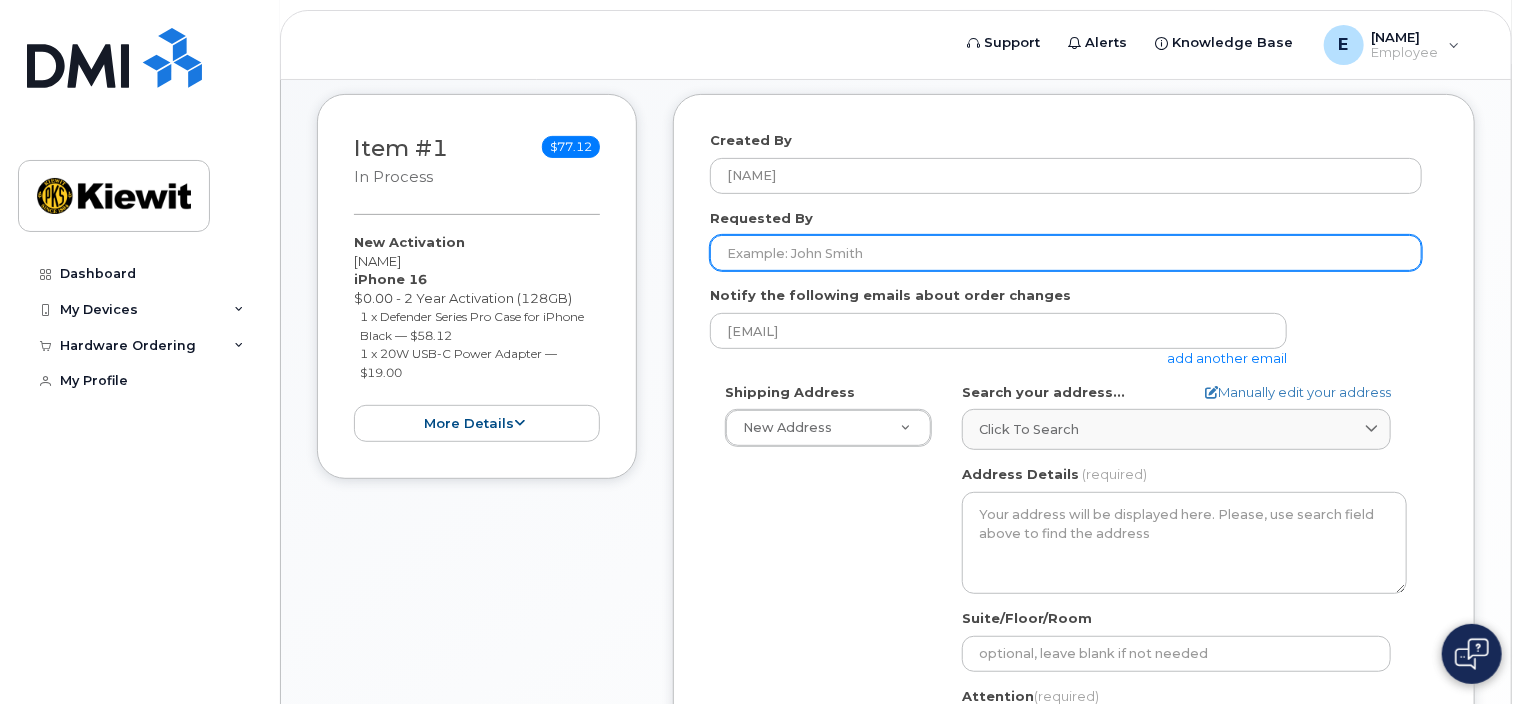 click on "Requested By" 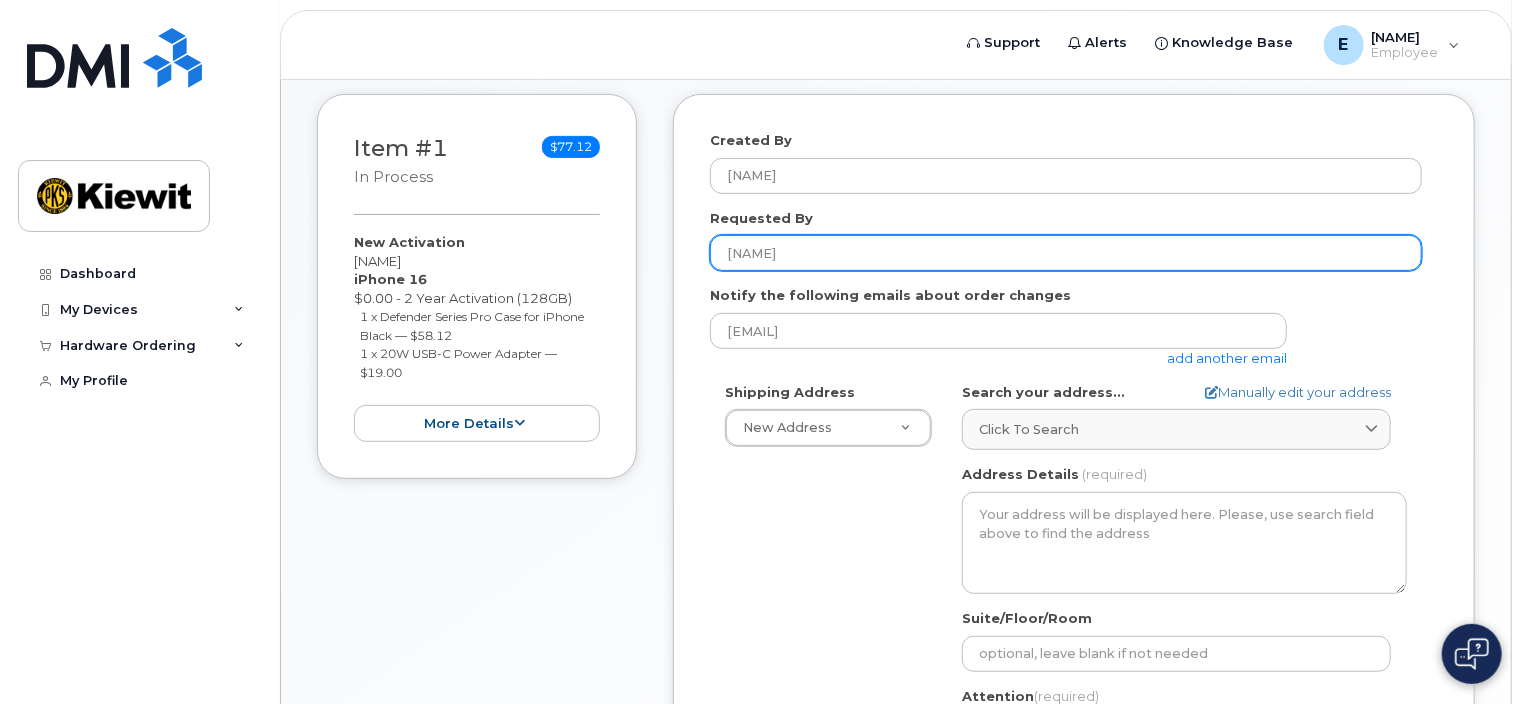 type on "[FIRST] [LAST]" 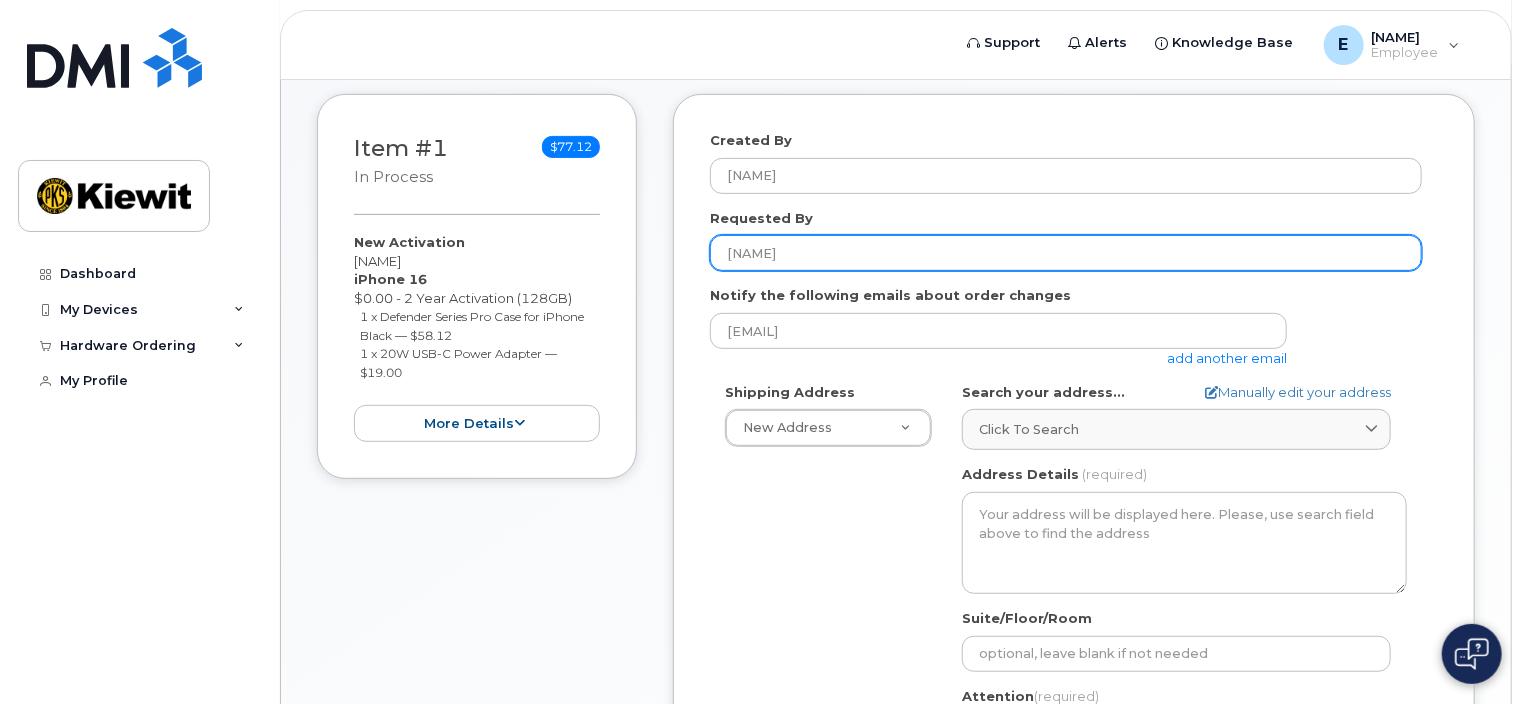 type on "9136081407" 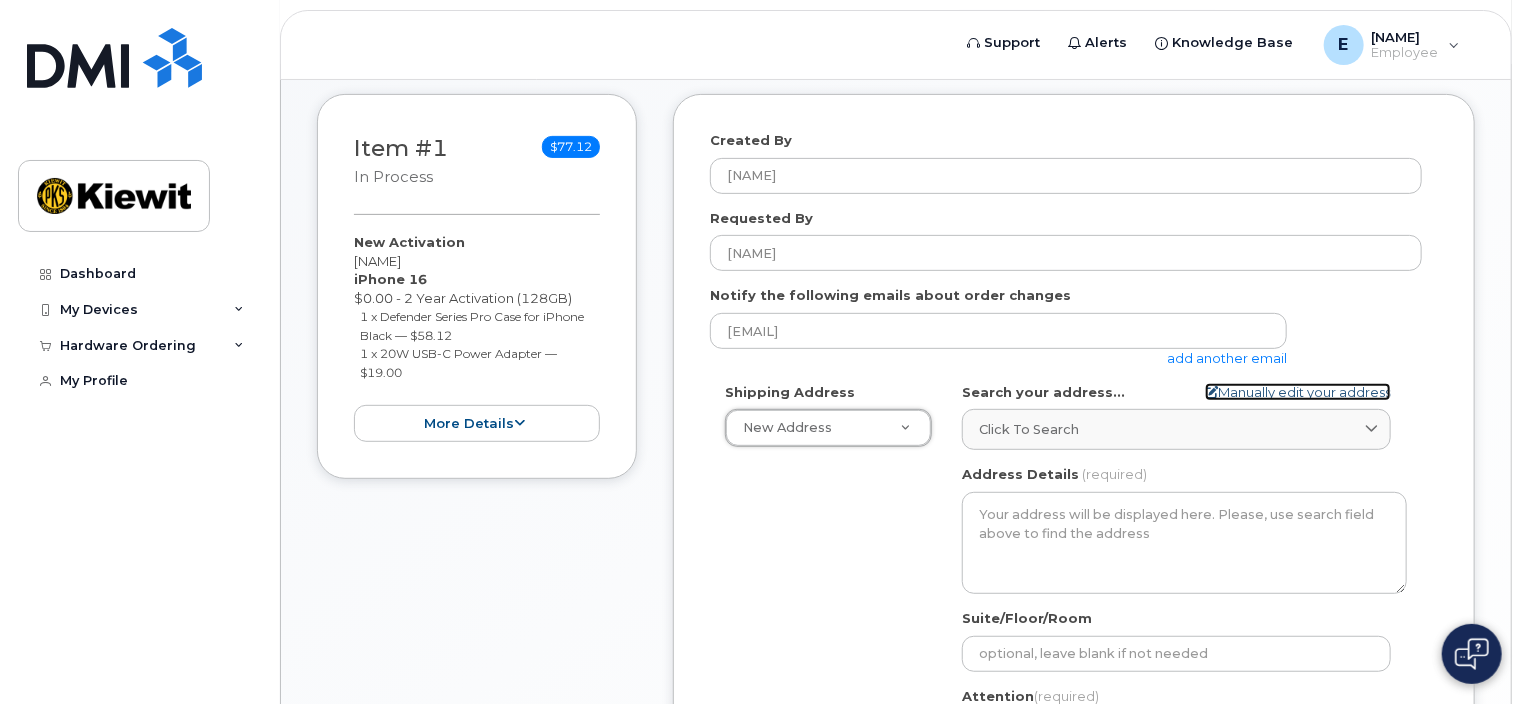 click on "Manually edit your address" 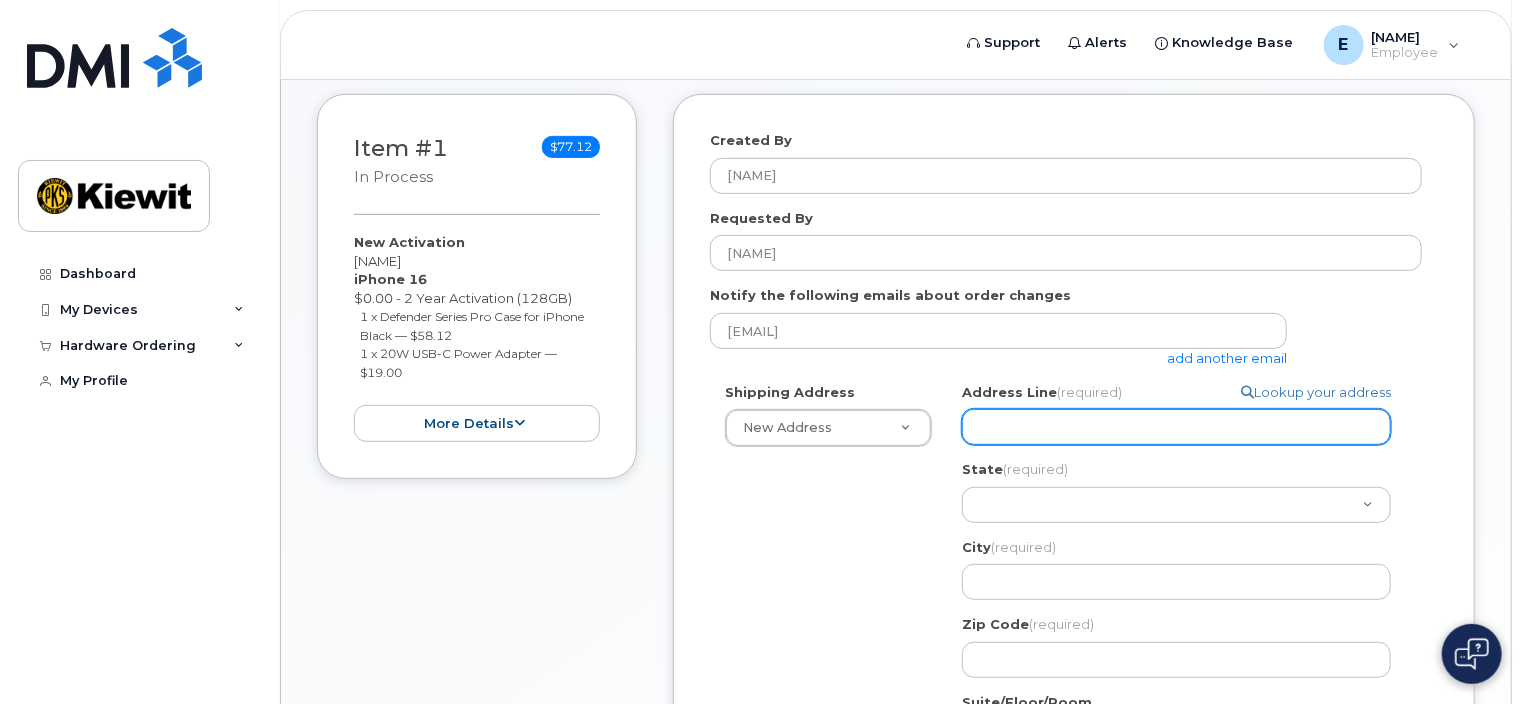 click on "Address Line
(required)" 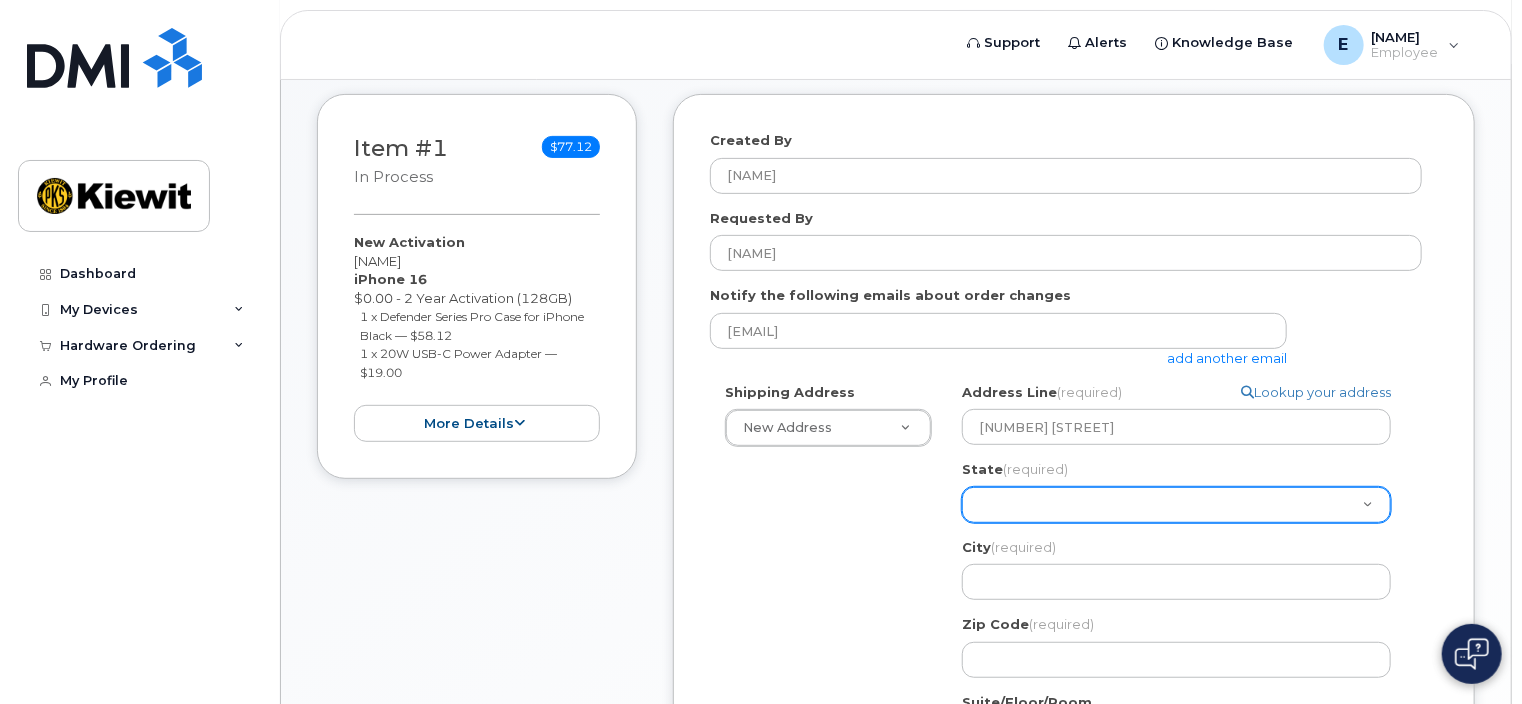 select on "TX" 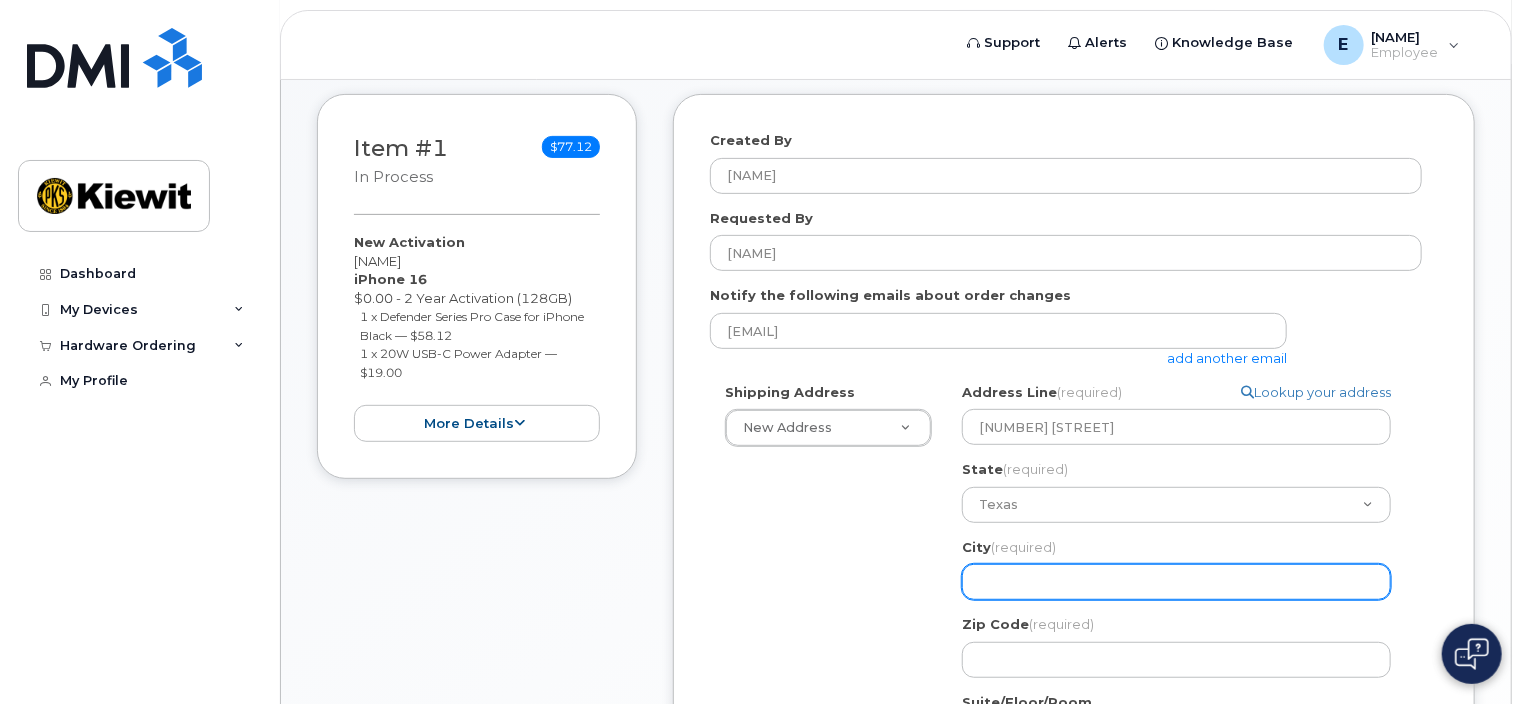type on "Houston" 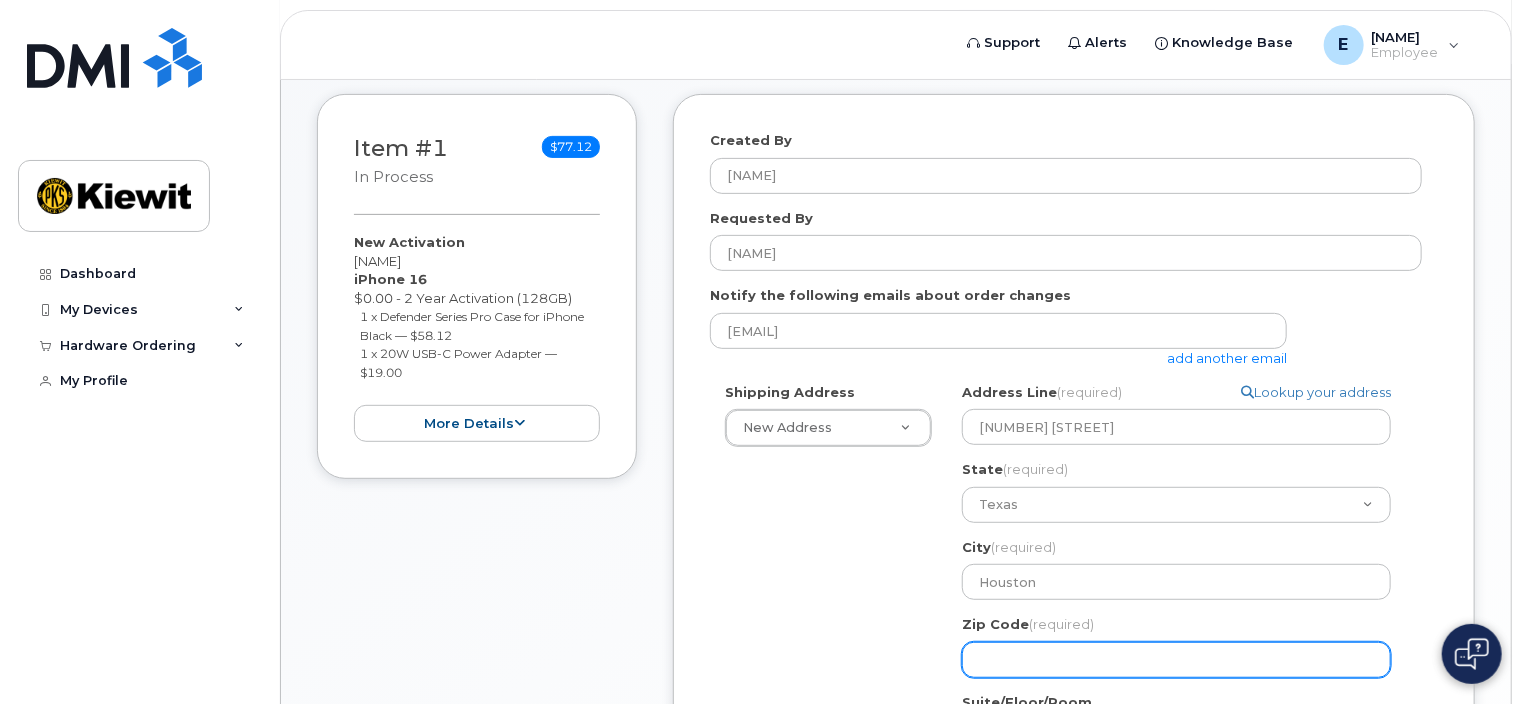 type on "77064" 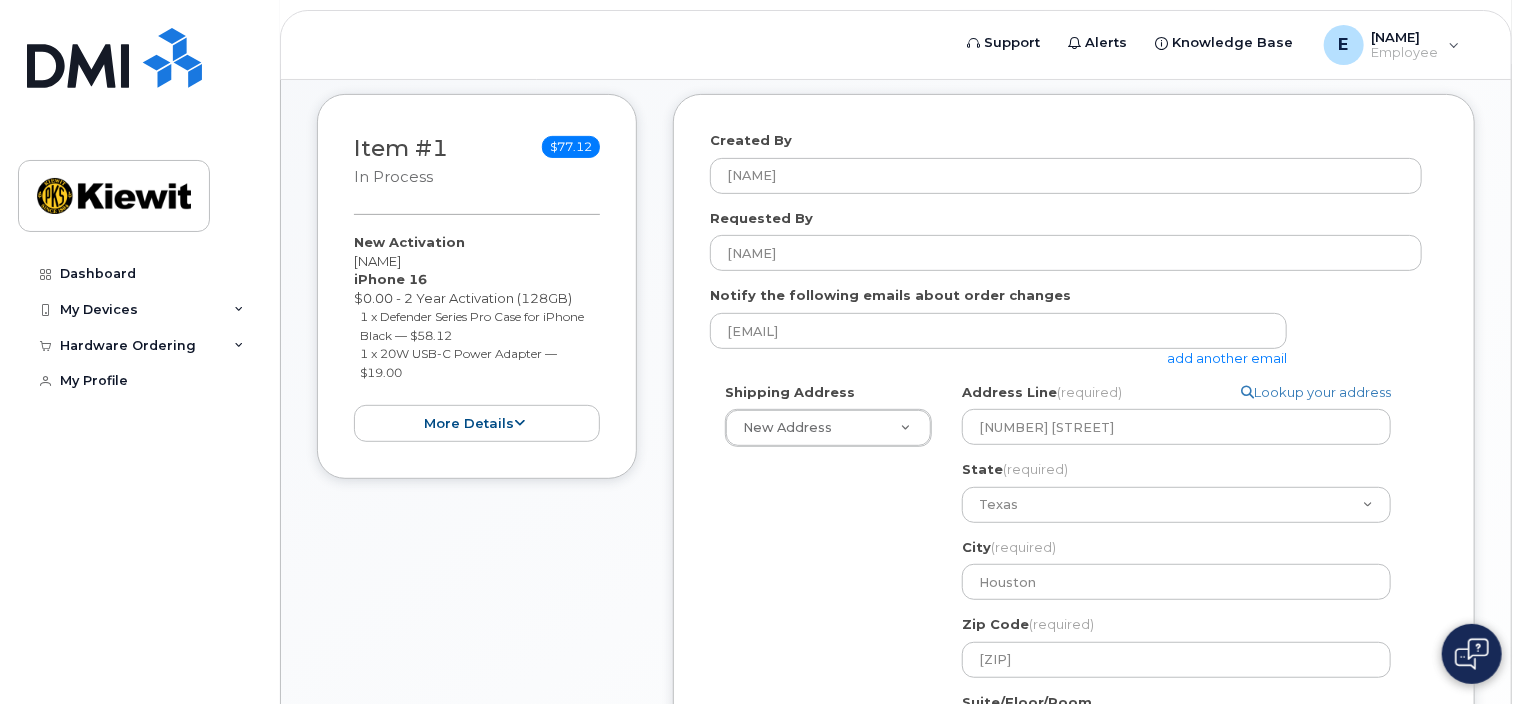 type on "[FIRST] [LAST]" 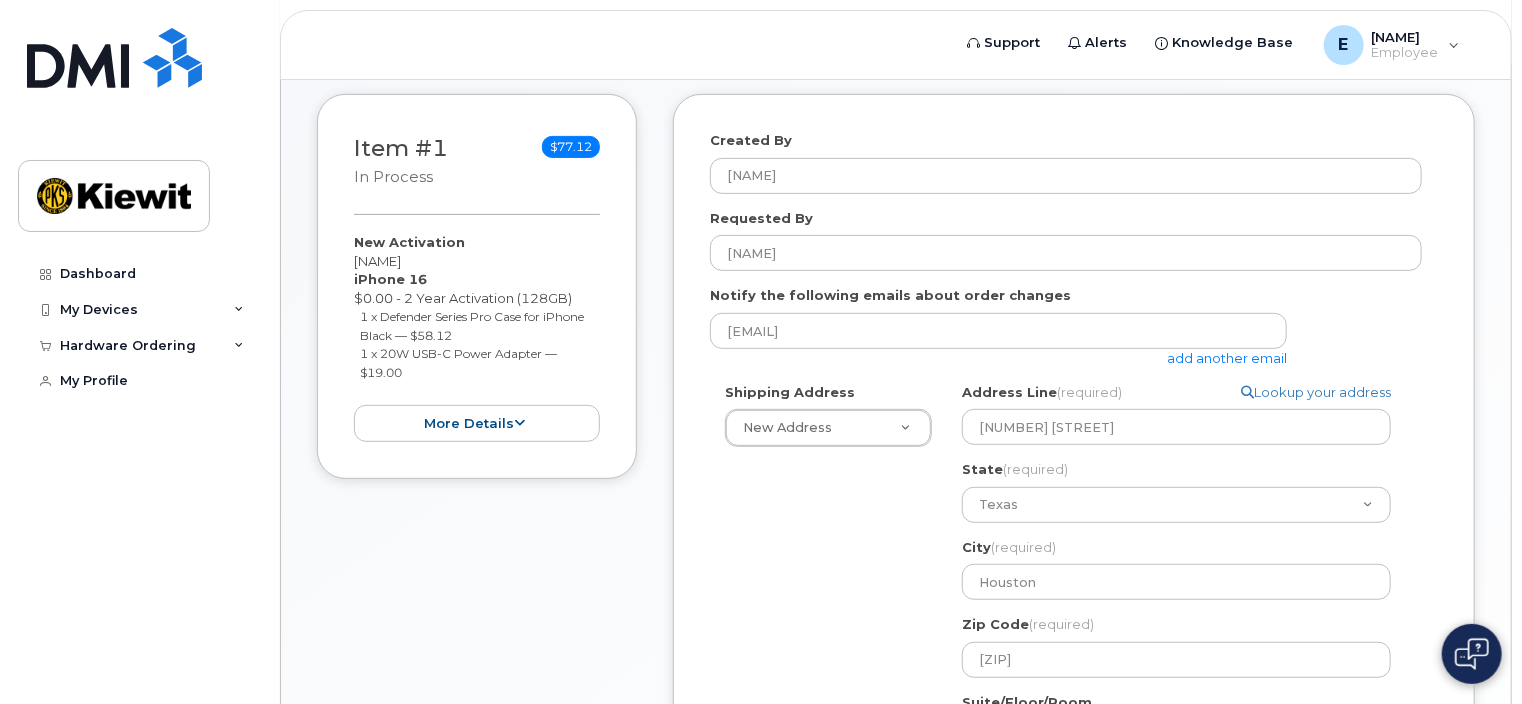 type on "9136081407" 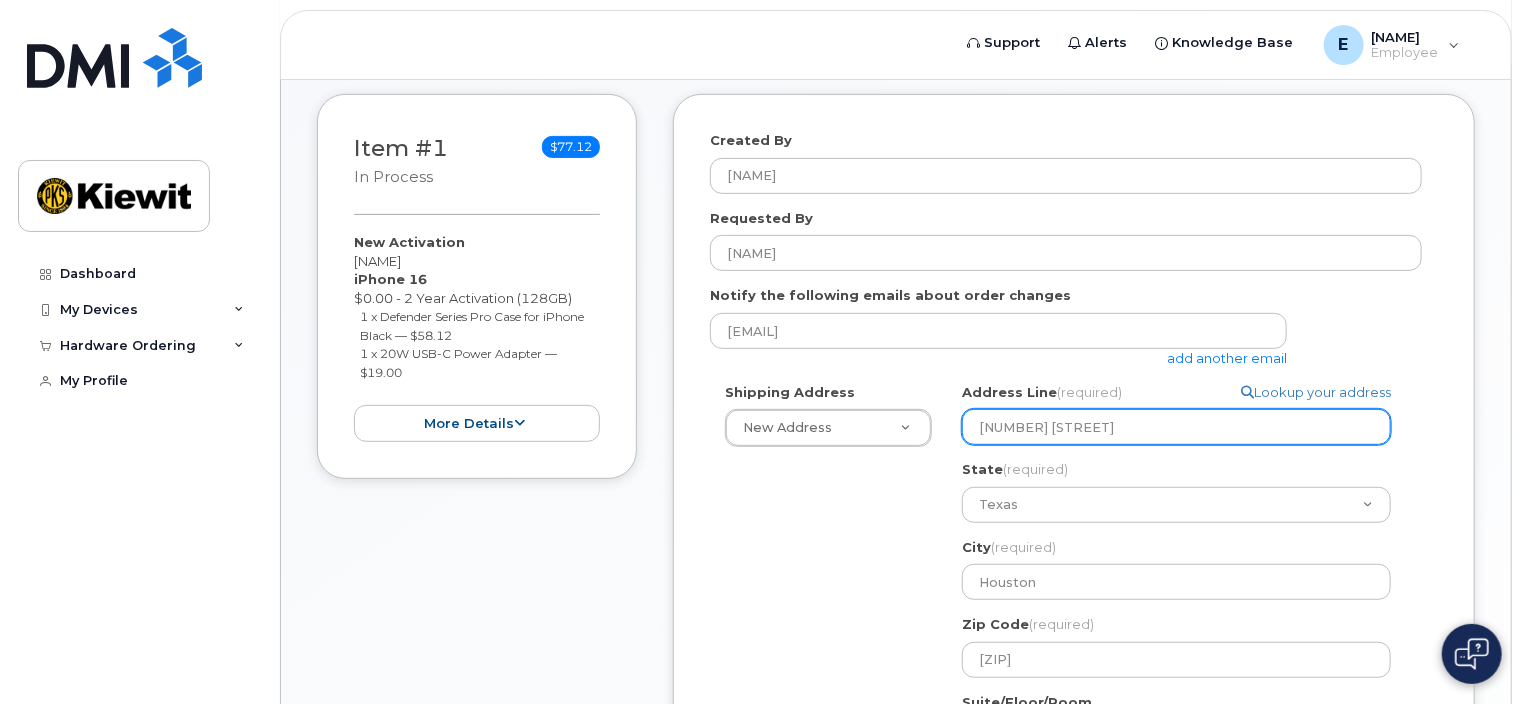 select 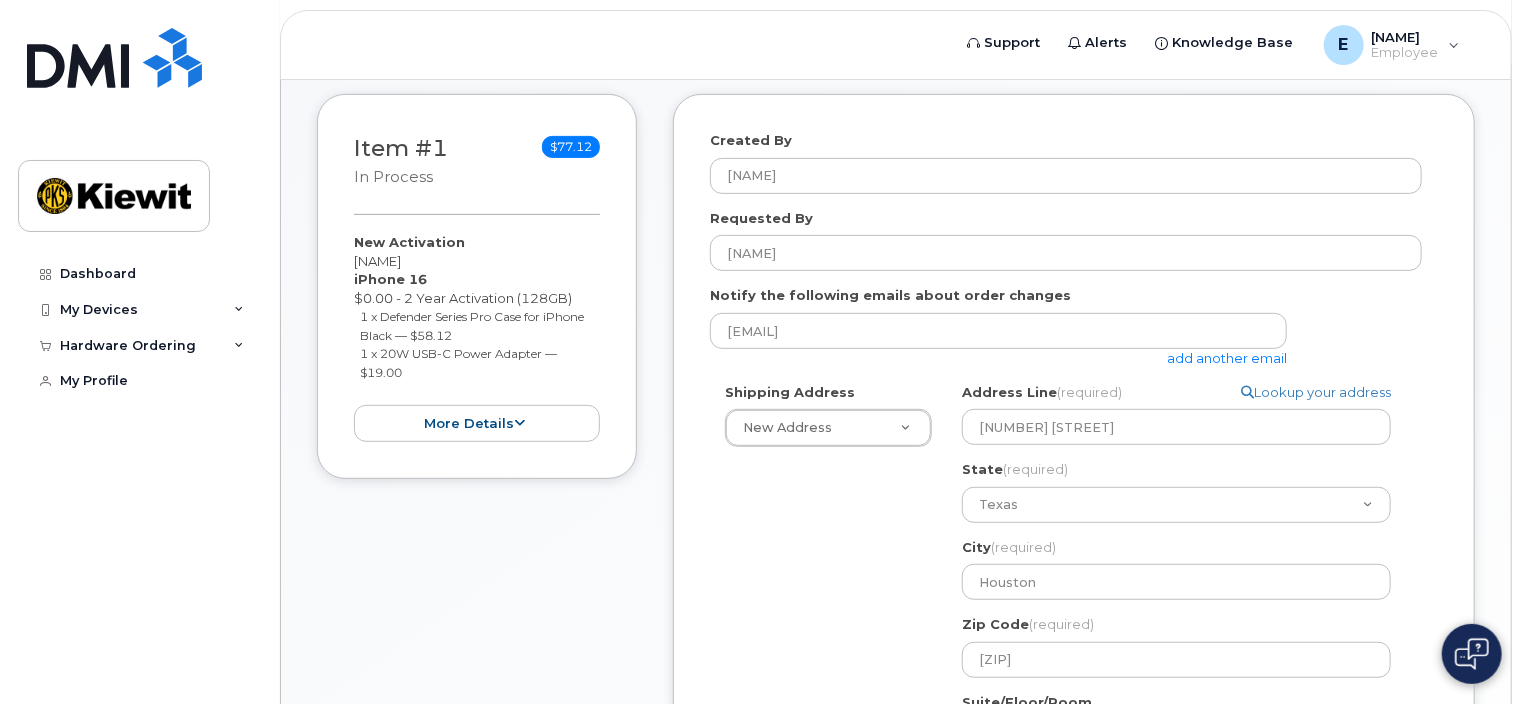 click on "TX
Houston
Search your address...
Manually edit your address
Click to search No available options
Address Line
(required)
Lookup your address
16301 Texas 249 Access Road
State
(required)
Alabama
Alaska
American Samoa
Arizona
Arkansas
California
Colorado
Connecticut
Delaware
District of Columbia
Florida
Georgia
Guam
Hawaii
Idaho
Illinois
Indiana
Iowa
Kansas
Kentucky
Louisiana
Maine
Maryland
Massachusetts
Michigan
Minnesota
Mississippi
Missouri
Montana
Nebraska
Nevada
New Hampshire
New Jersey
New Mexico
New York
North Carolina
North Dakota
Ohio
Oklahoma
Oregon
Pennsylvania
Puerto Rico
Rhode Island
South Carolina
South Dakota
Tennessee
Texas
Utah
Vermont
Virginia
Virgin Islands
Washington
West Virginia
Wisconsin
Wyoming
City
(required)
Houston
16301 Texas 249 Access Road, Houston, TX, 77064, USA
Zip Code
(required)
77064" 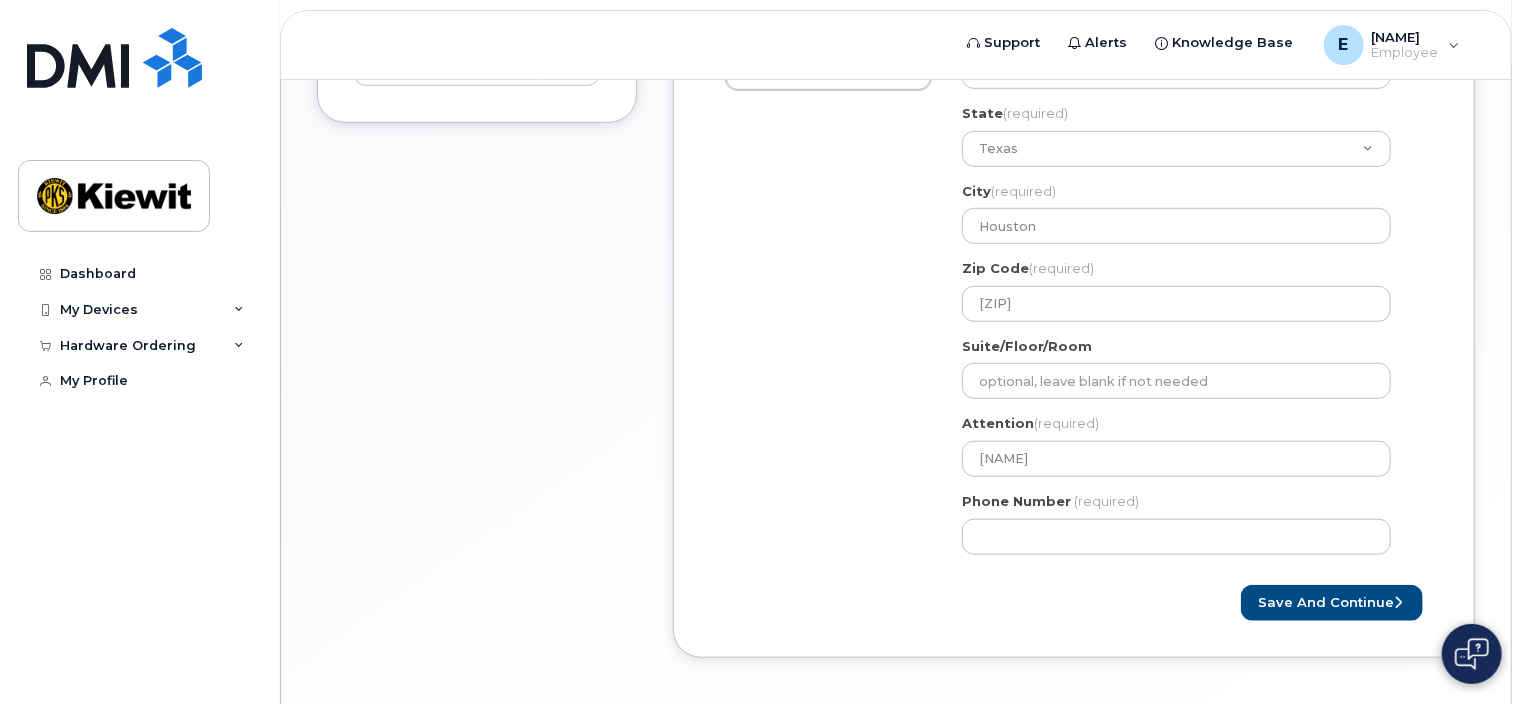 scroll, scrollTop: 664, scrollLeft: 0, axis: vertical 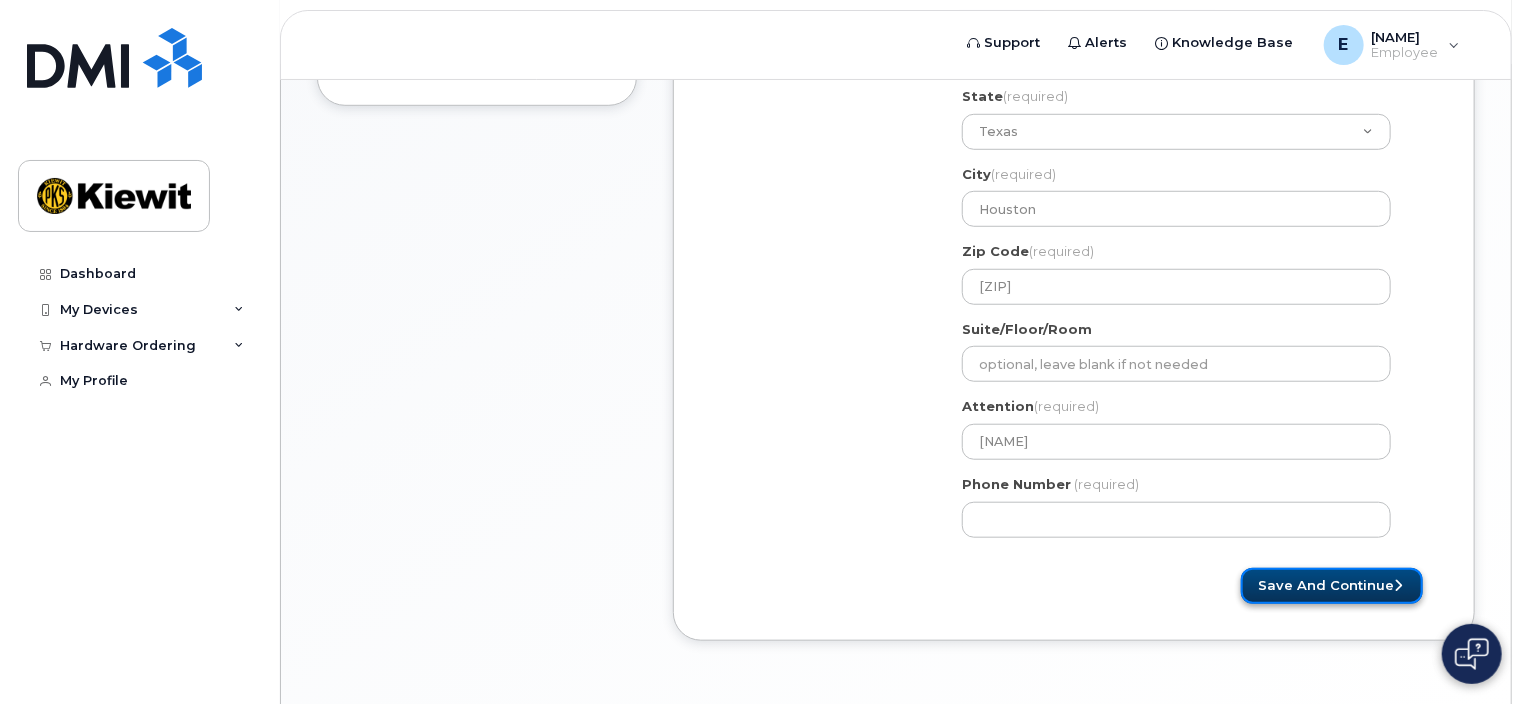 click on "Save and Continue" 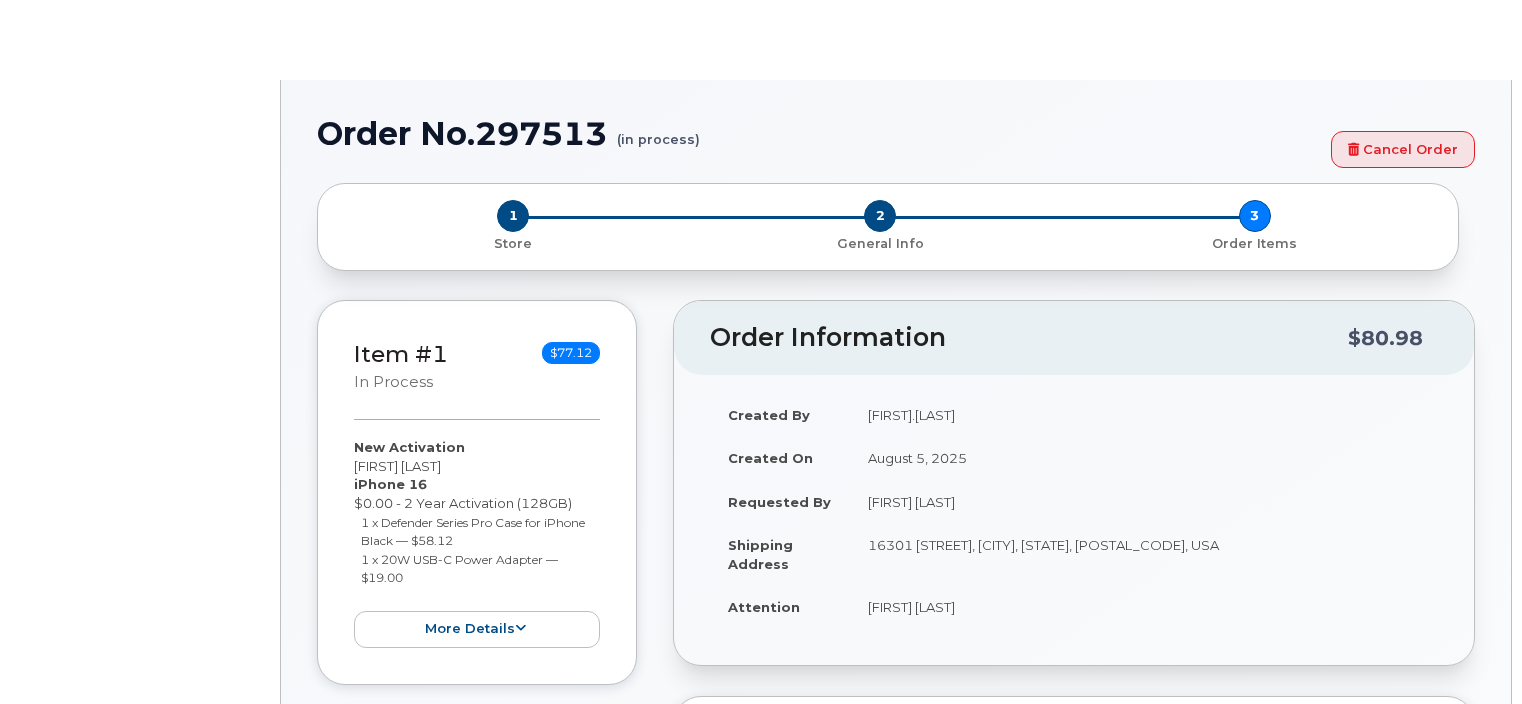 radio on "true" 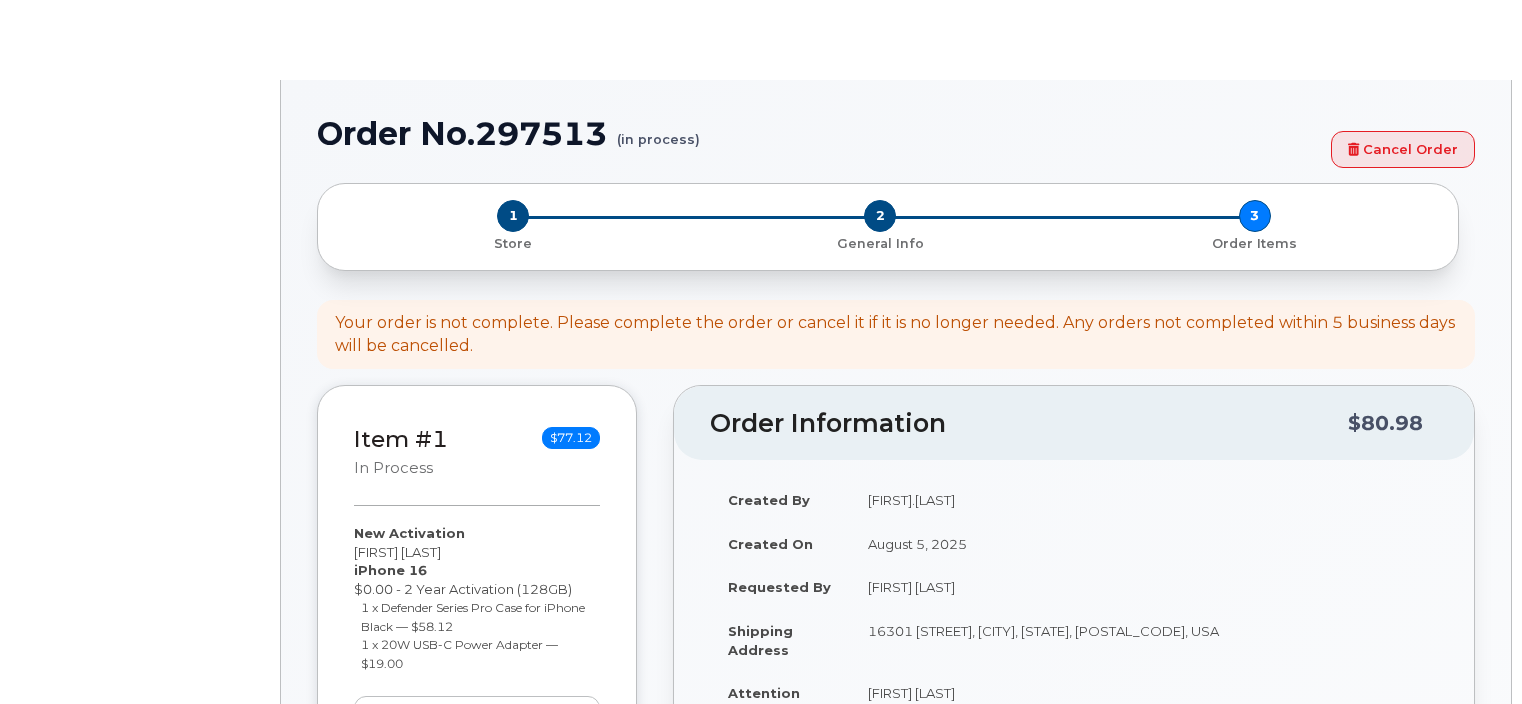 scroll, scrollTop: 0, scrollLeft: 0, axis: both 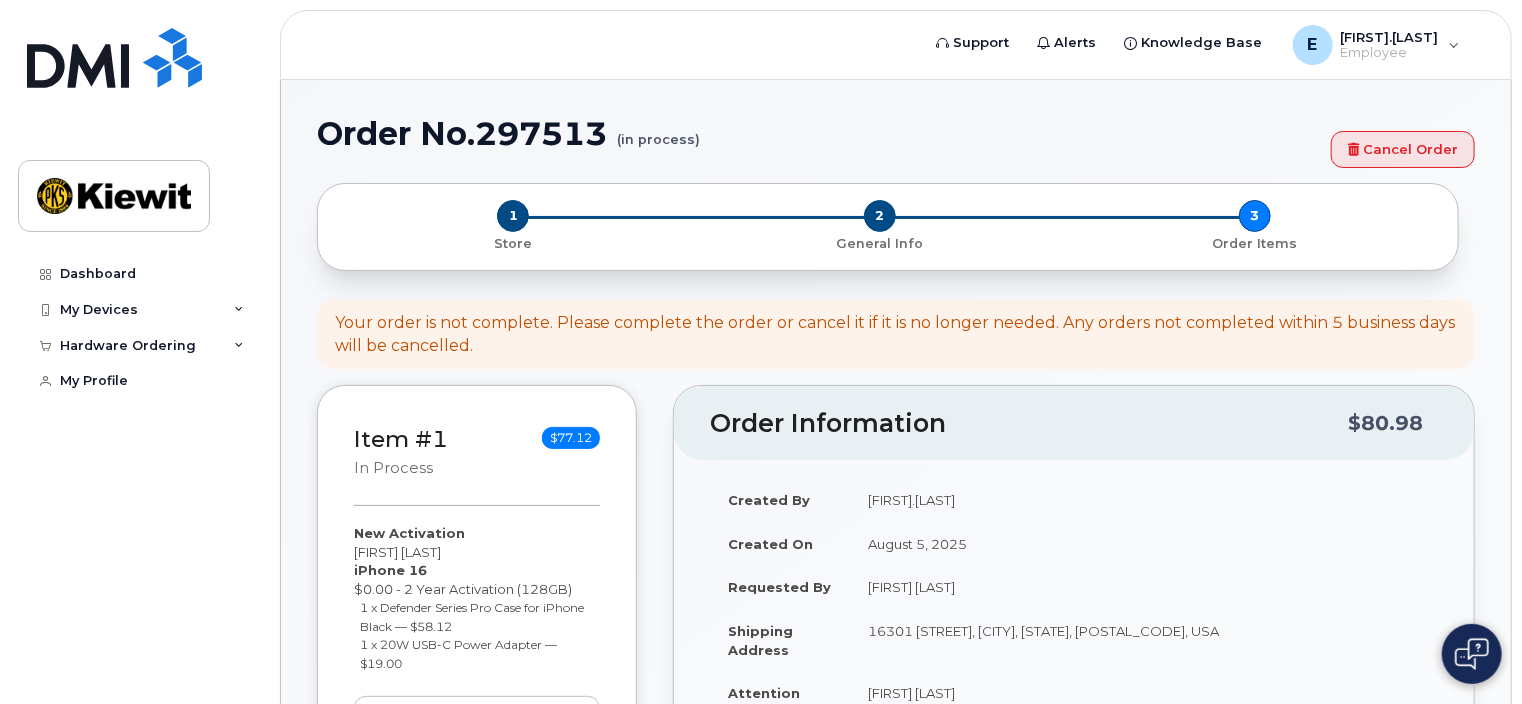 type on "16301 (Oil City, PA)" 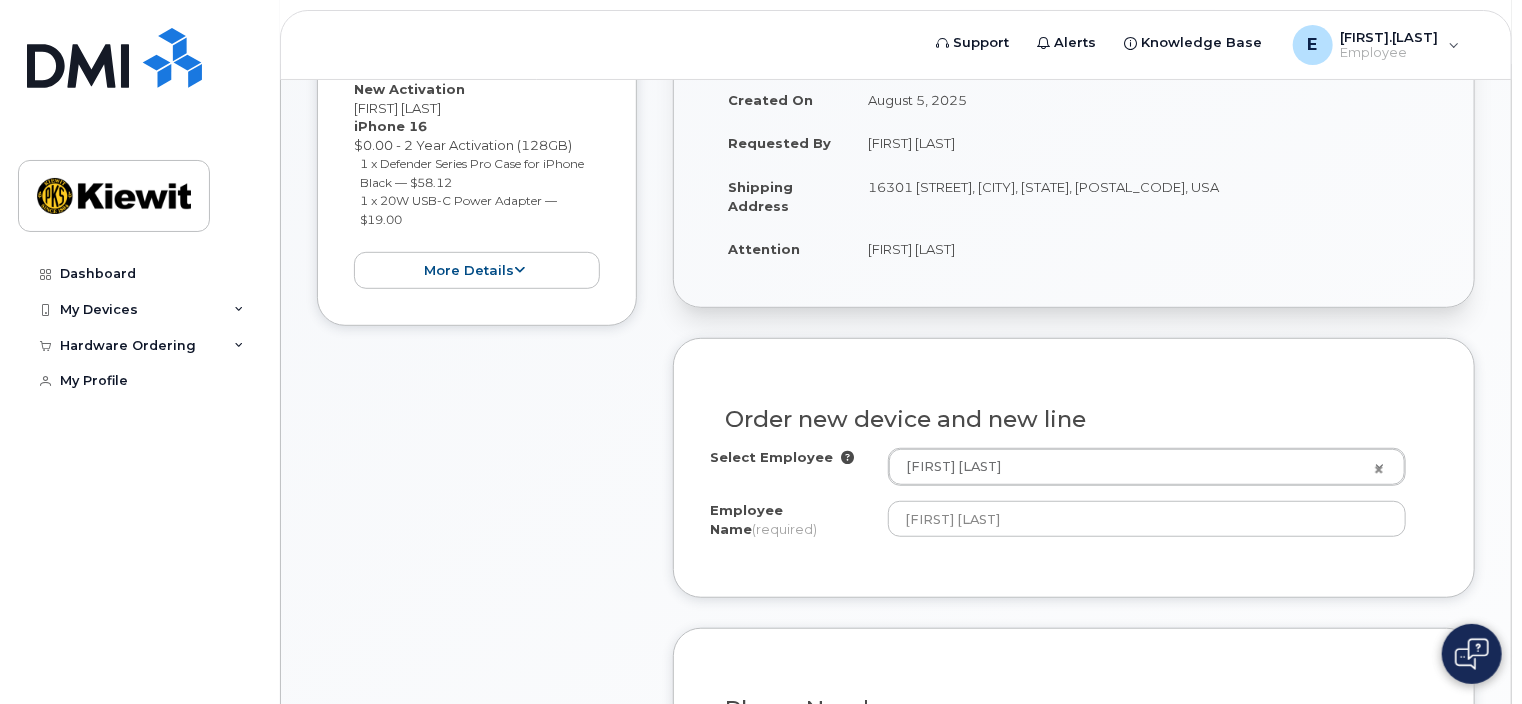 scroll, scrollTop: 472, scrollLeft: 0, axis: vertical 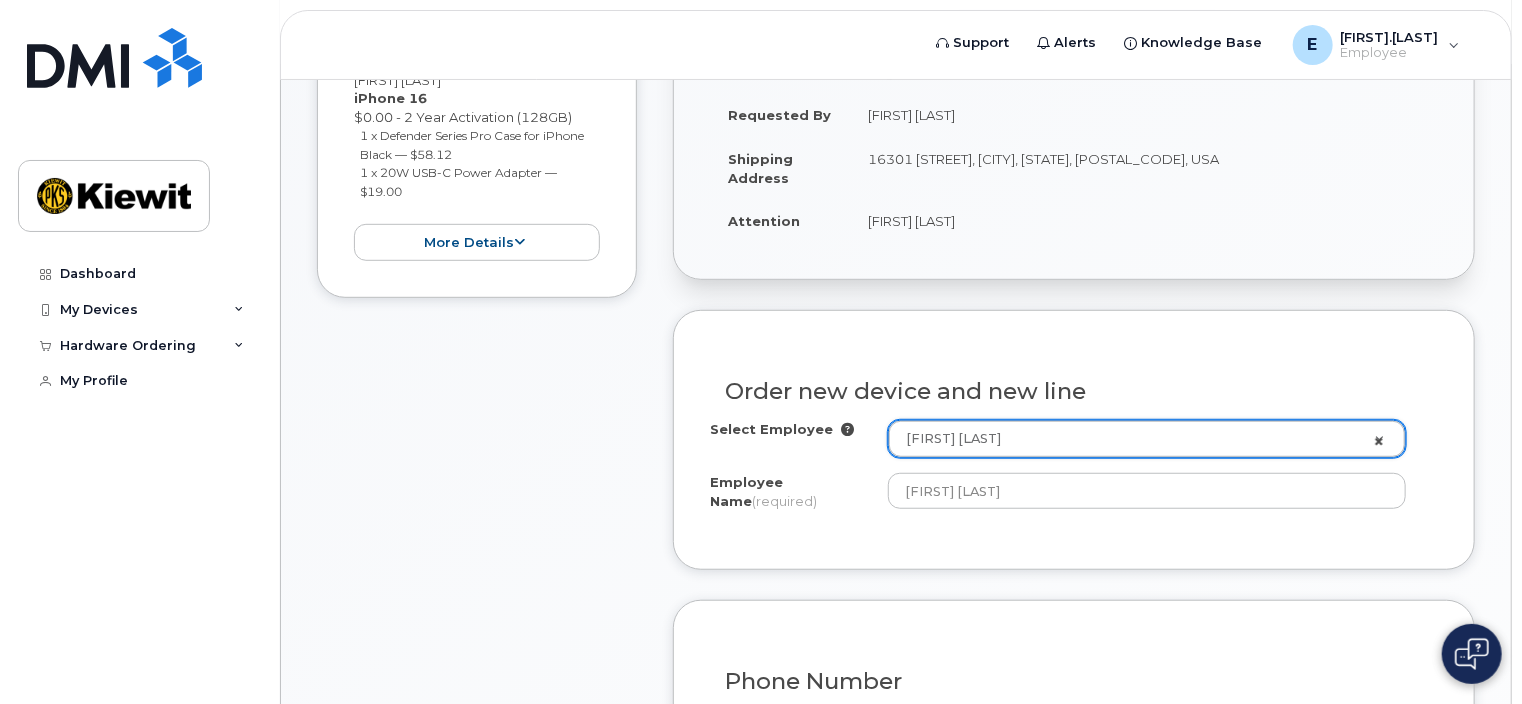 type 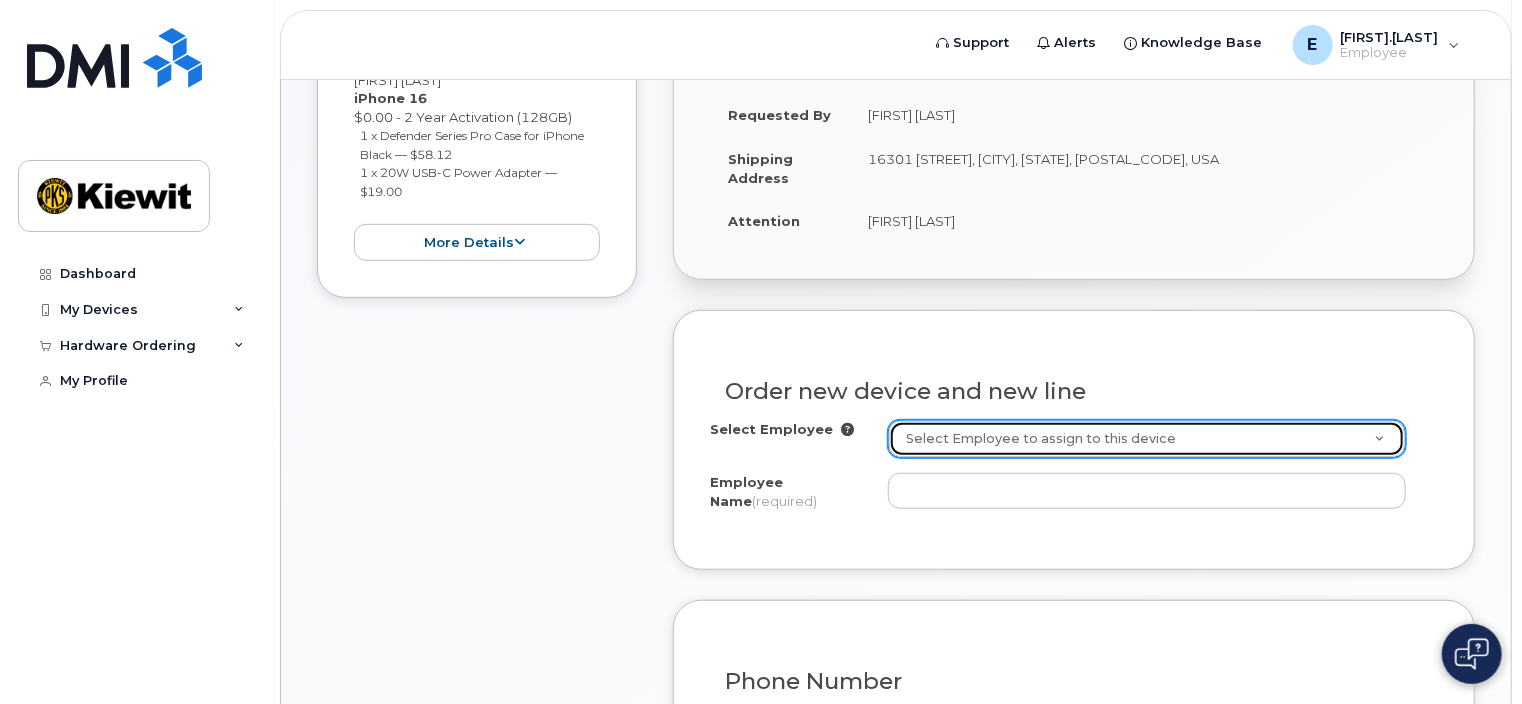 click on "Select Employee to assign to this device" 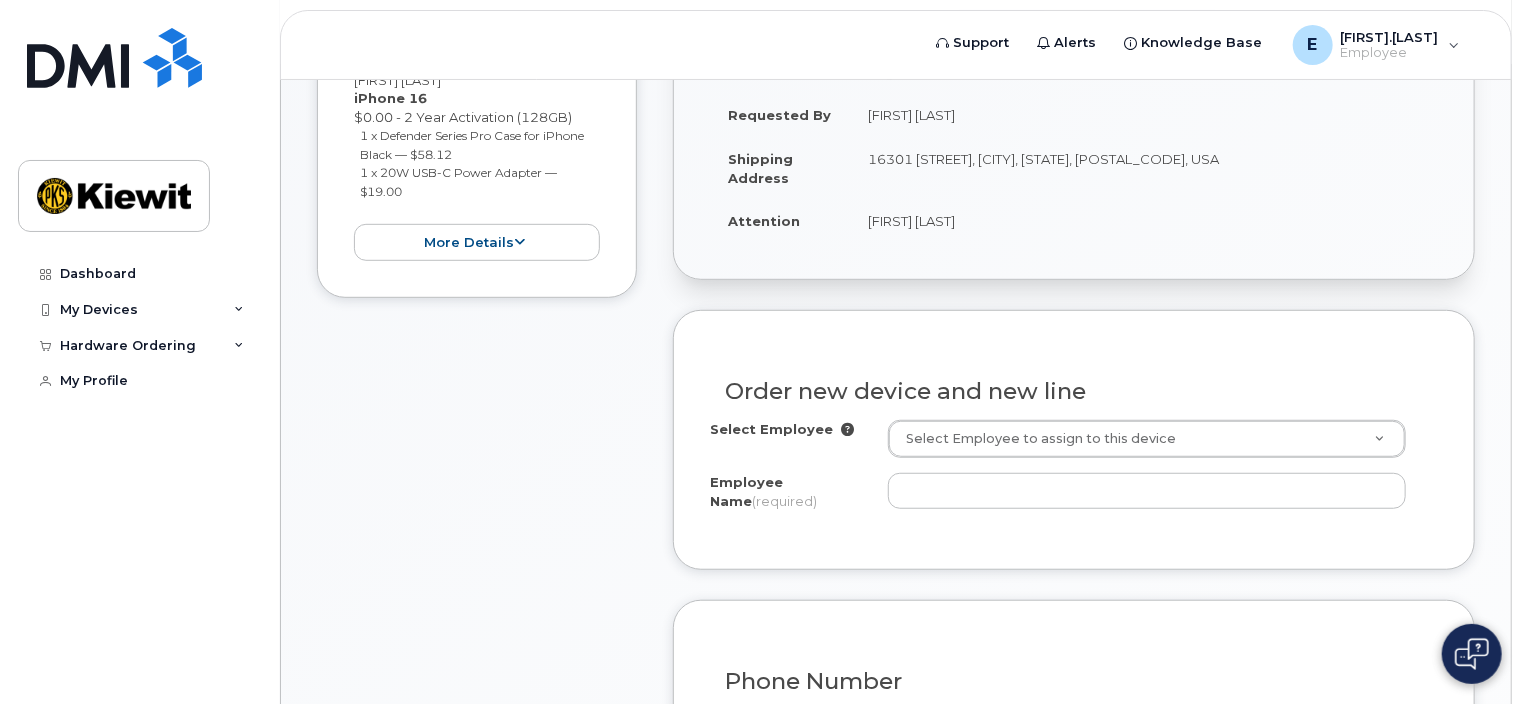 click on "Select Employee
Select Employee to assign to this device
Employee Name
(required)" 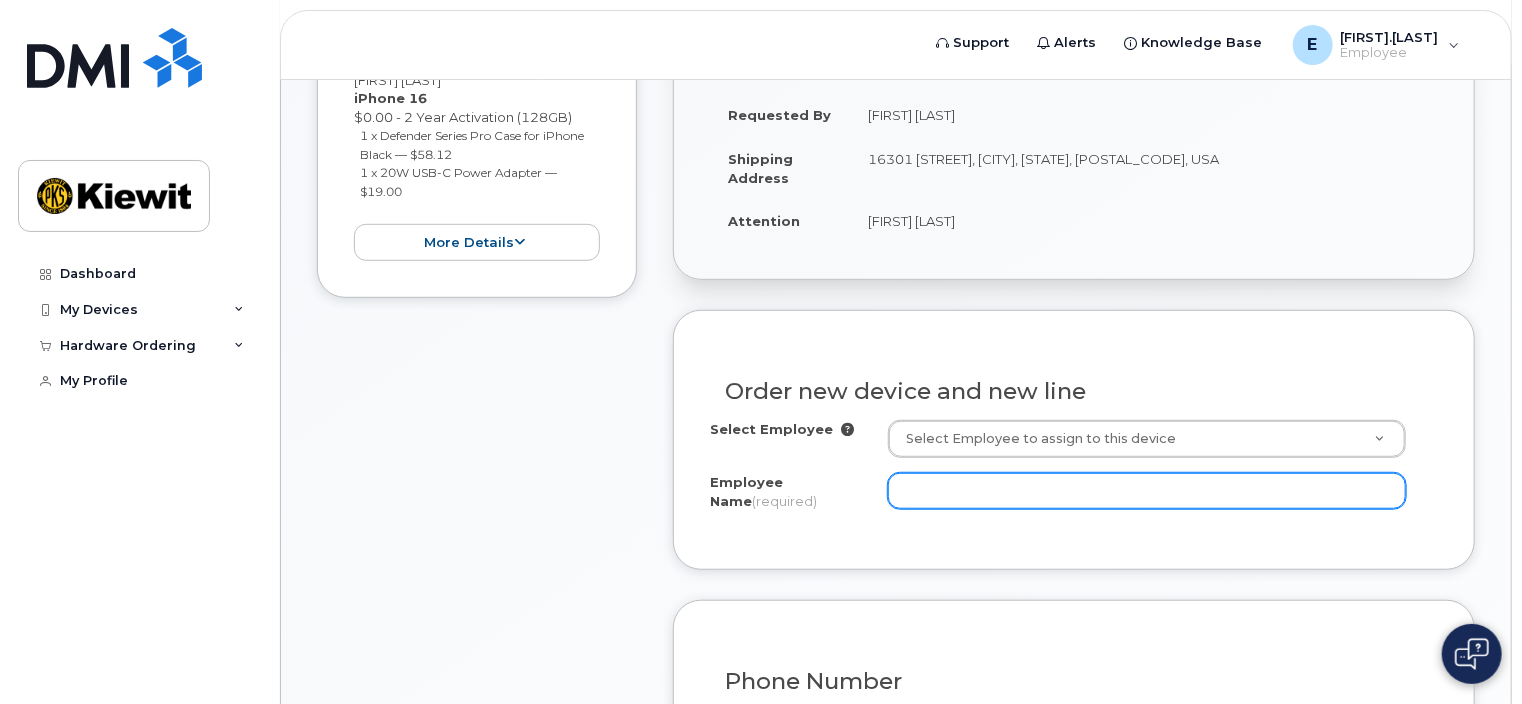 click on "Employee Name
(required)" 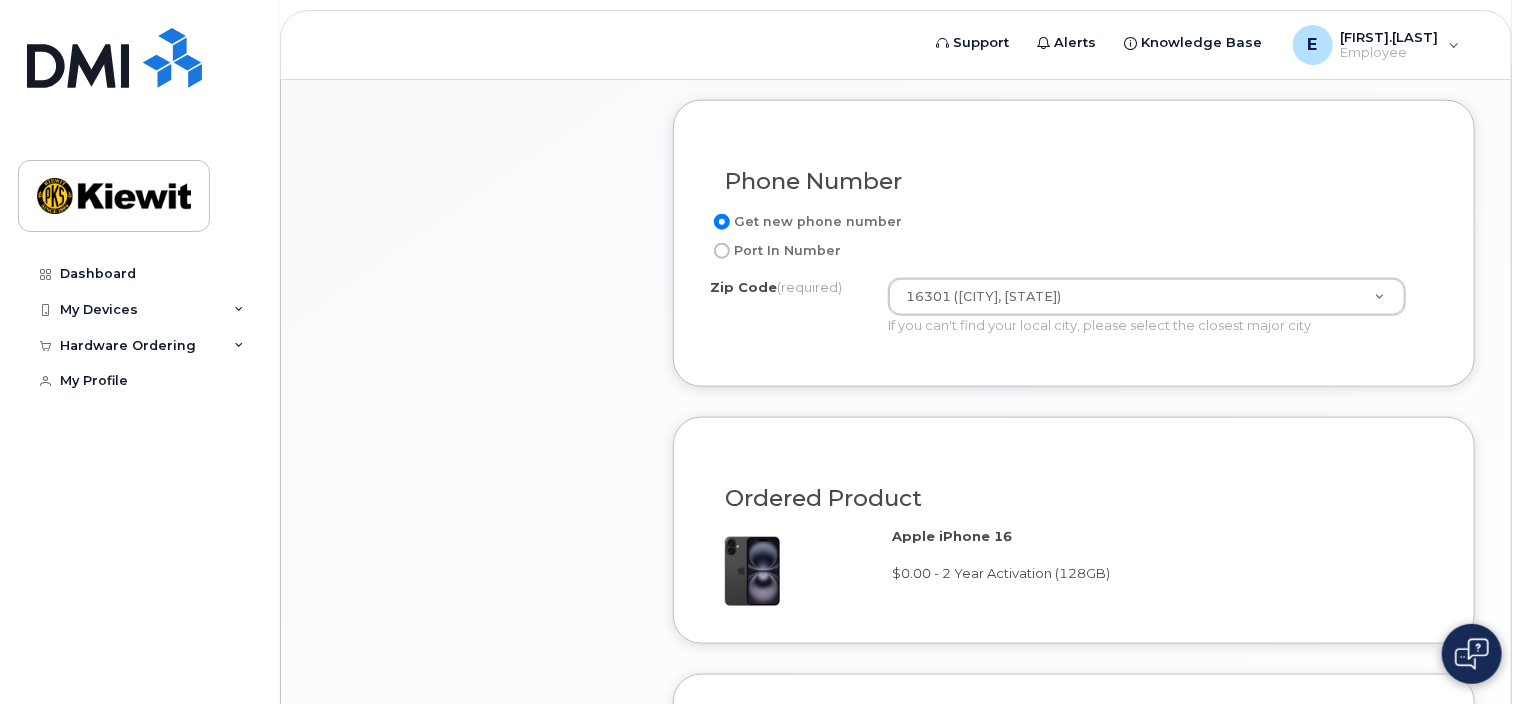 scroll, scrollTop: 972, scrollLeft: 0, axis: vertical 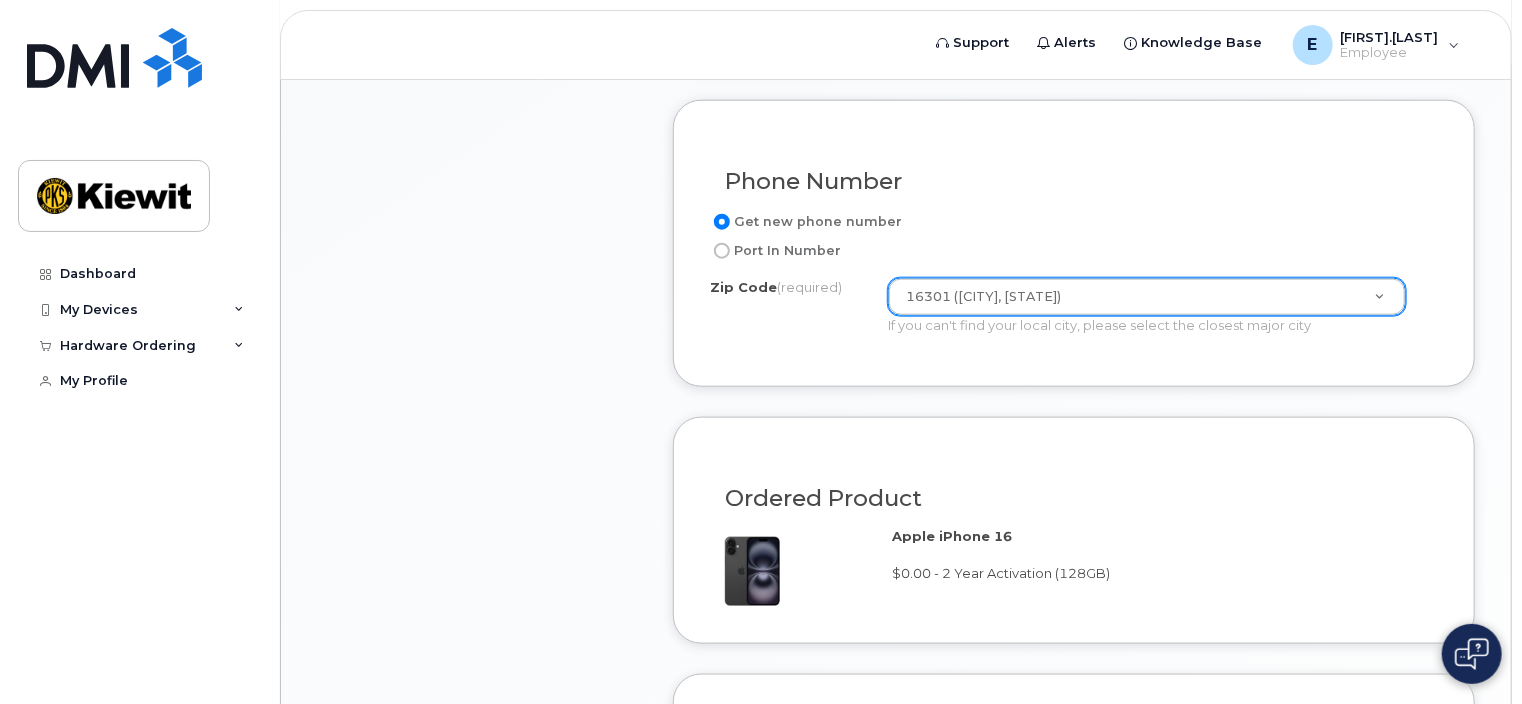 type on "Chris Jenson" 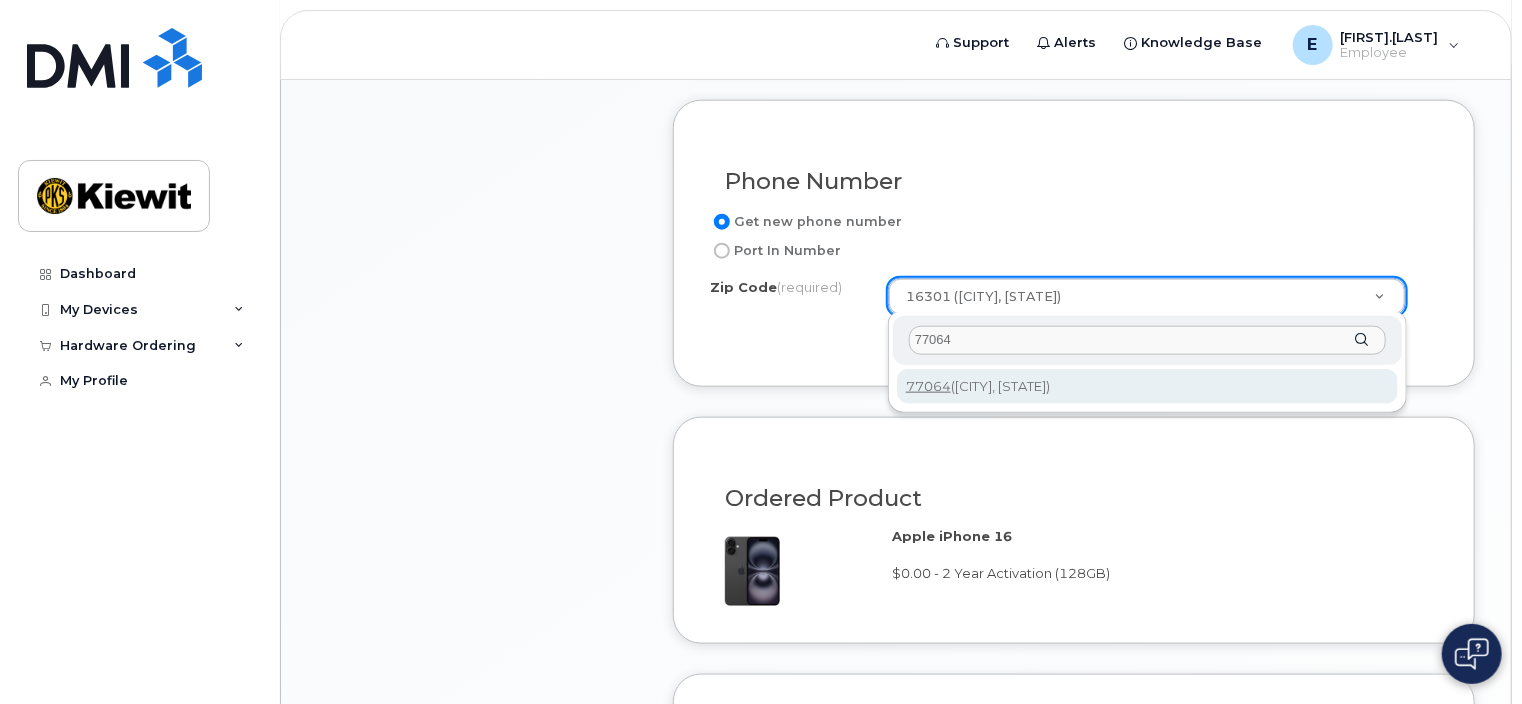 type on "[ZIP]" 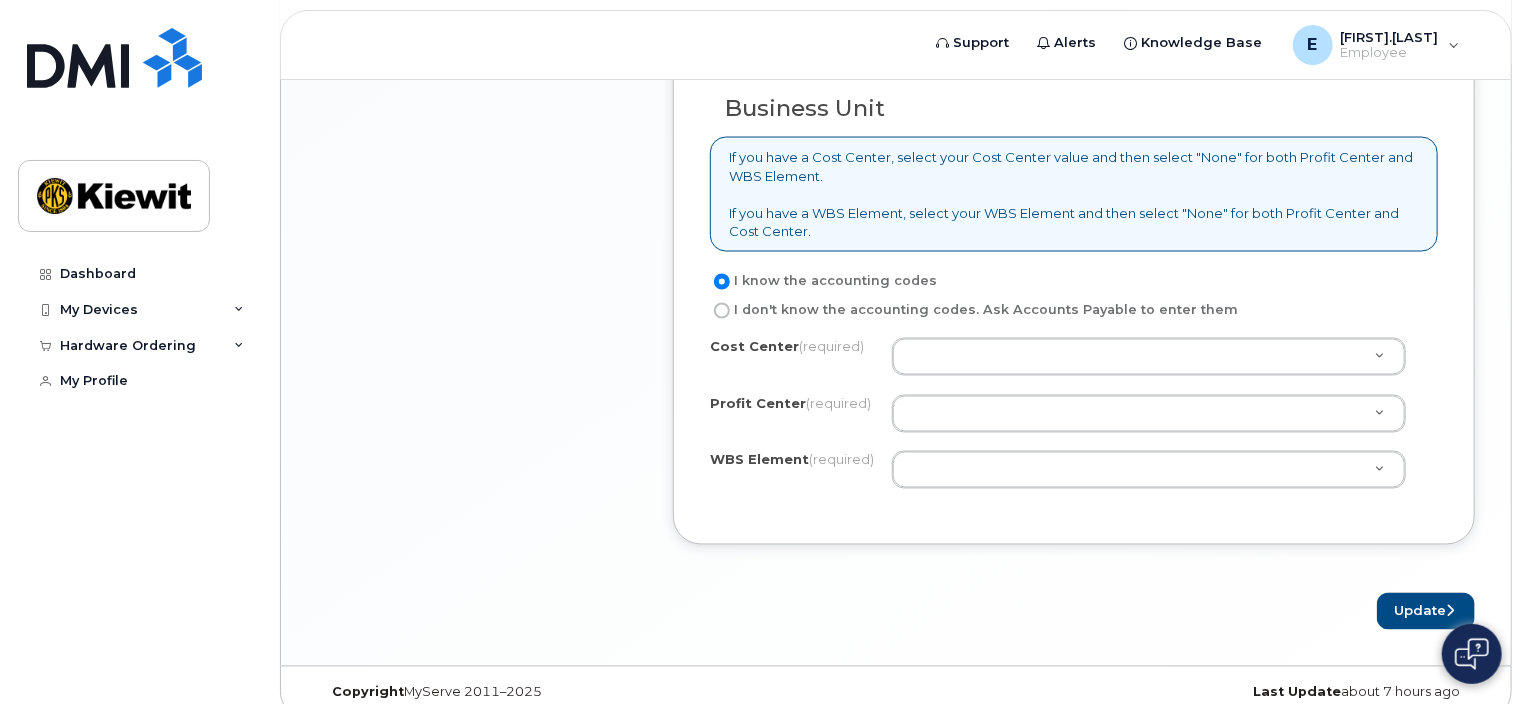 scroll, scrollTop: 1623, scrollLeft: 0, axis: vertical 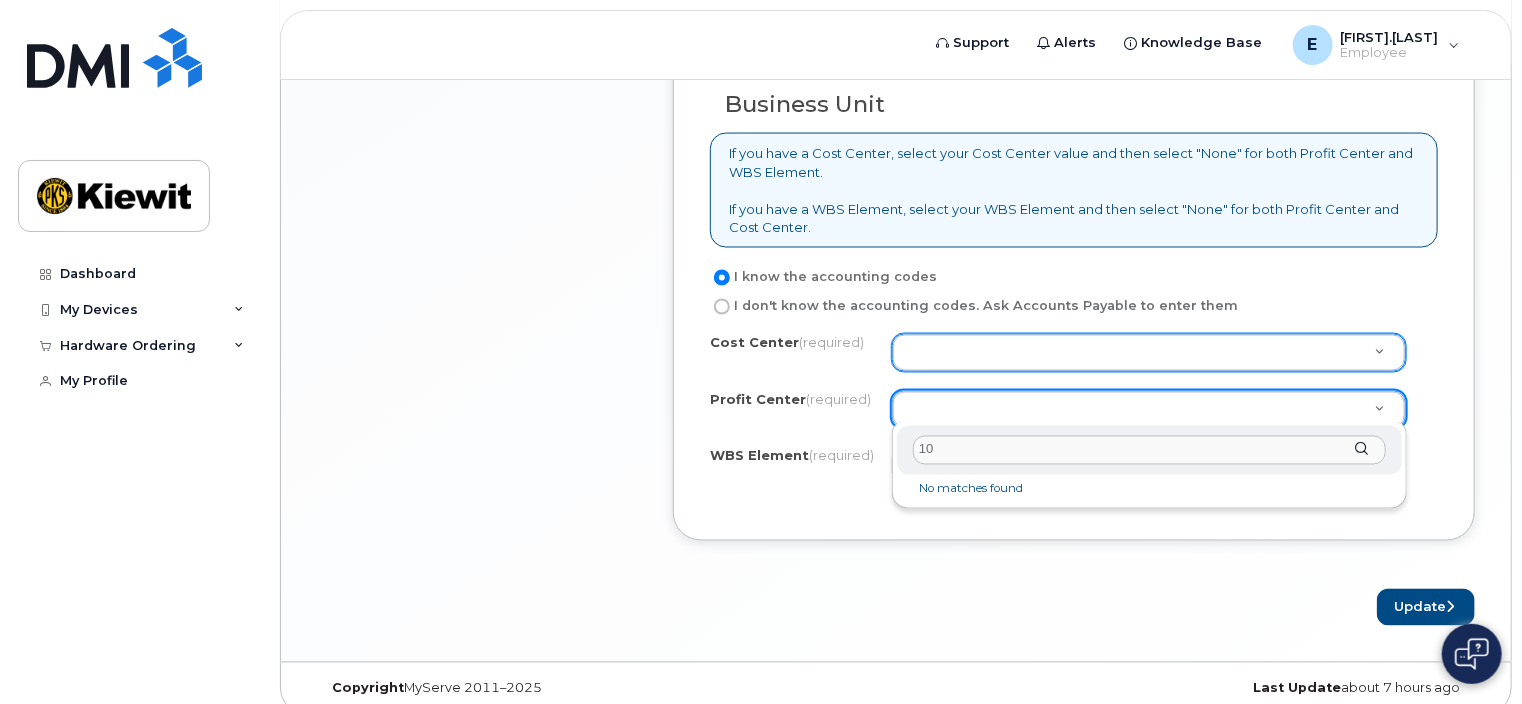 type on "1" 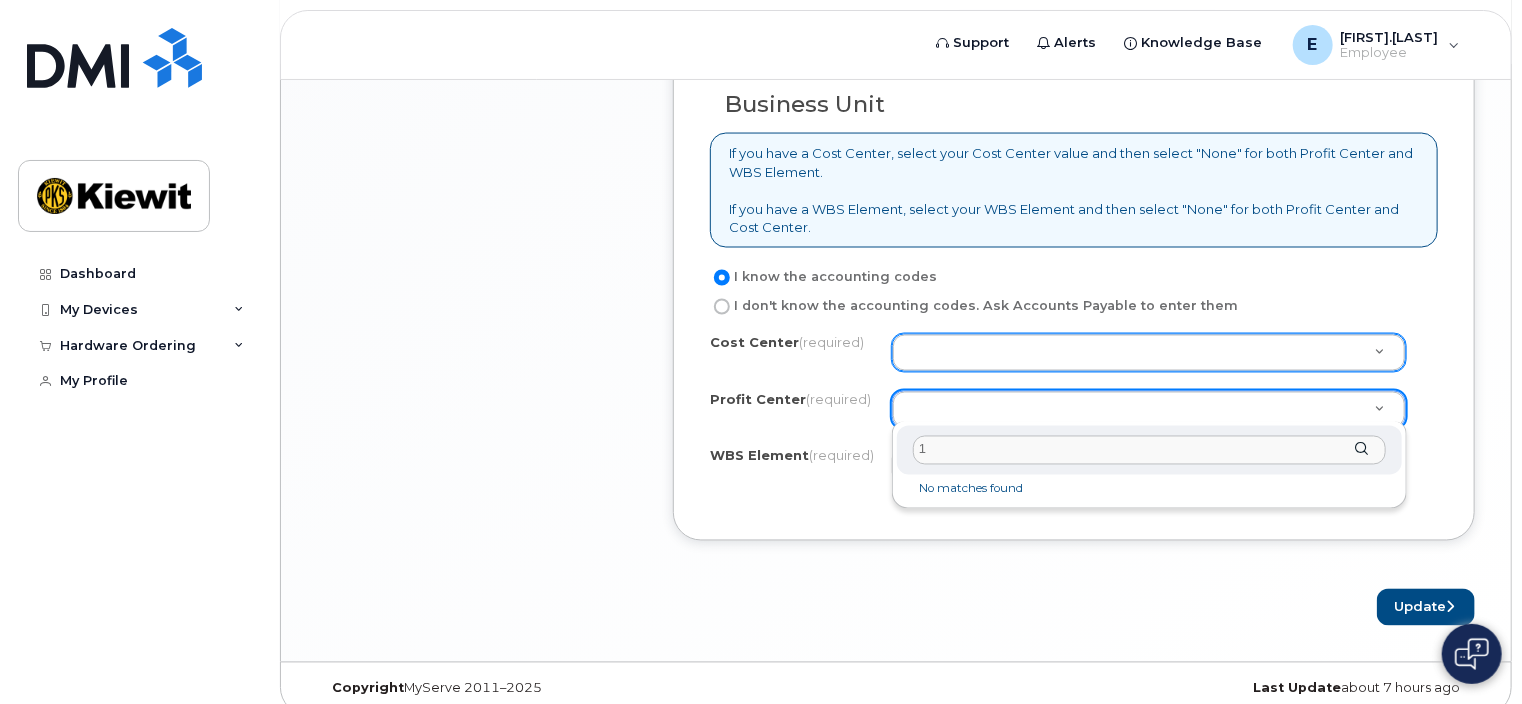 type 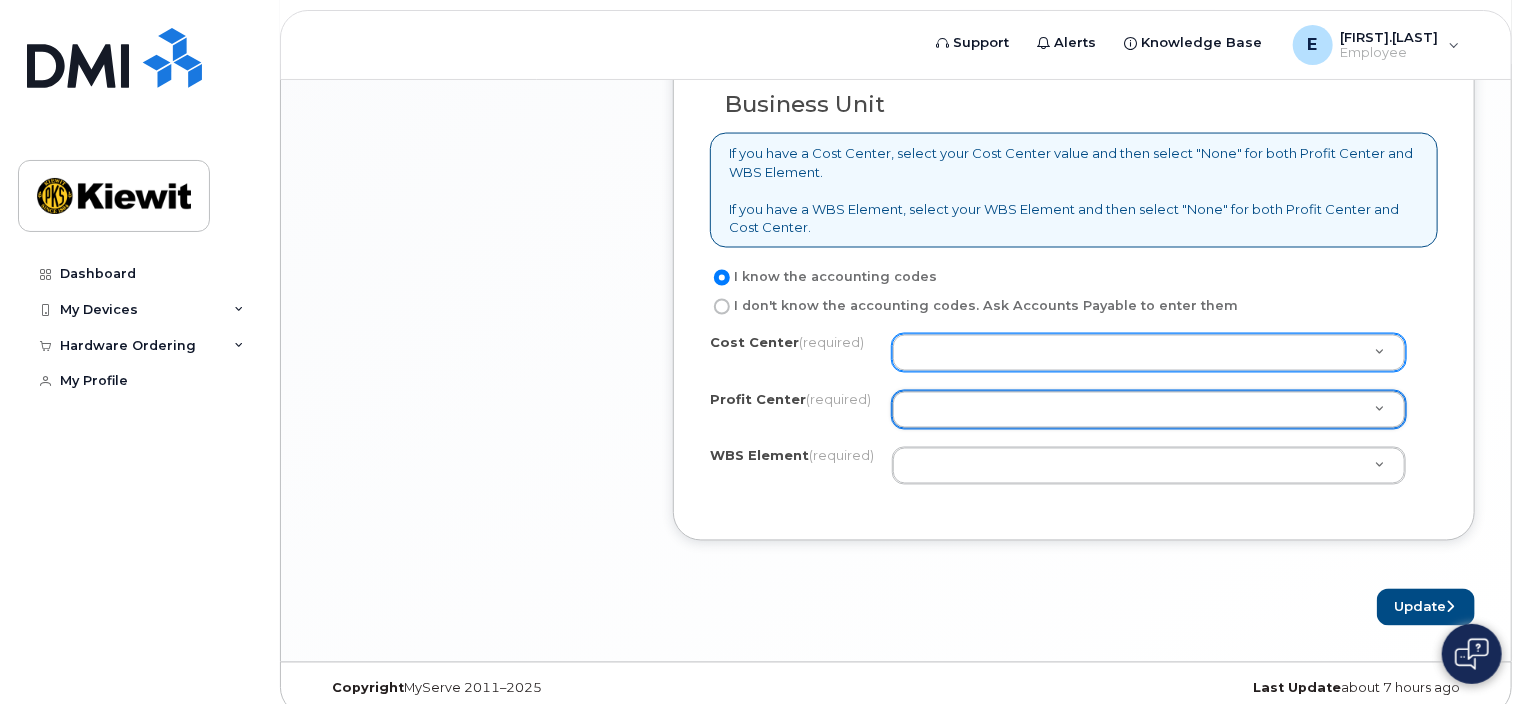 type on "1" 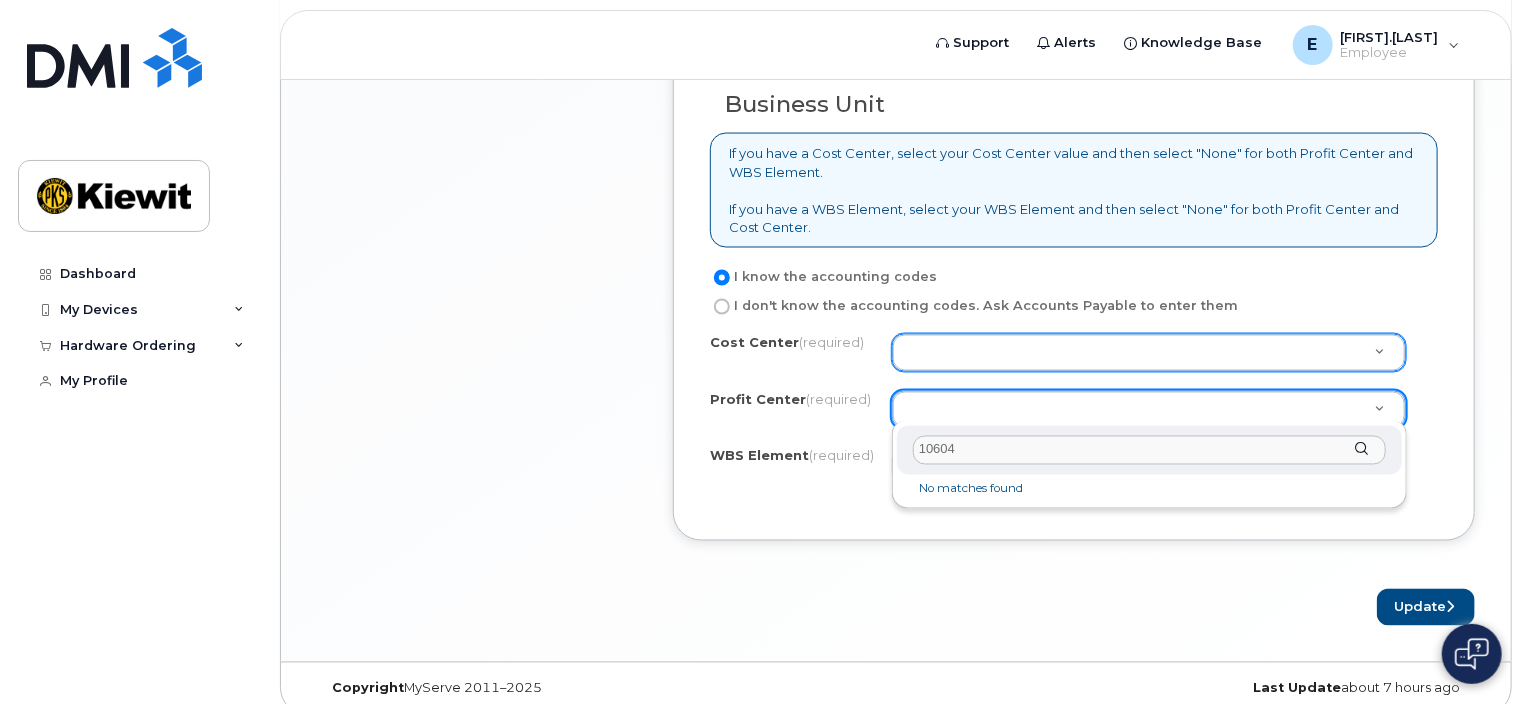 type on "106047" 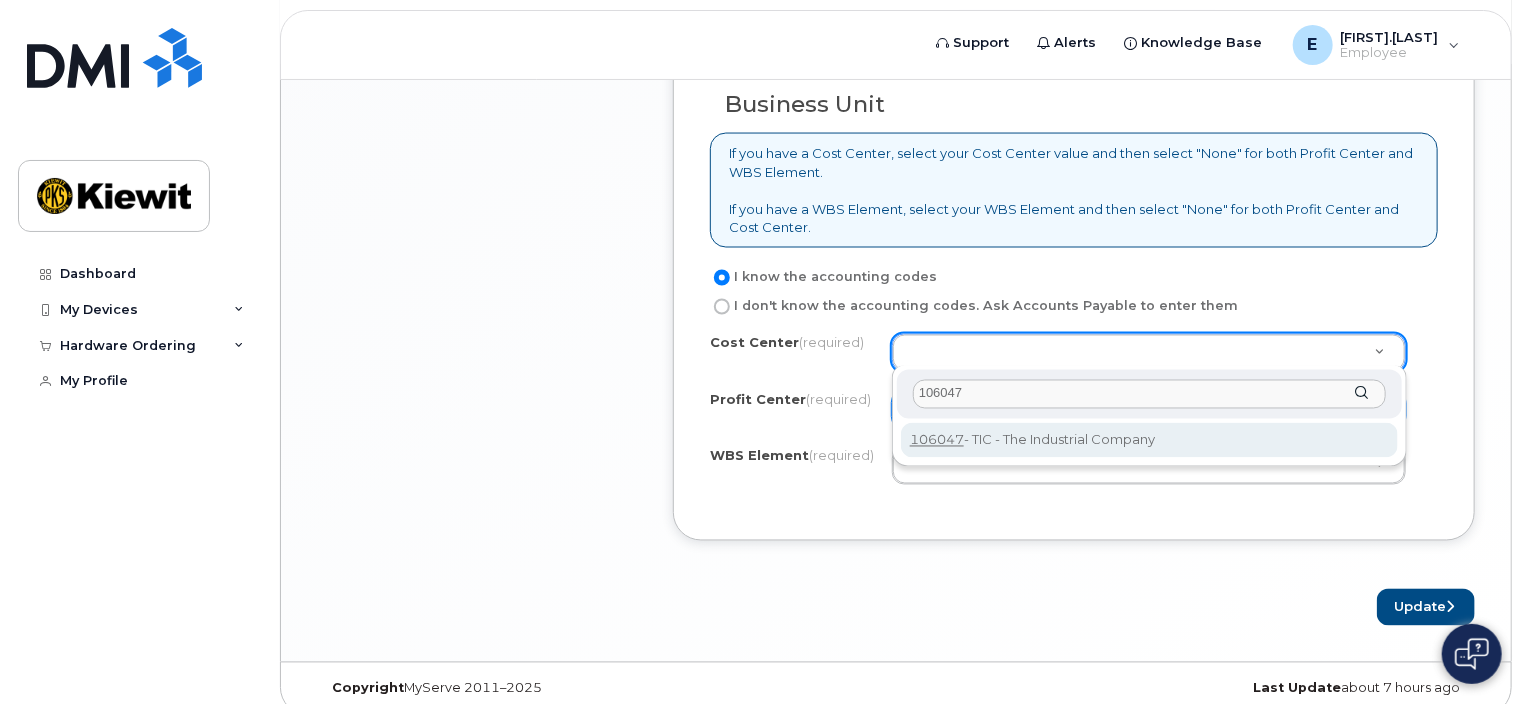 type on "106047" 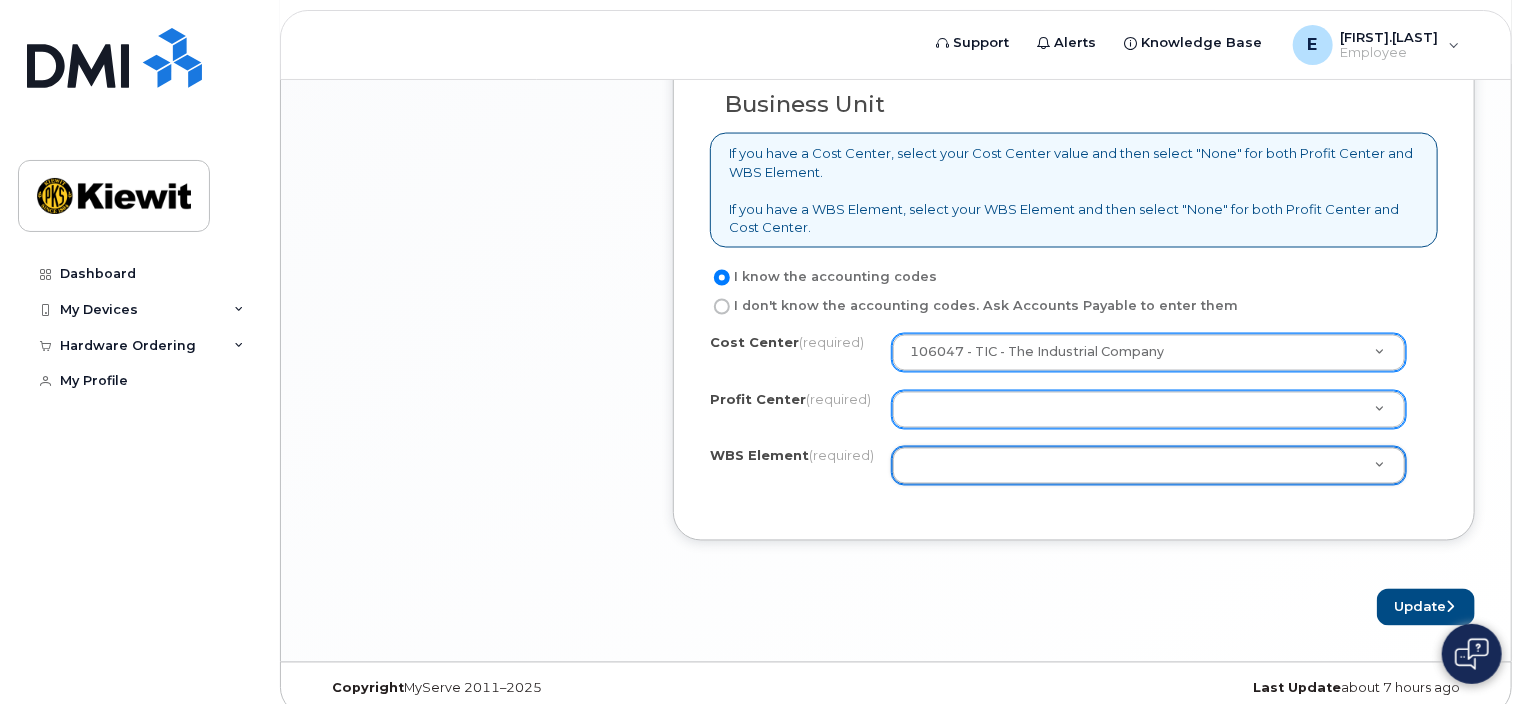 type on "1" 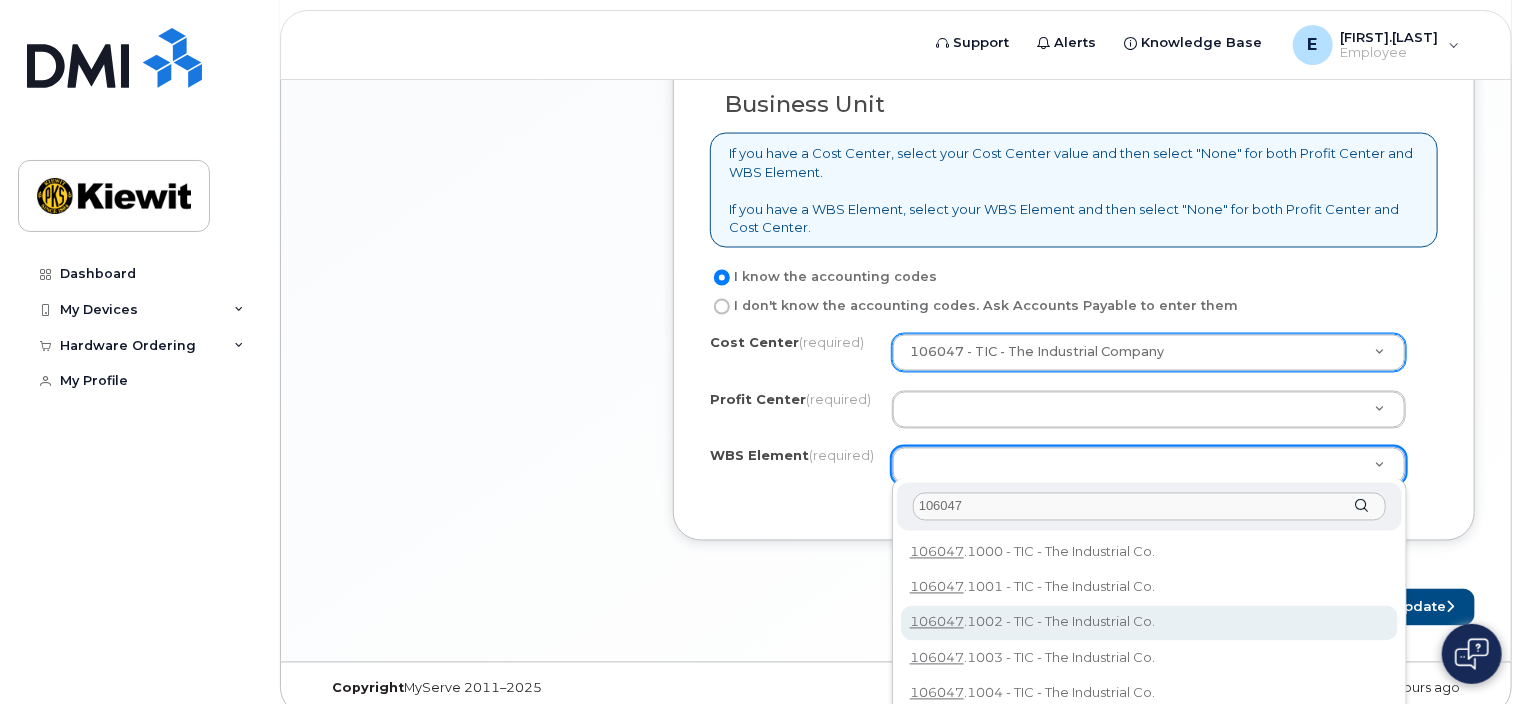 scroll, scrollTop: 188, scrollLeft: 0, axis: vertical 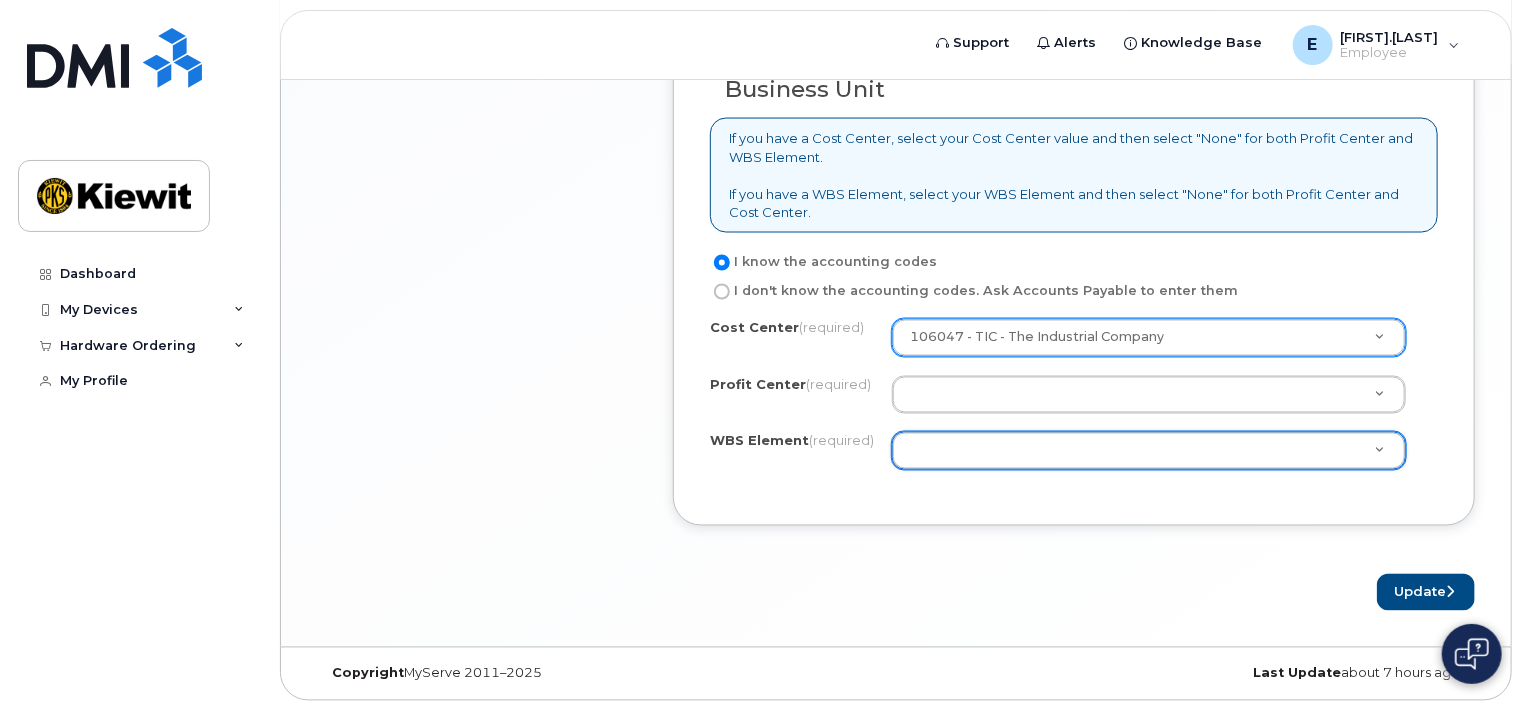 drag, startPoint x: 836, startPoint y: 611, endPoint x: 929, endPoint y: 439, distance: 195.53261 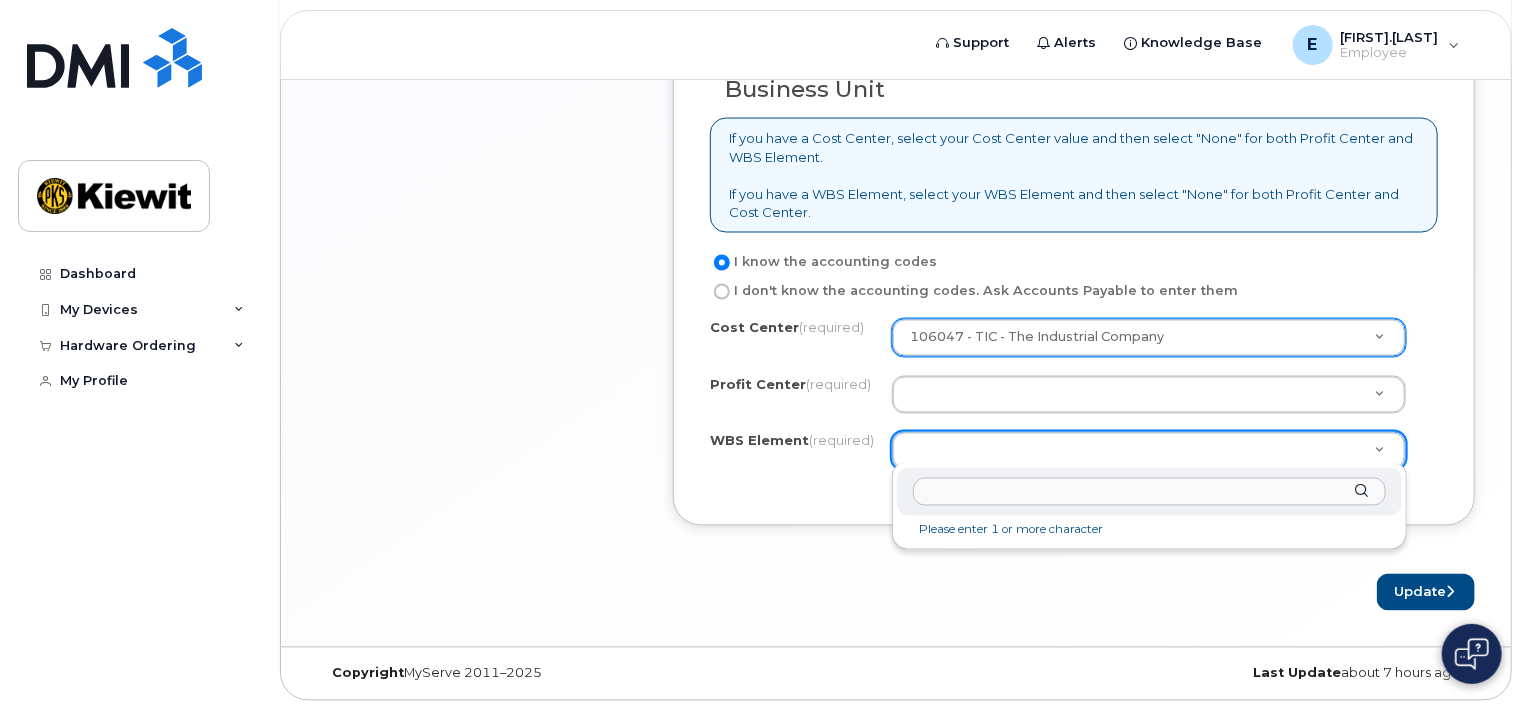 paste on "106047.1443" 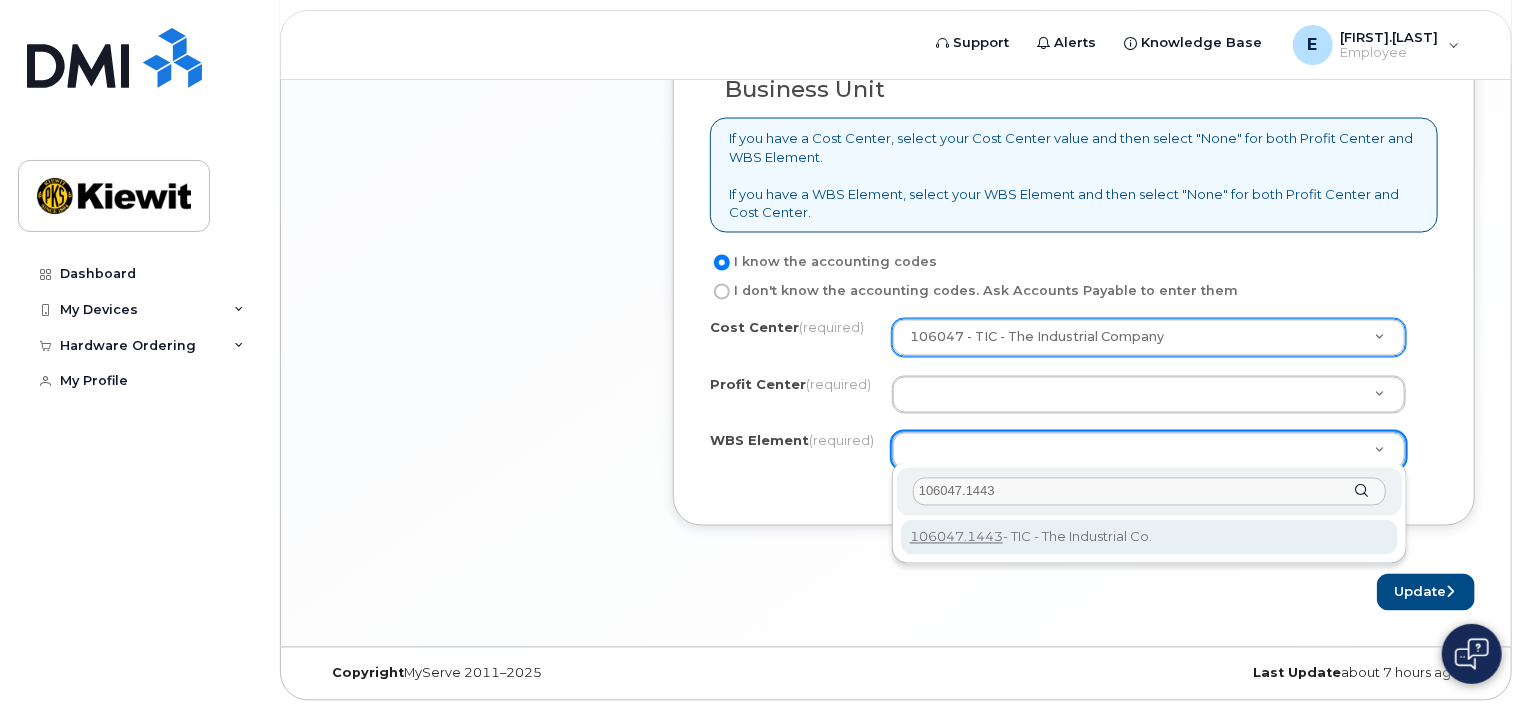 type on "106047.1443" 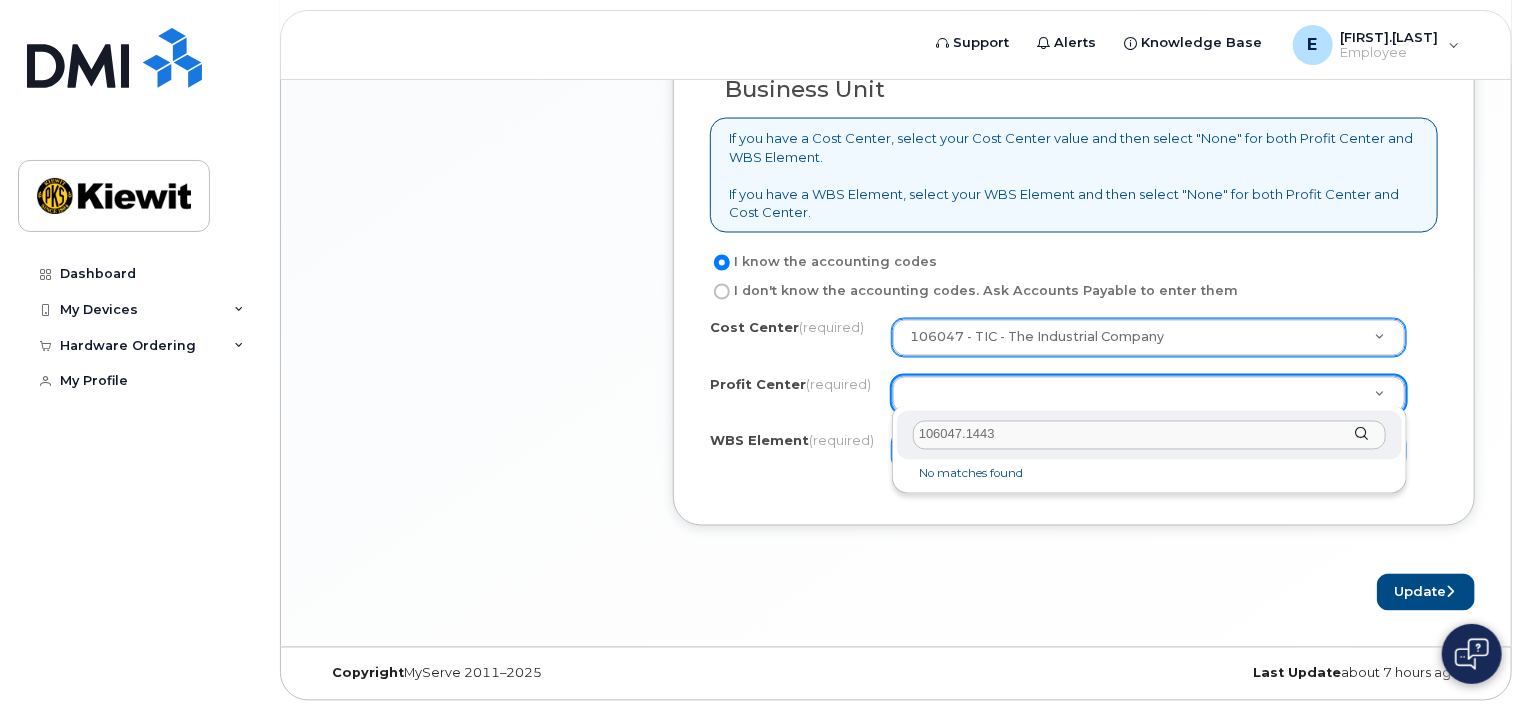 click on "106047.1443" 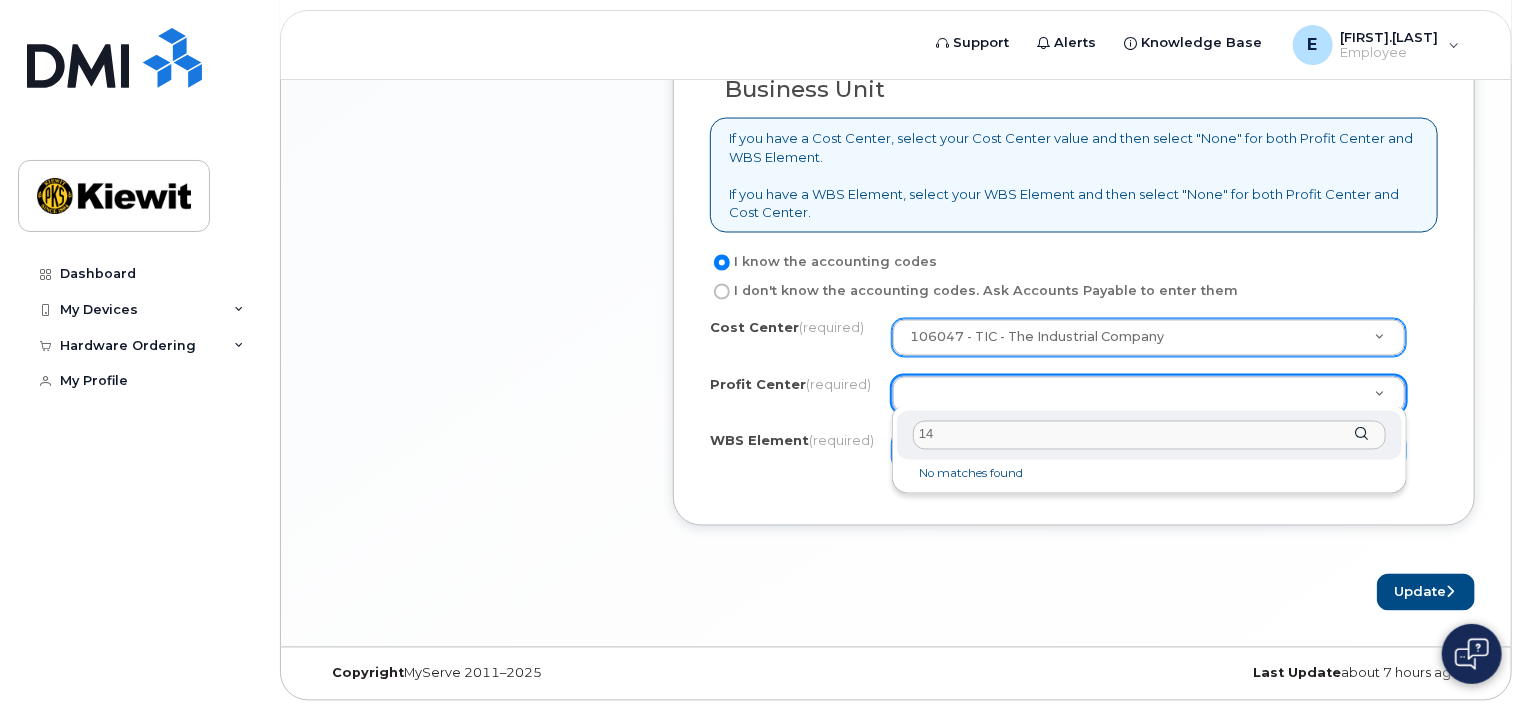 type on "1" 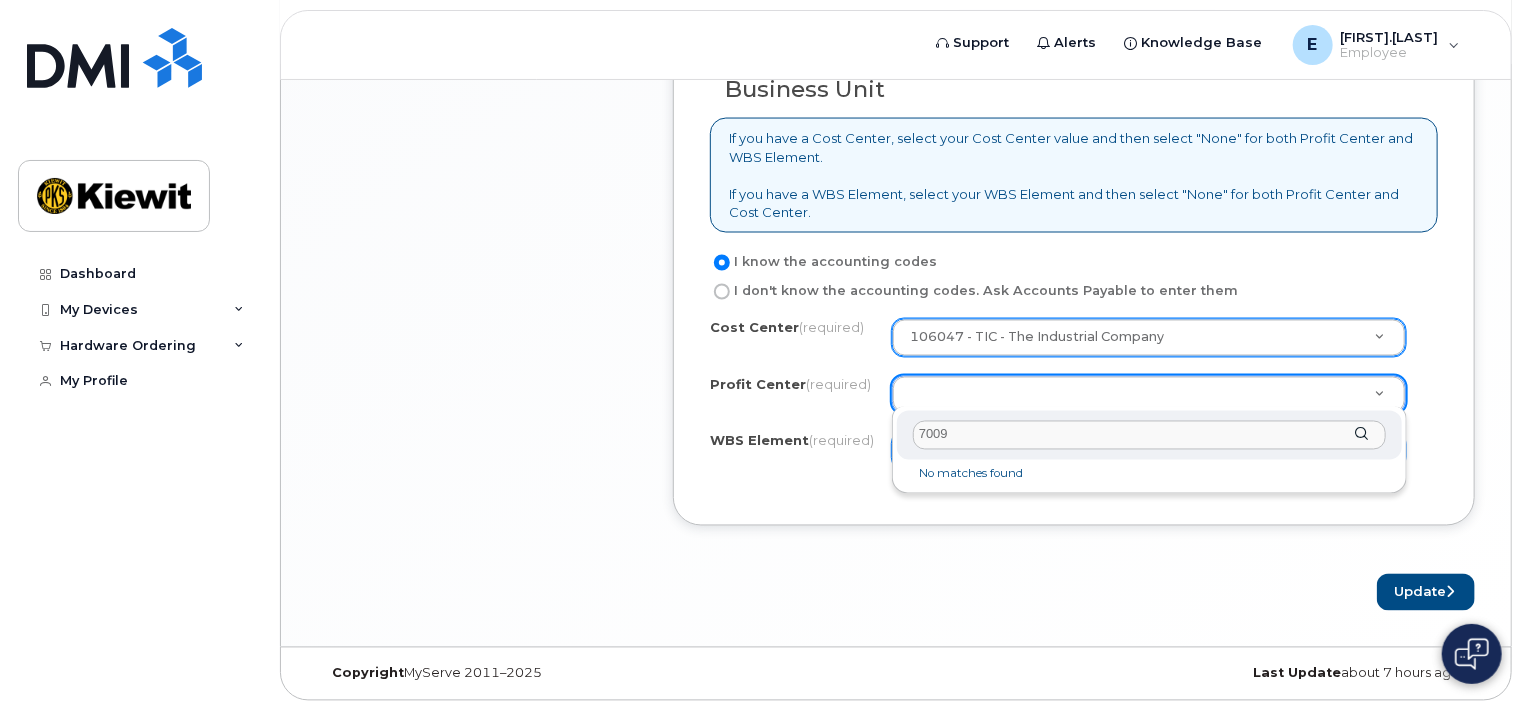 click on "7009" 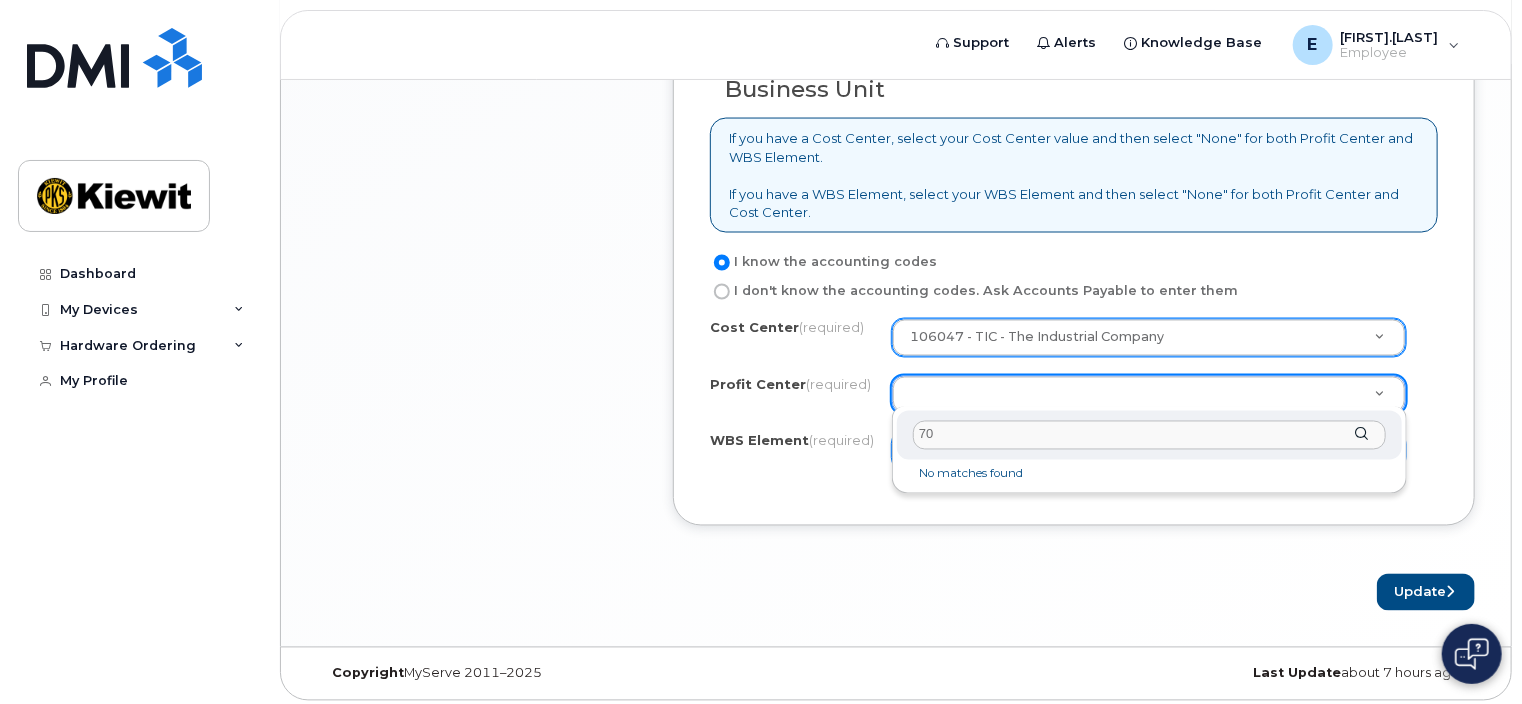 type on "7" 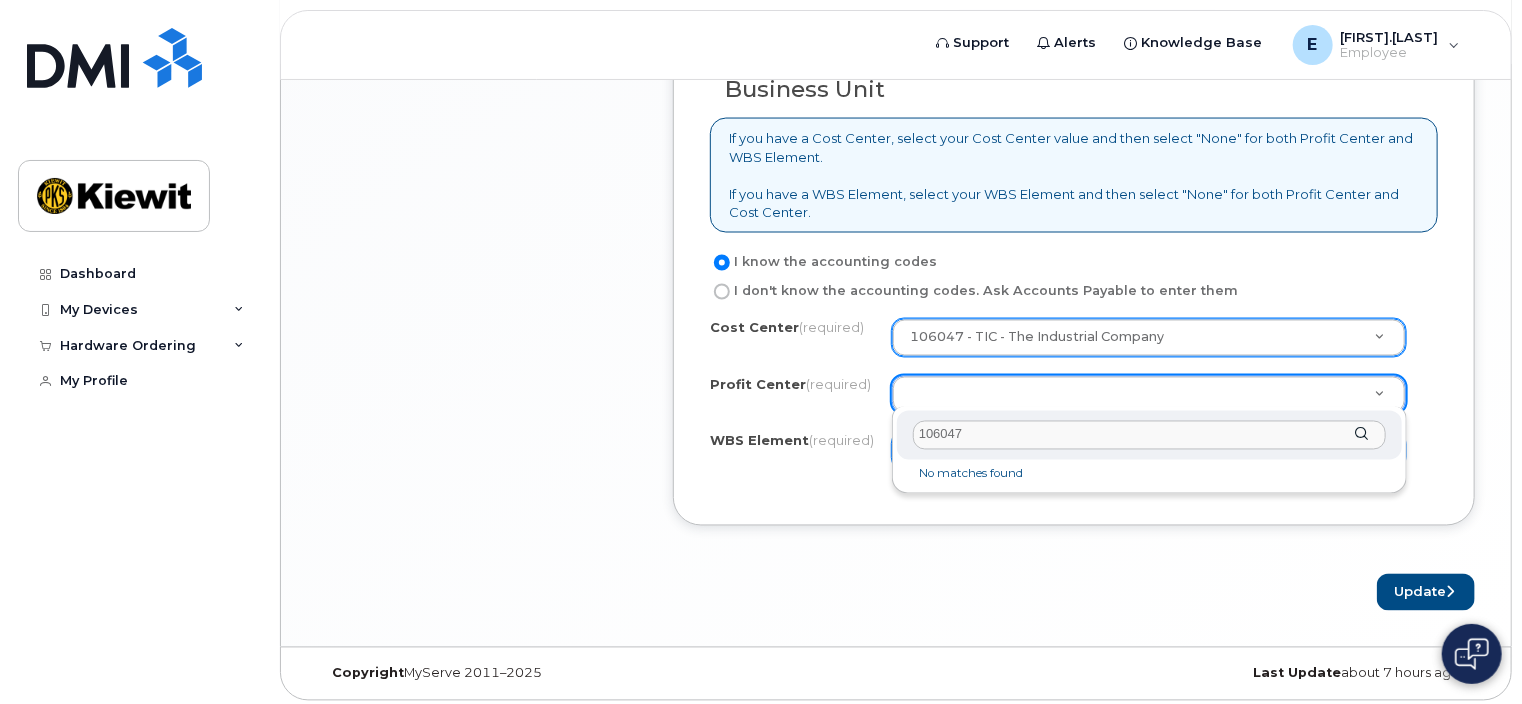 type on "106047" 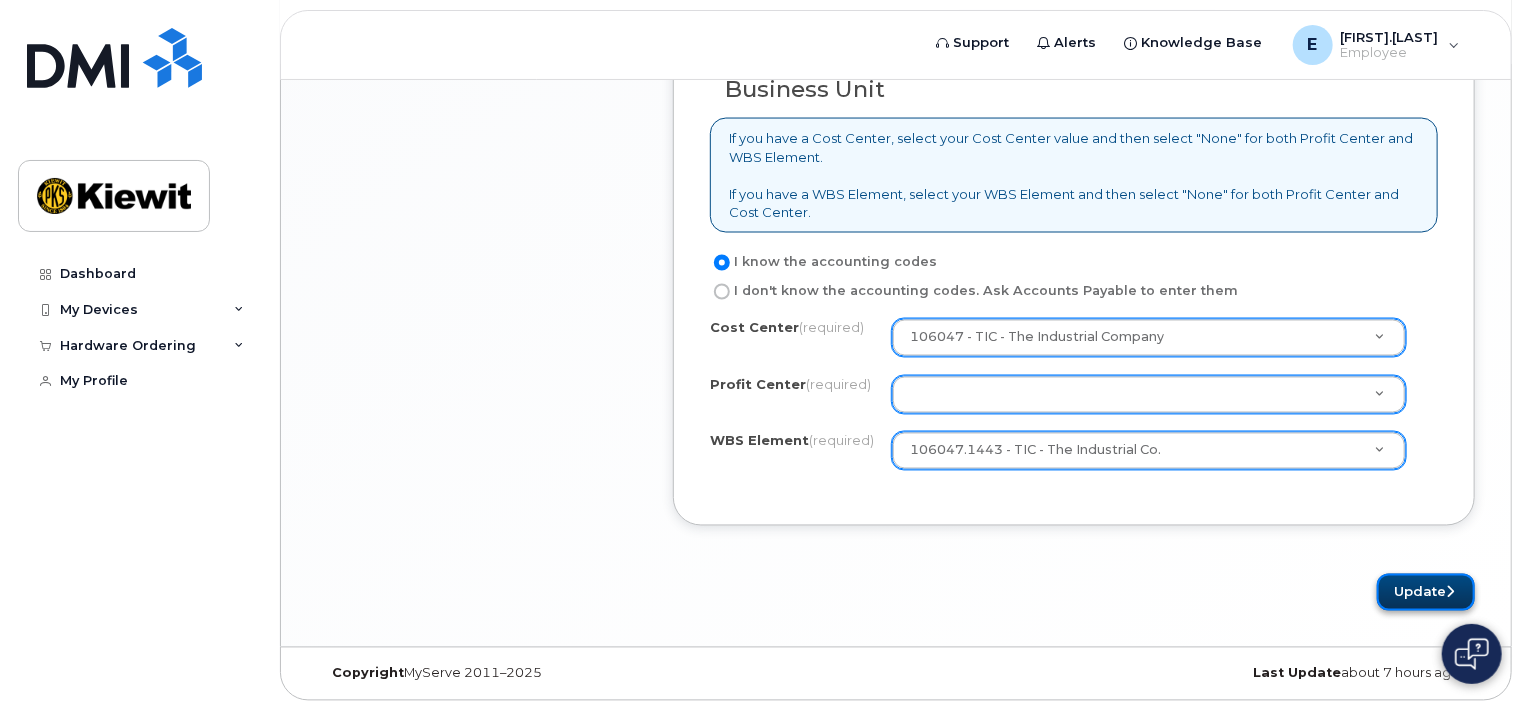 click on "Update" 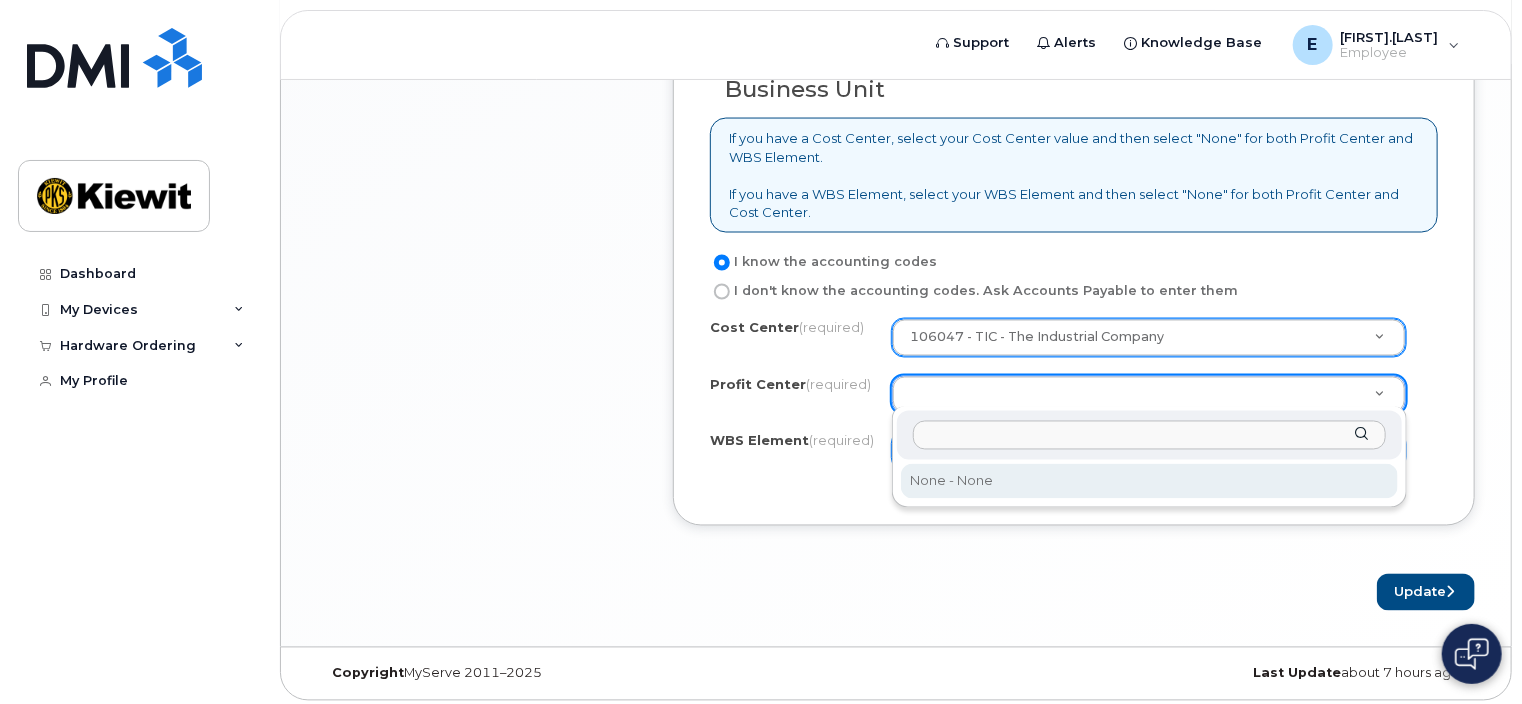select on "None" 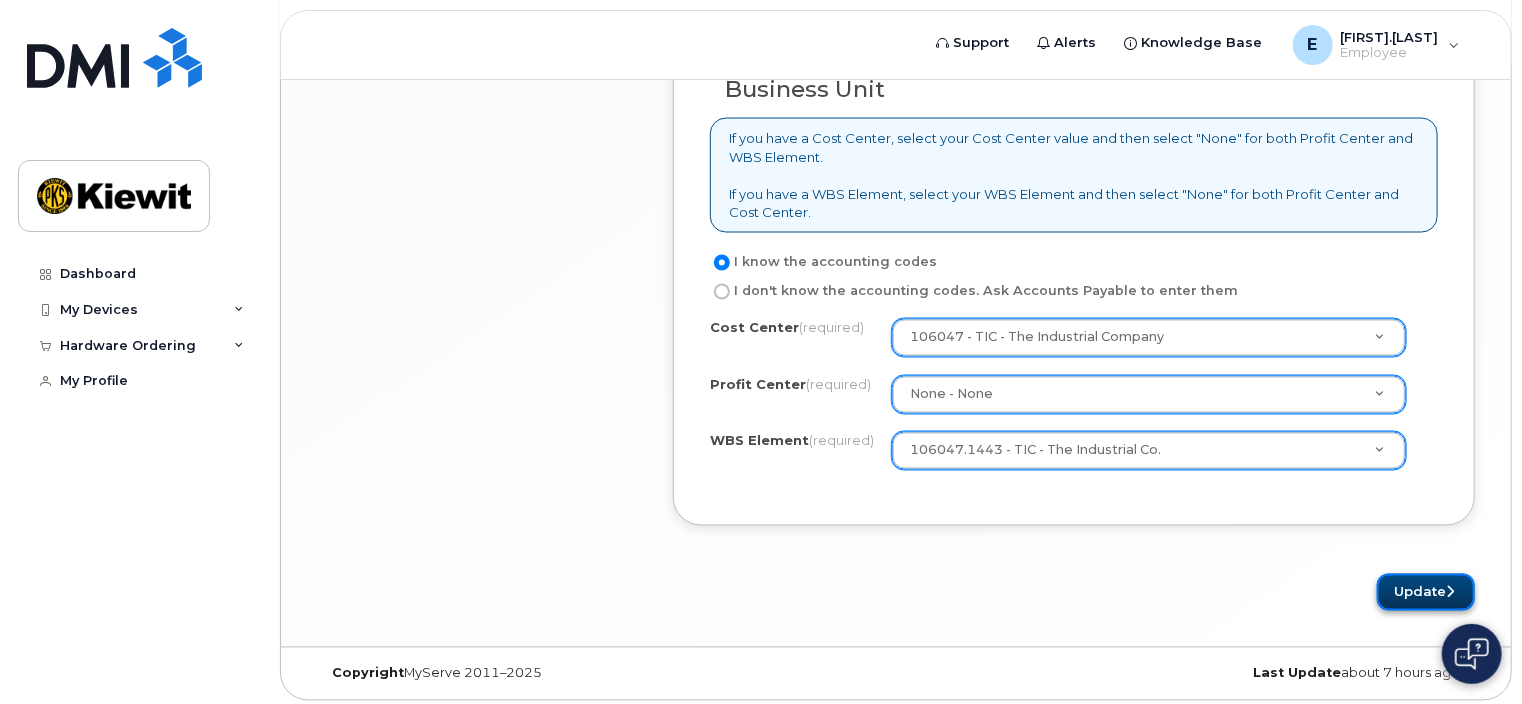 click on "Update" 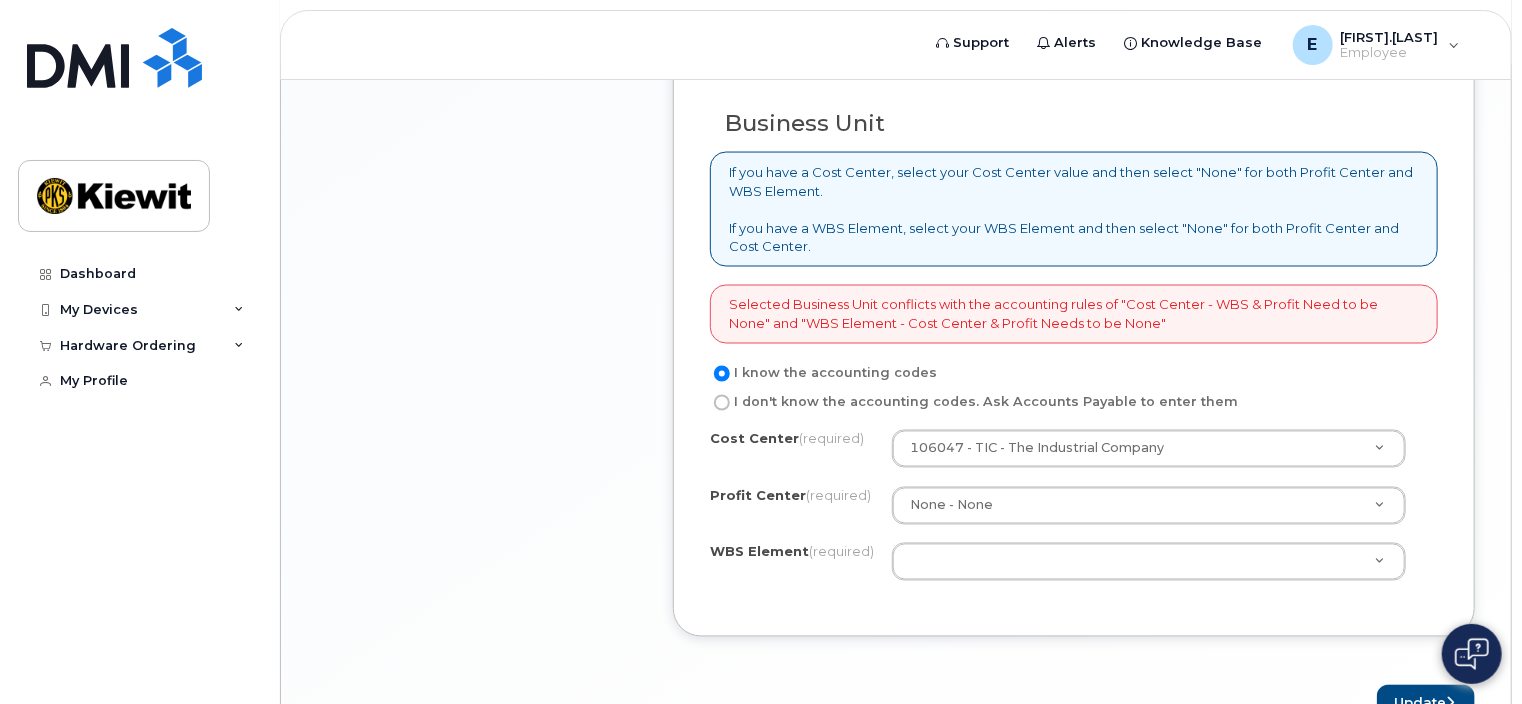 scroll, scrollTop: 1616, scrollLeft: 0, axis: vertical 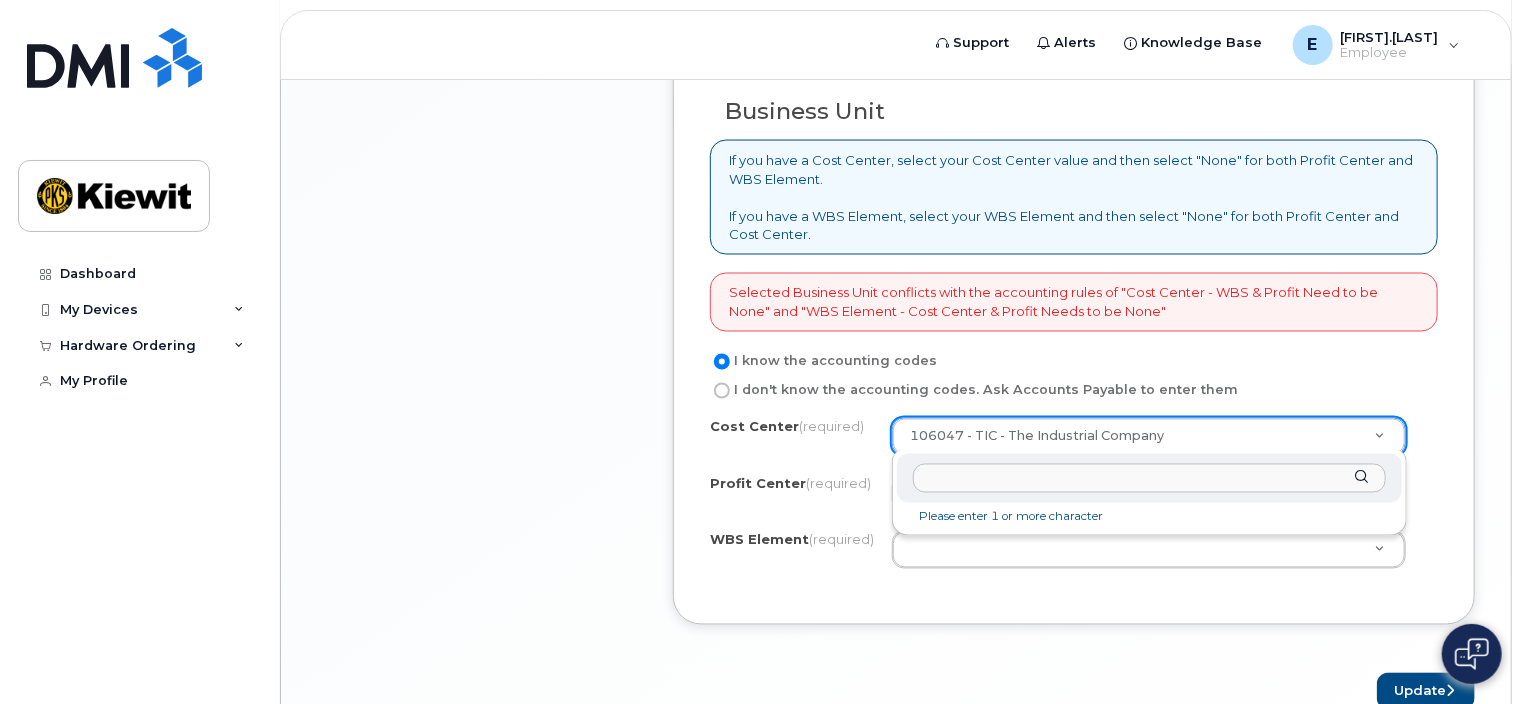 click 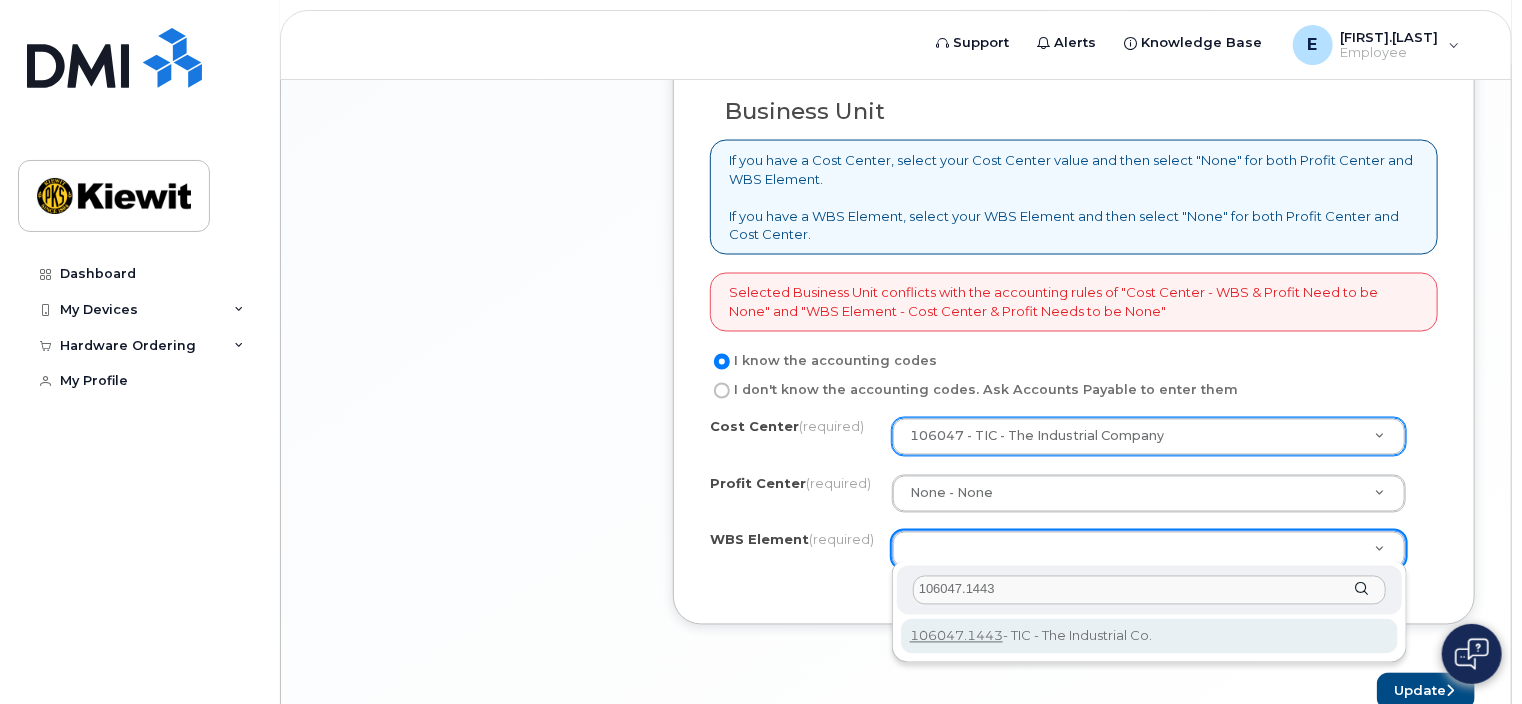 type on "106047.1443" 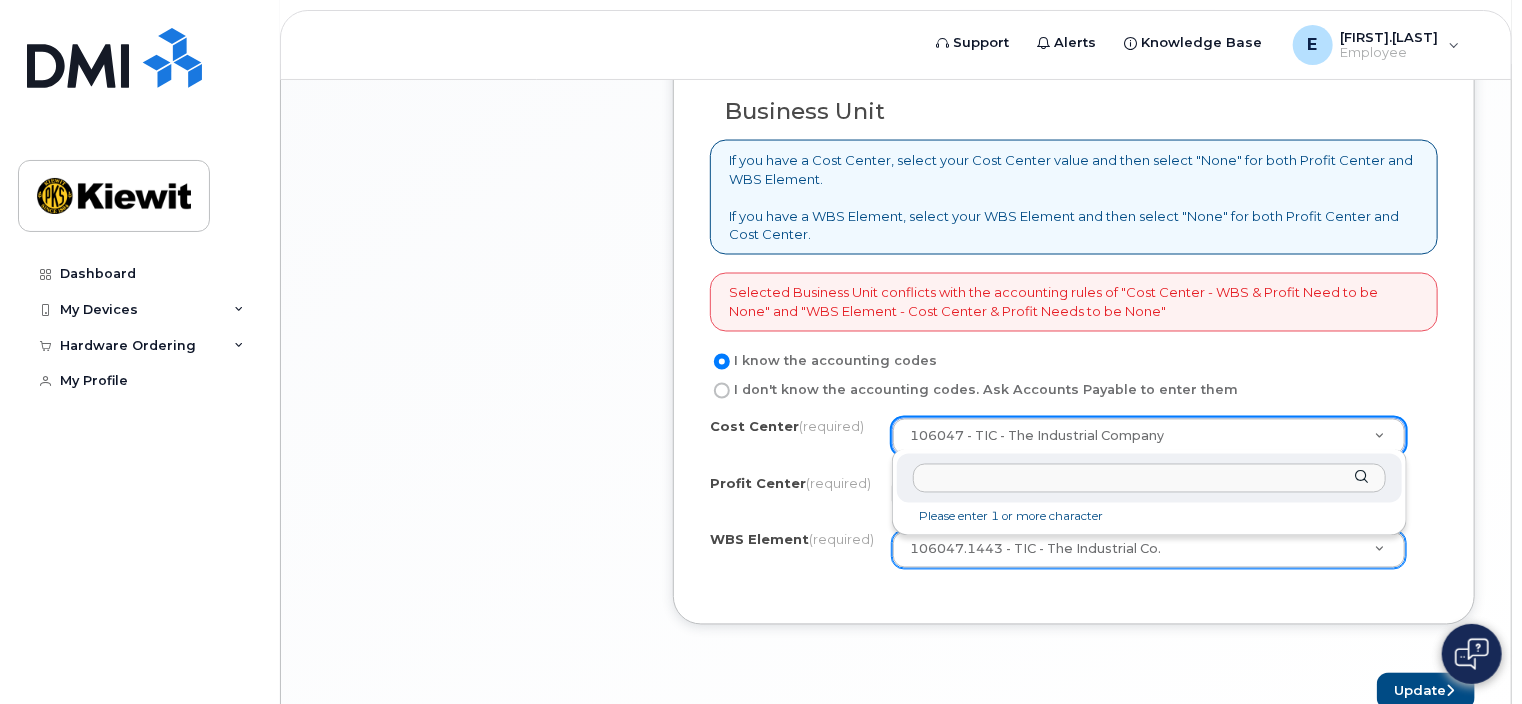click 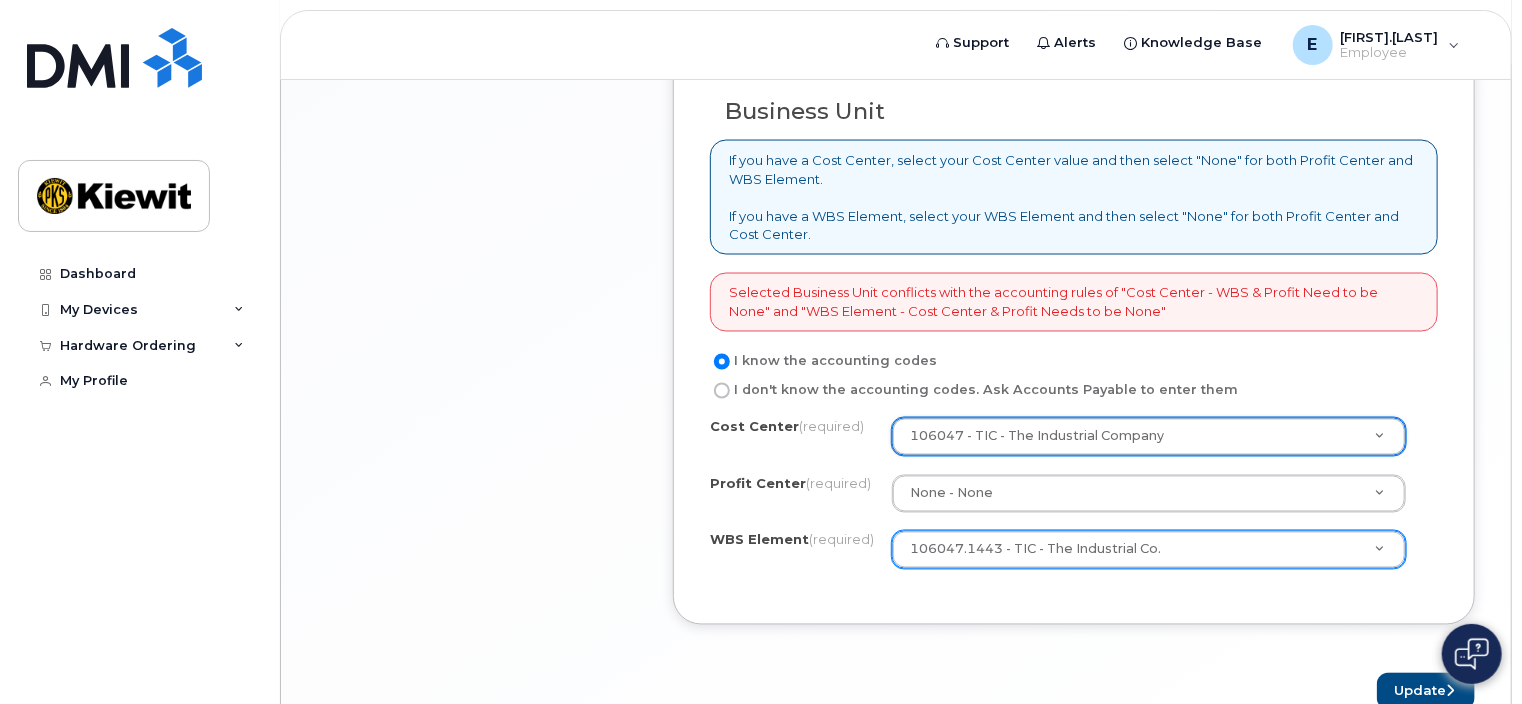 type 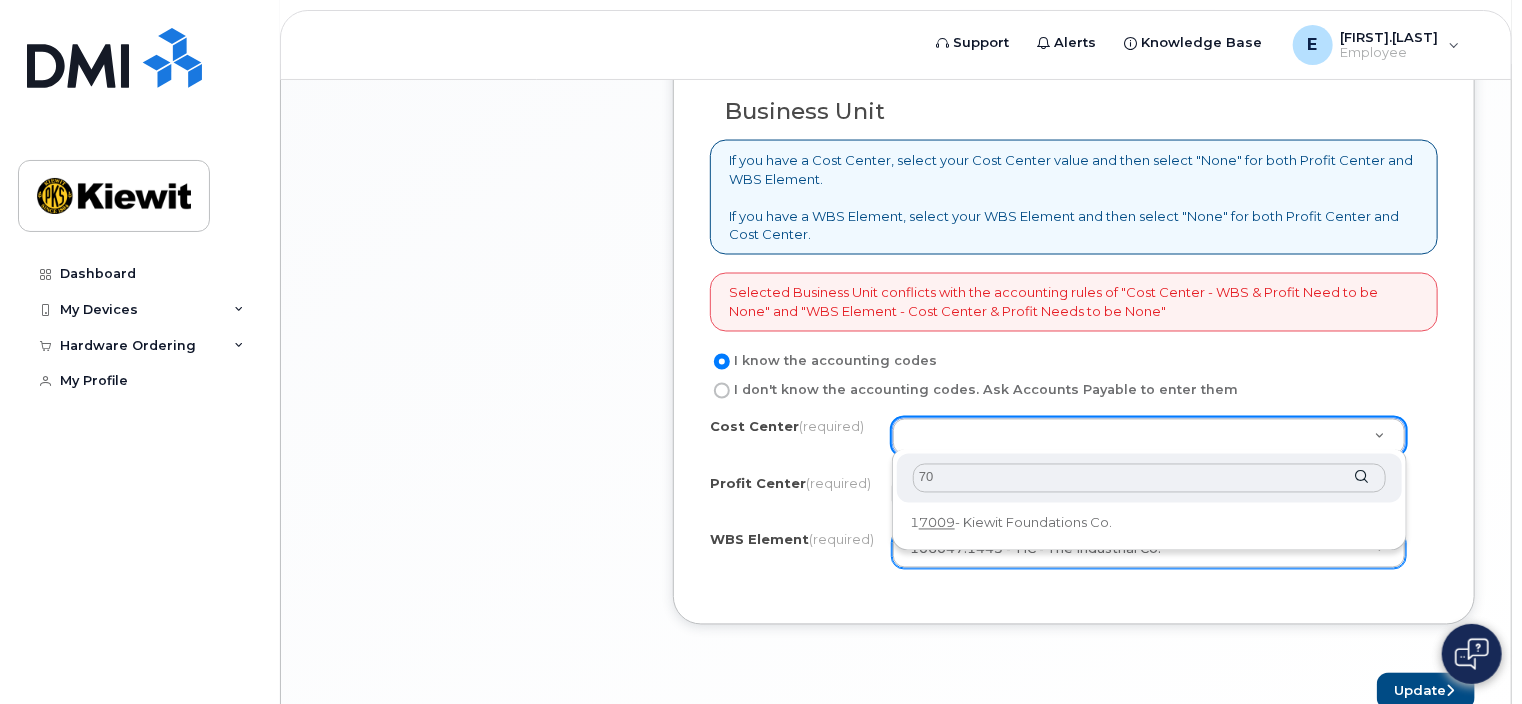 type on "7" 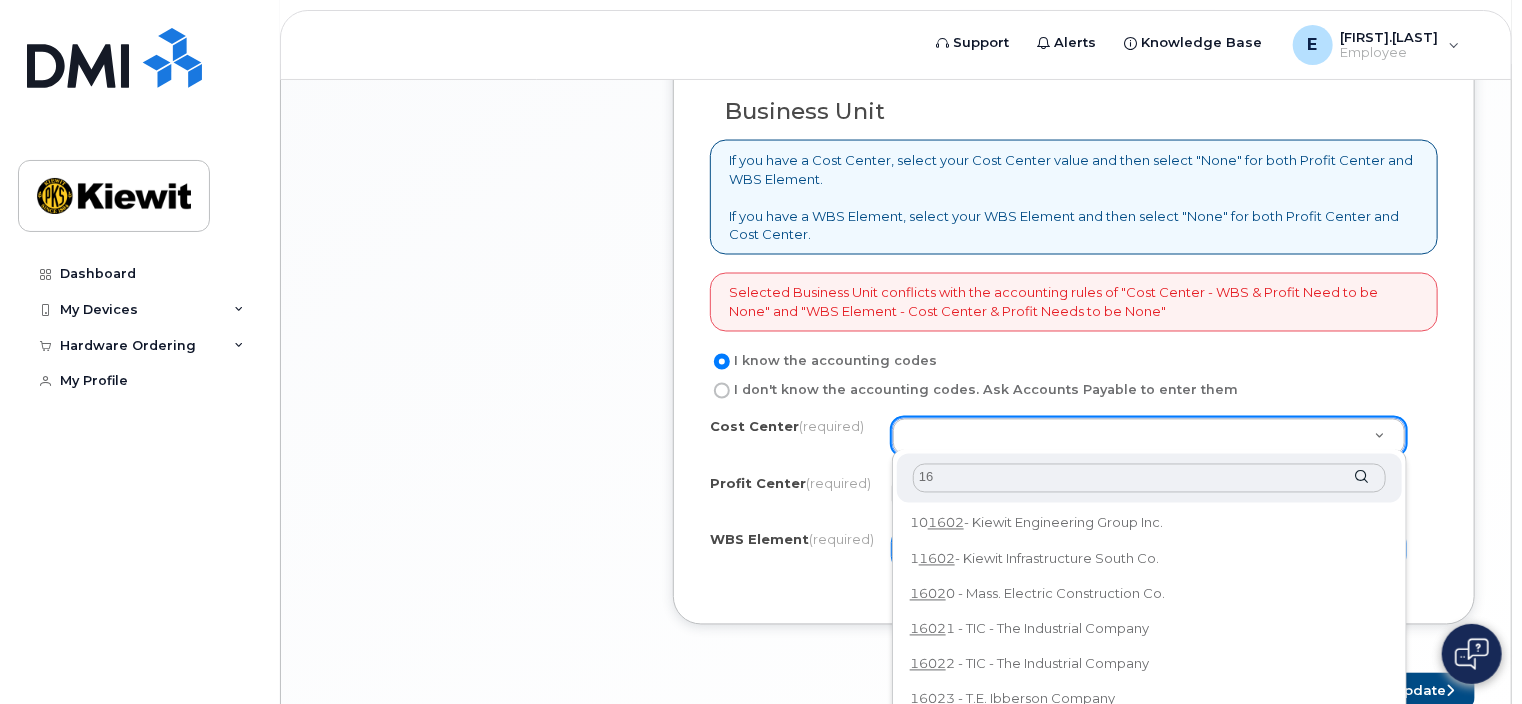 type on "1" 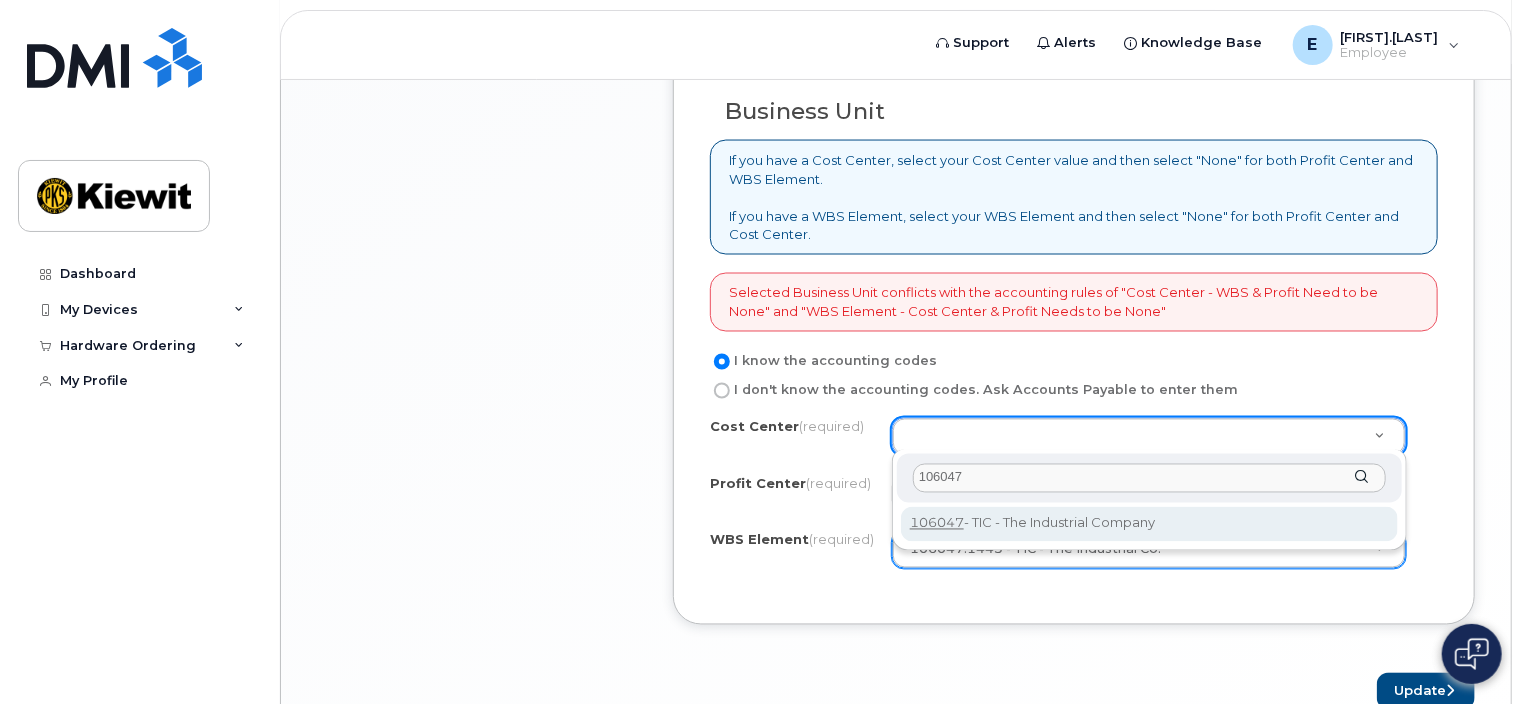 type on "106047" 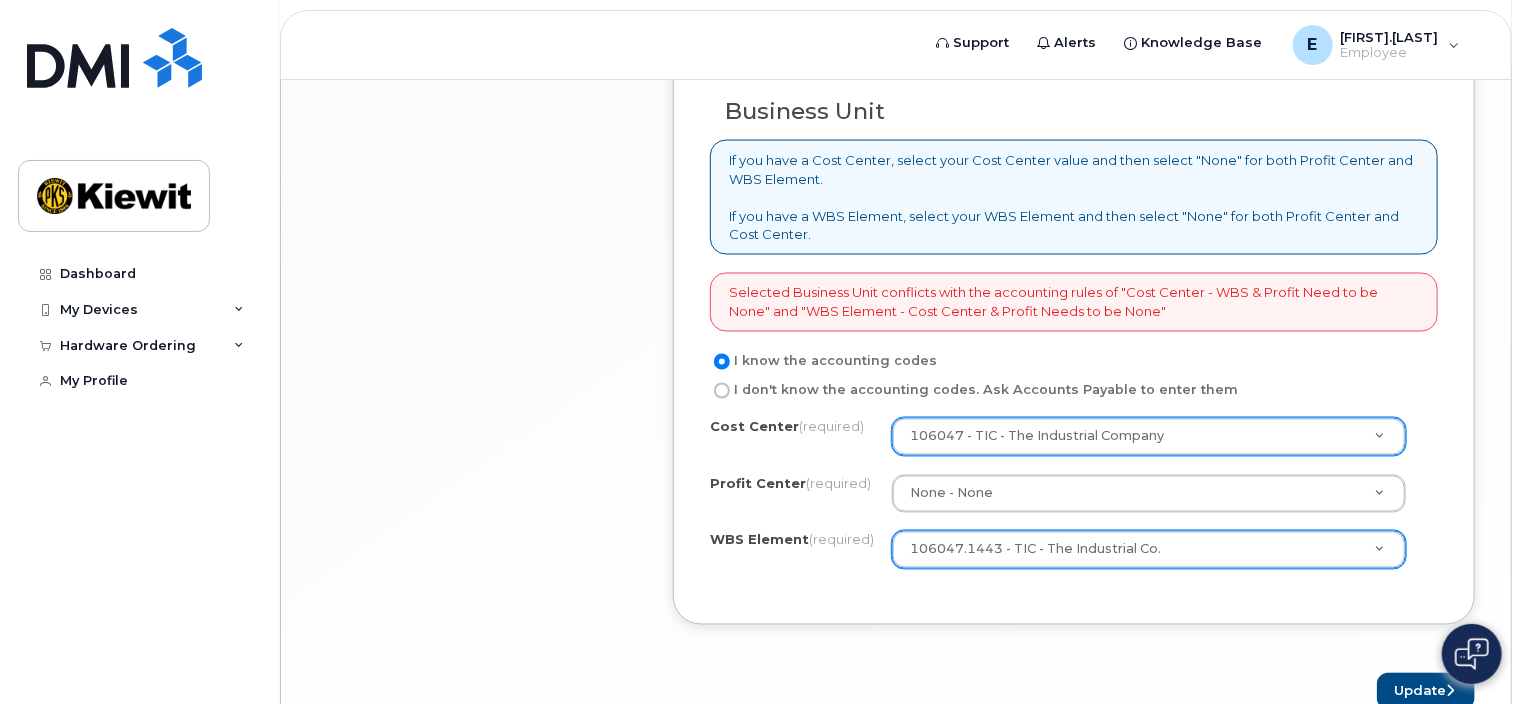 click on "WBS Element
(required)
106047.1443 - TIC - The Industrial Co.     106047.1443" 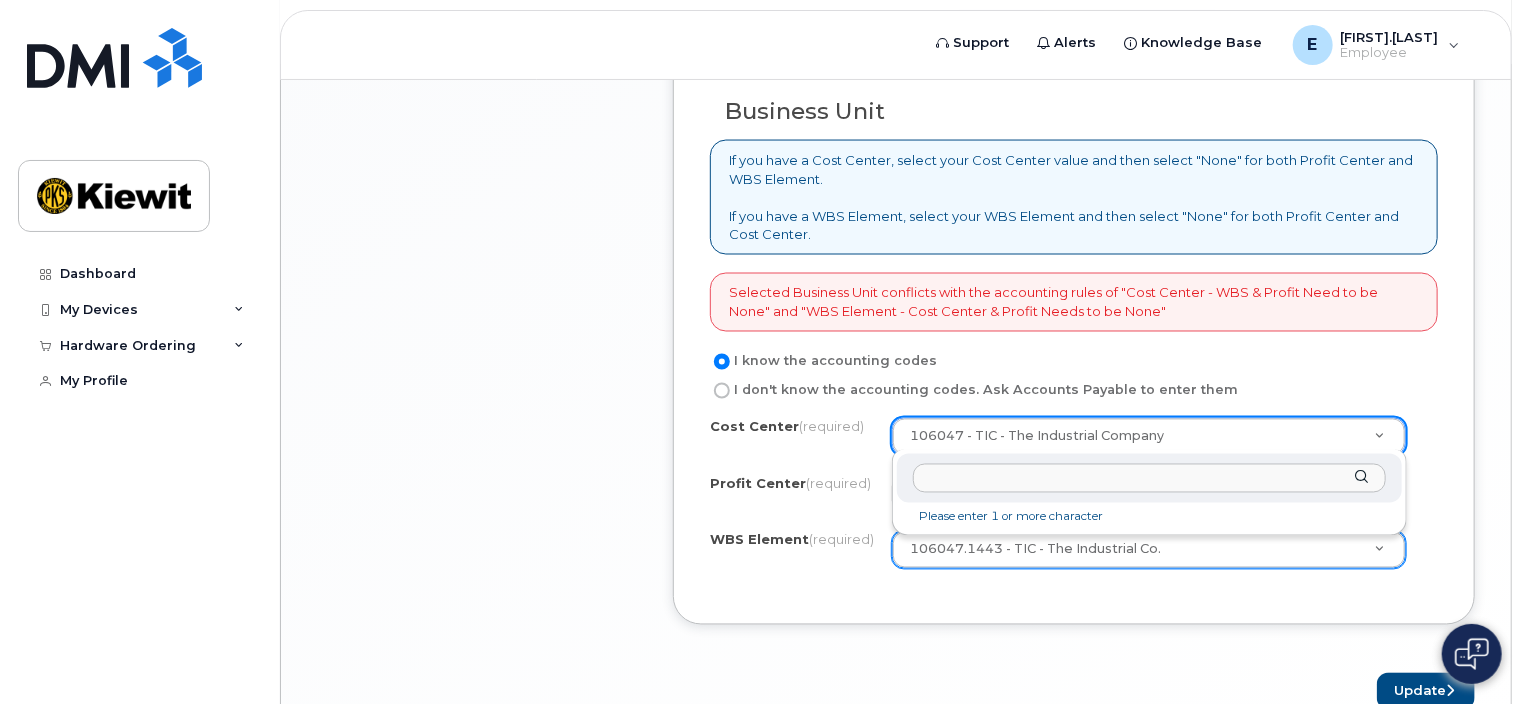 click 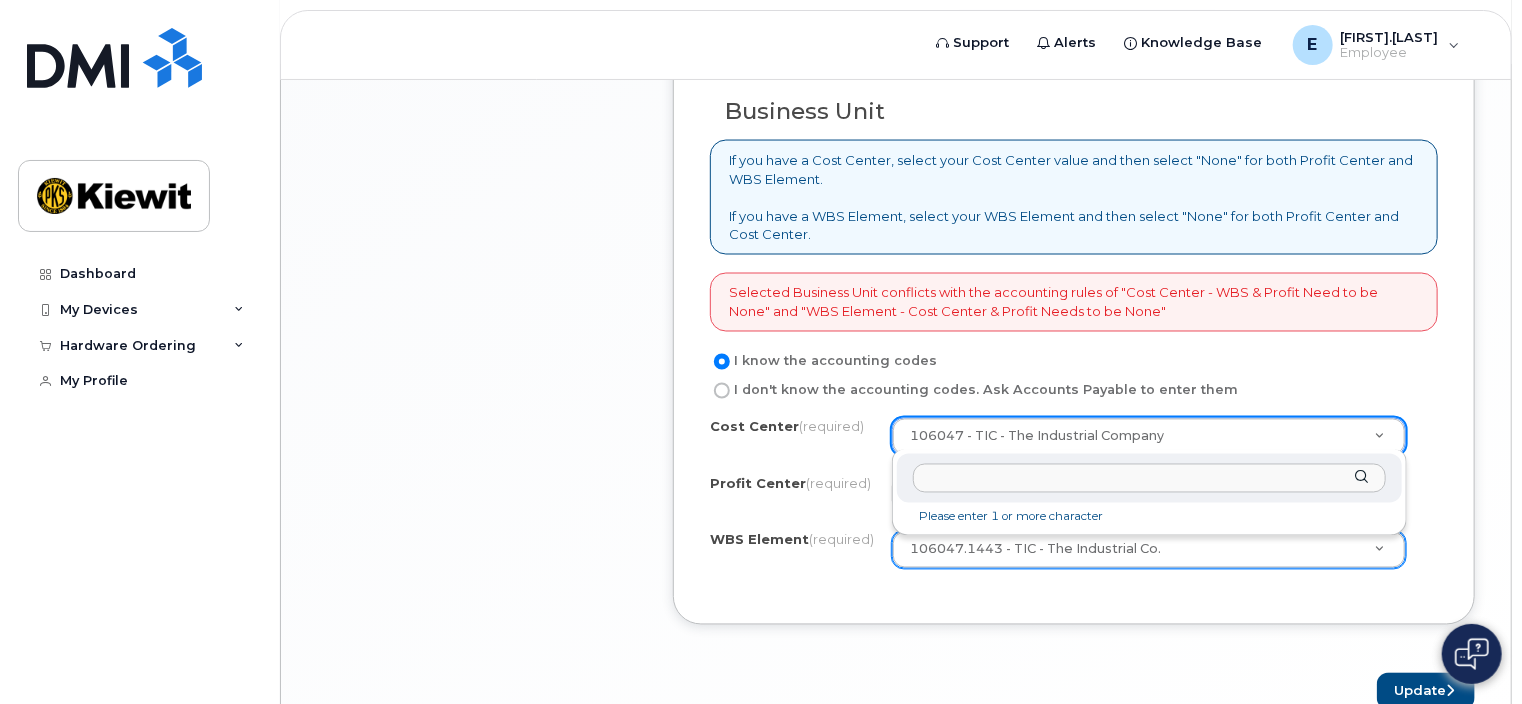 type on "0" 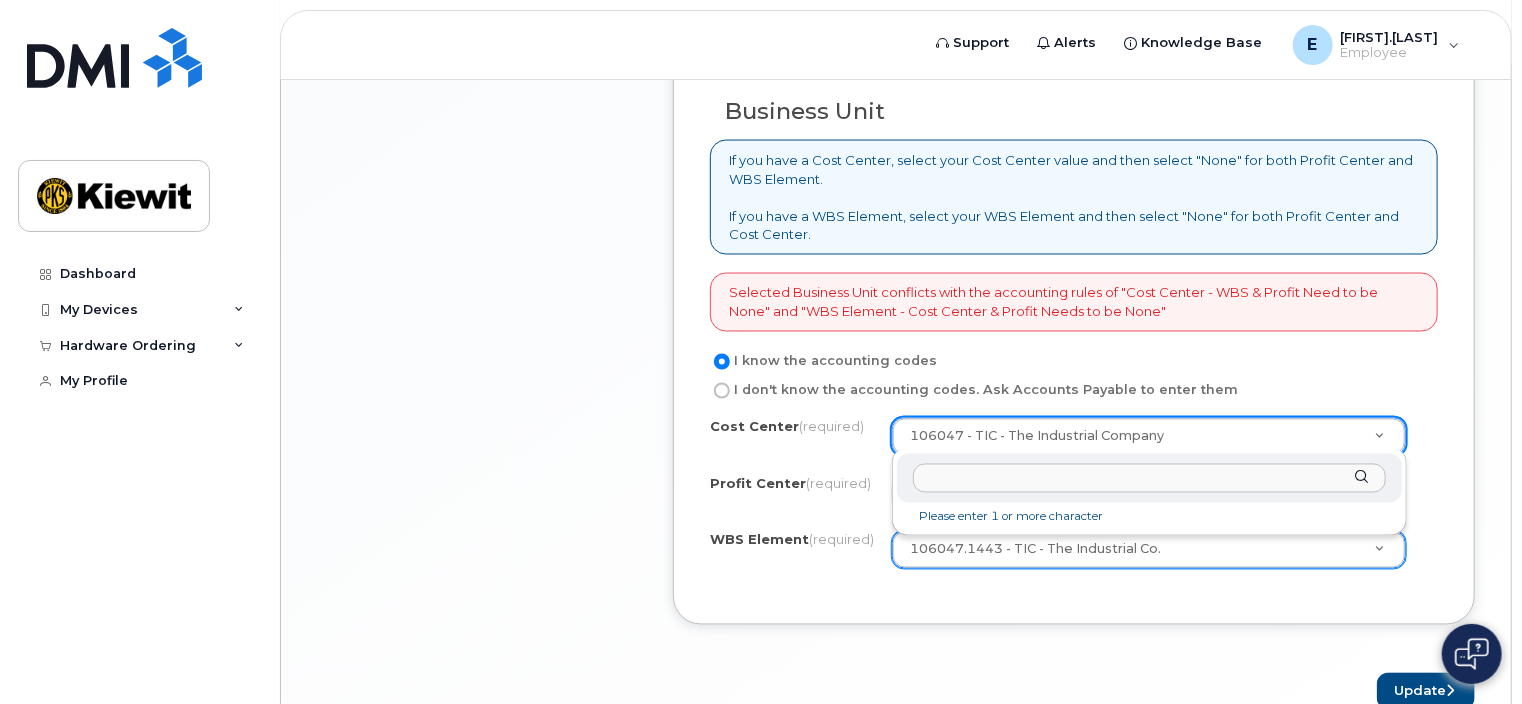 click 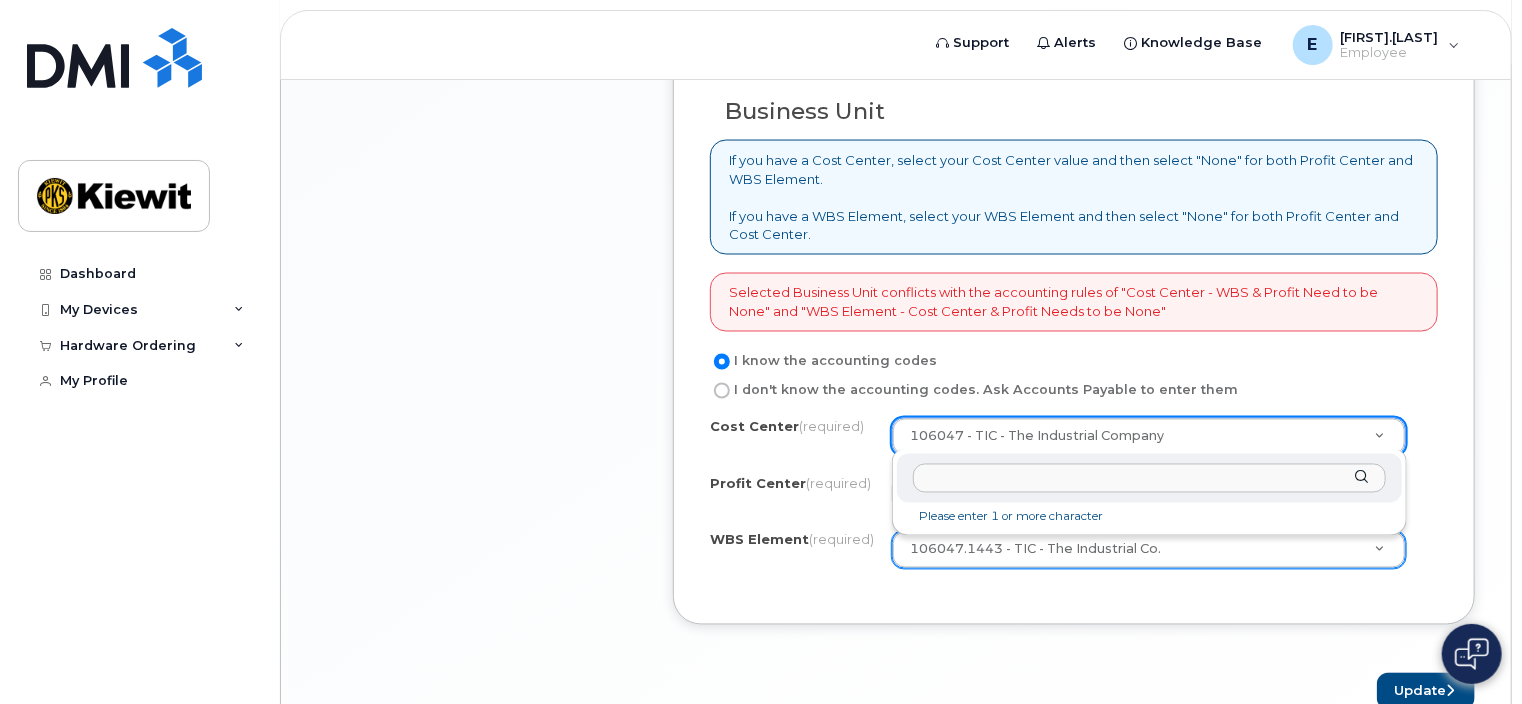 click on "Please enter 1 or more character" 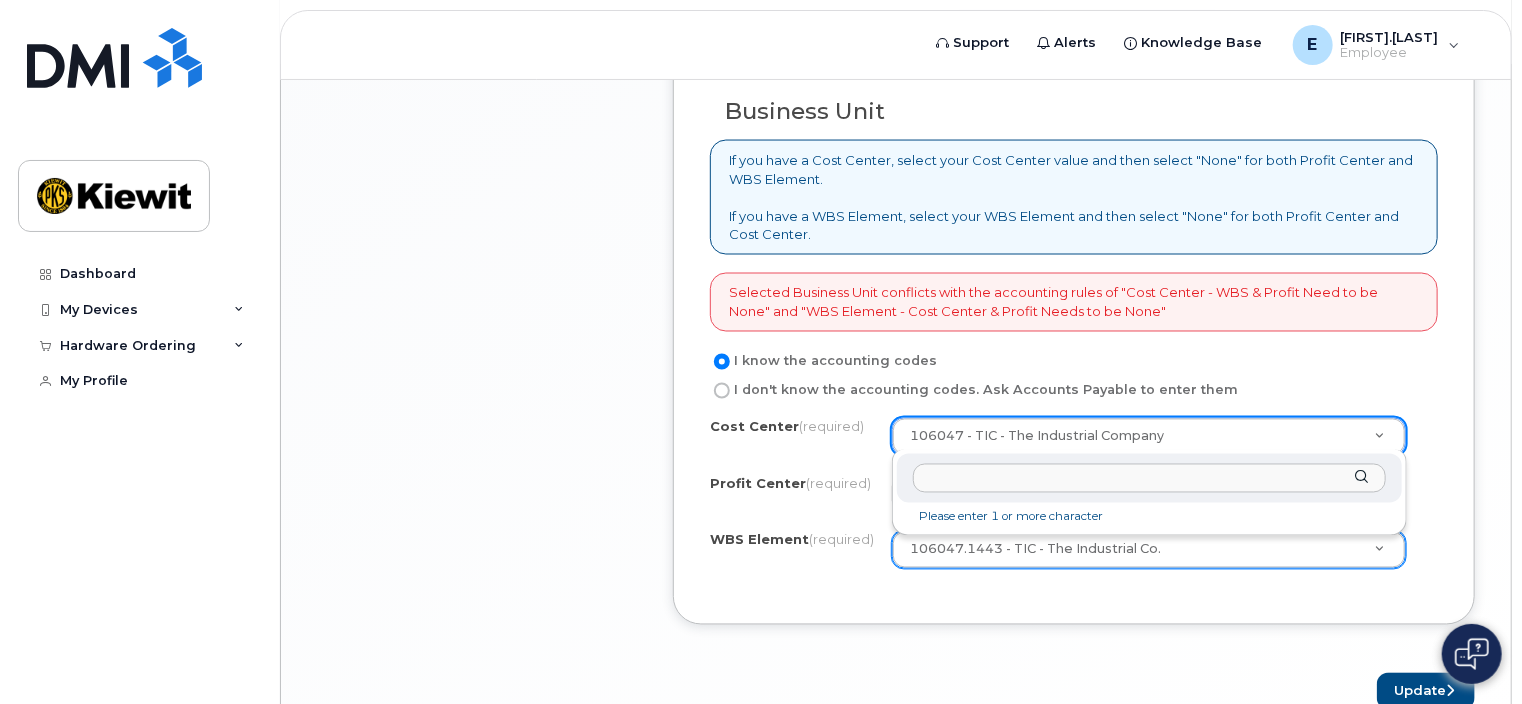 click 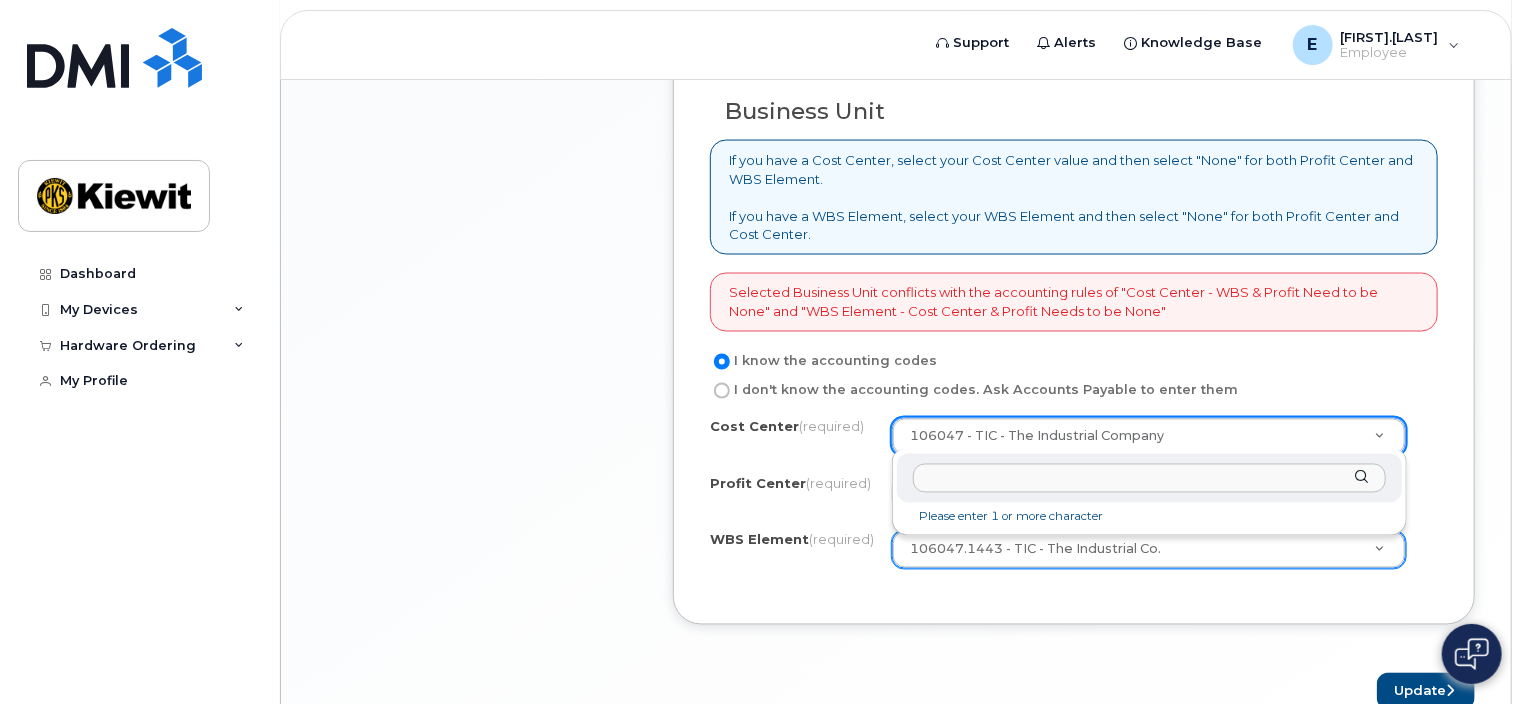 click on "Please enter 1 or more character" 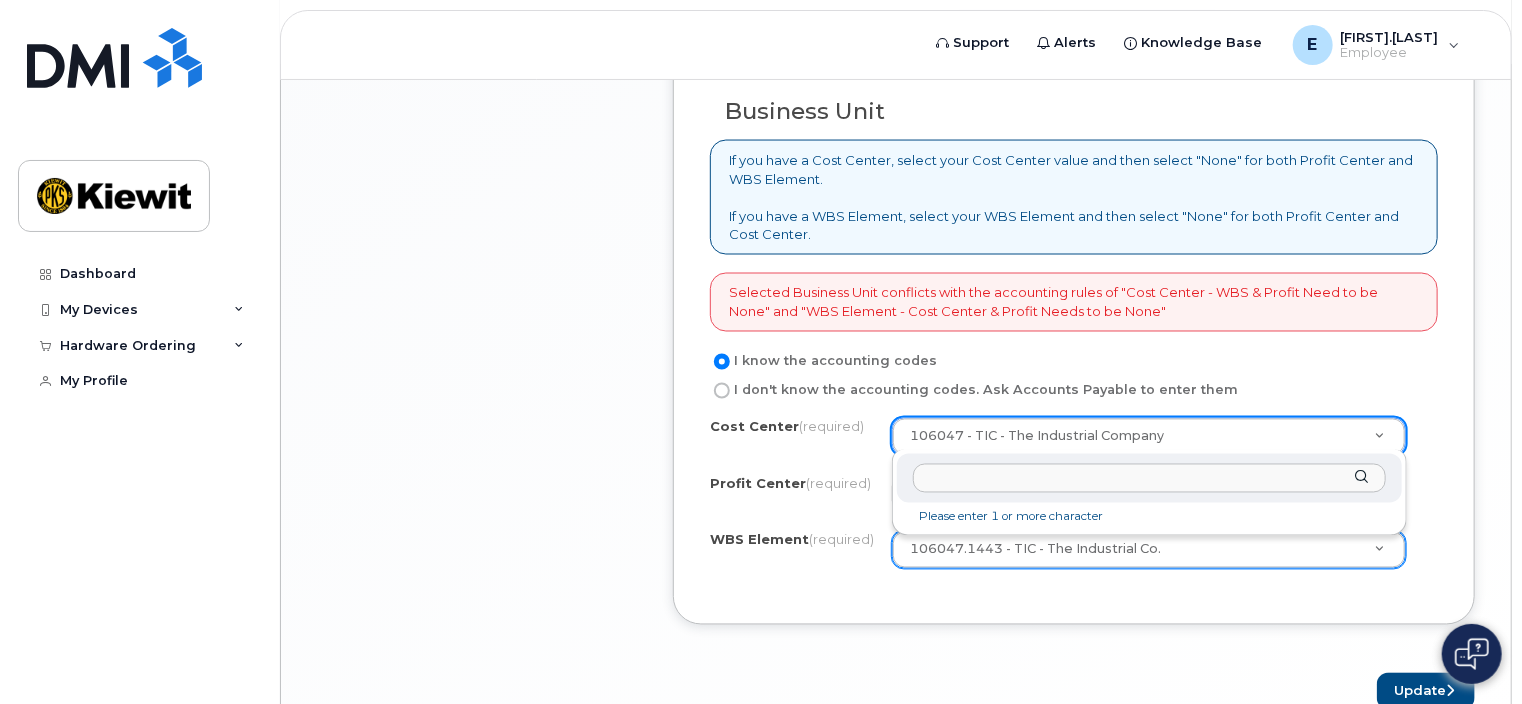 click 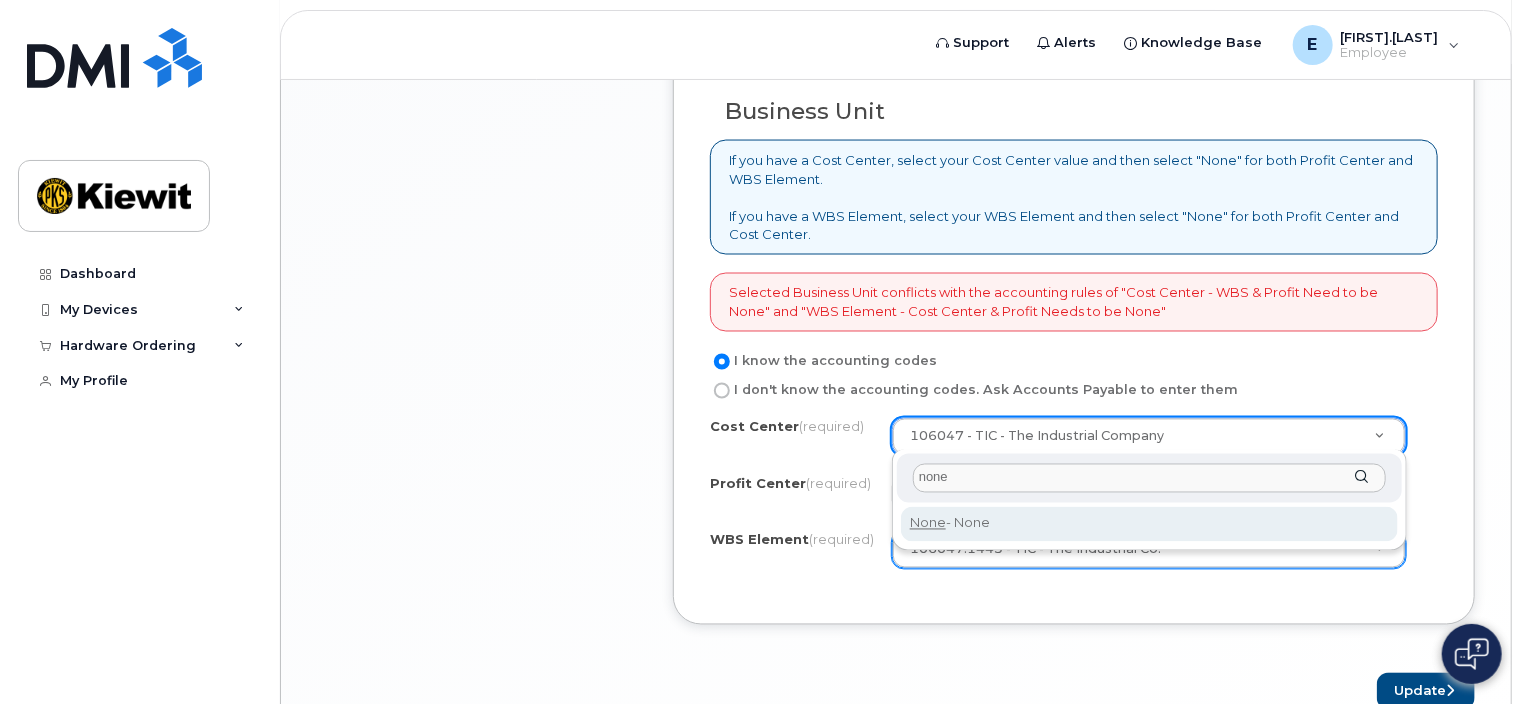 type on "none" 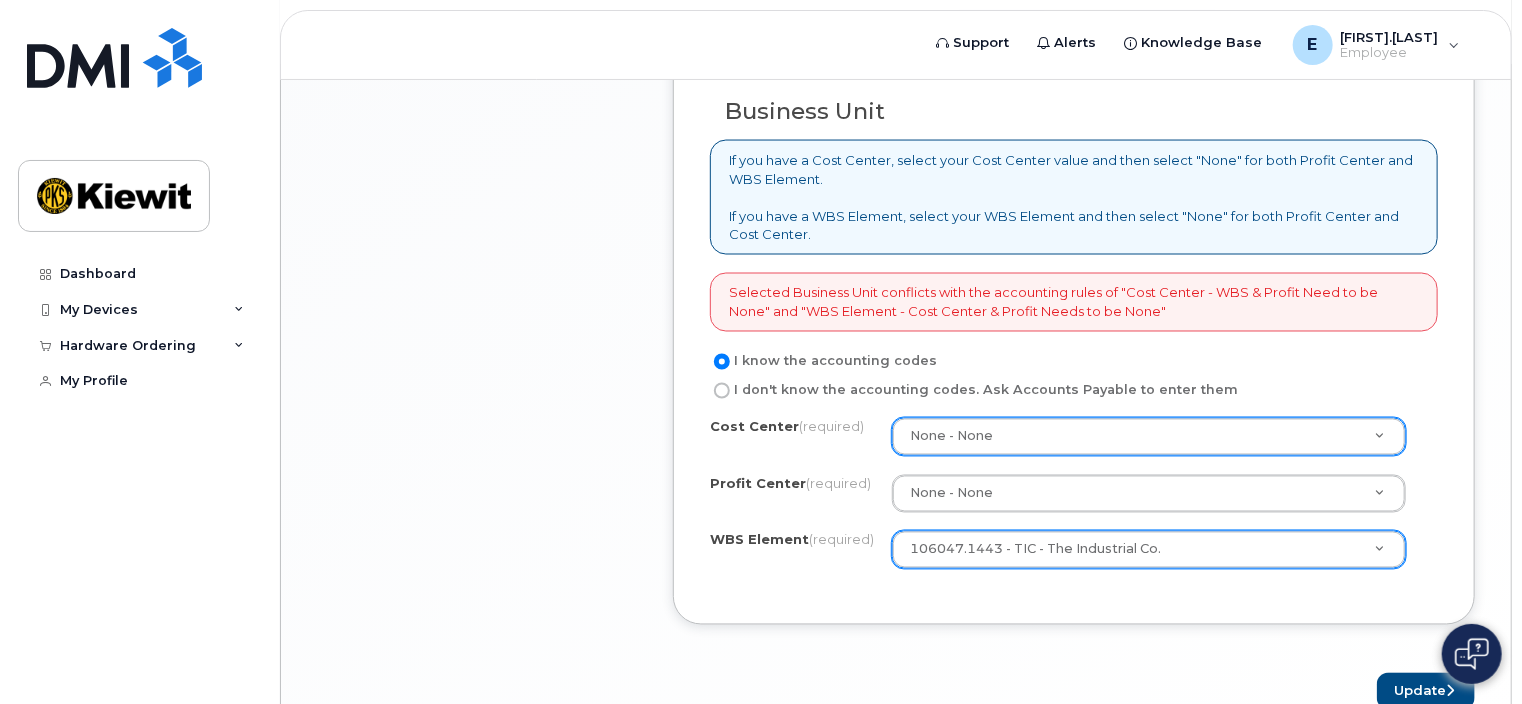 click on "Cost Center
(required)
None - None     None
Profit Center
(required)
None - None
None - None
WBS Element
(required)
106047.1443 - TIC - The Industrial Co.     106047.1443" 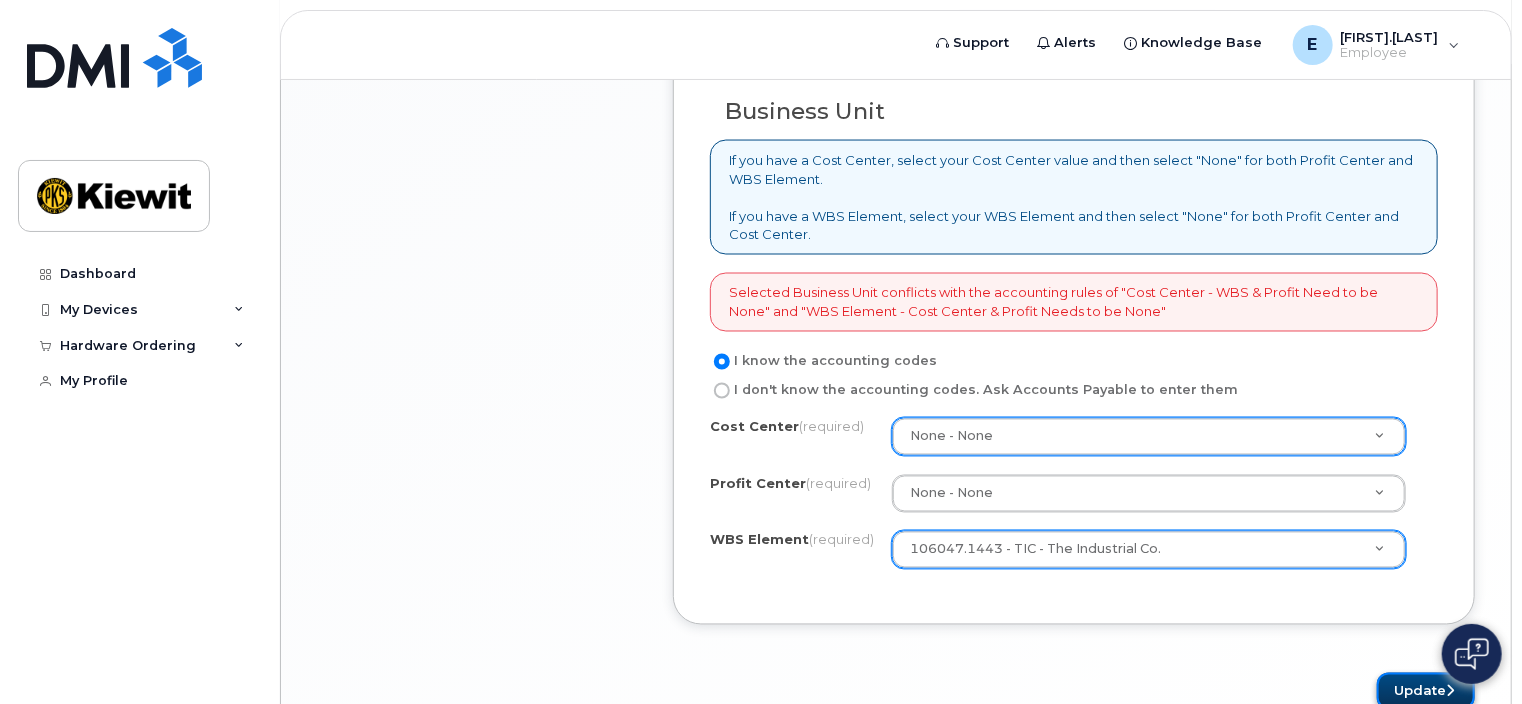click on "Update" 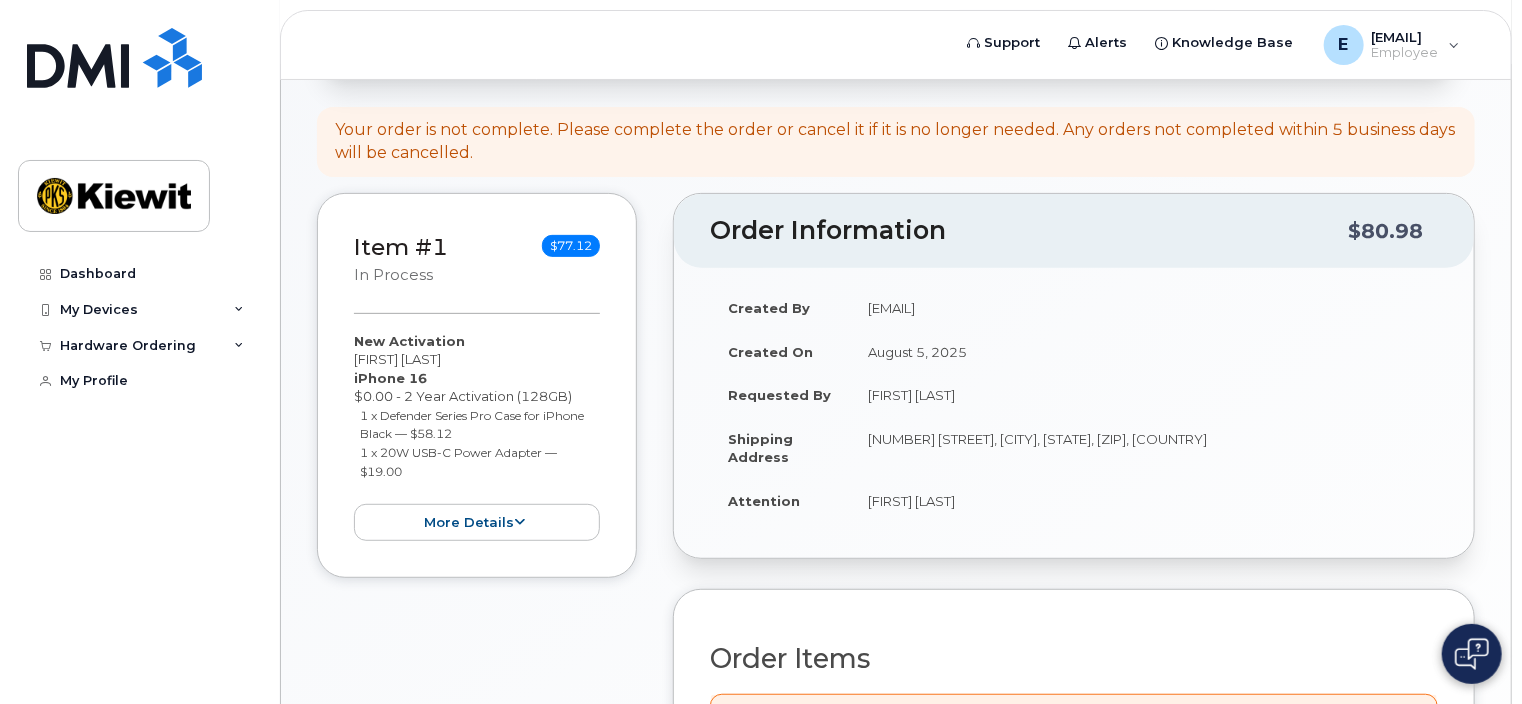 scroll, scrollTop: 276, scrollLeft: 0, axis: vertical 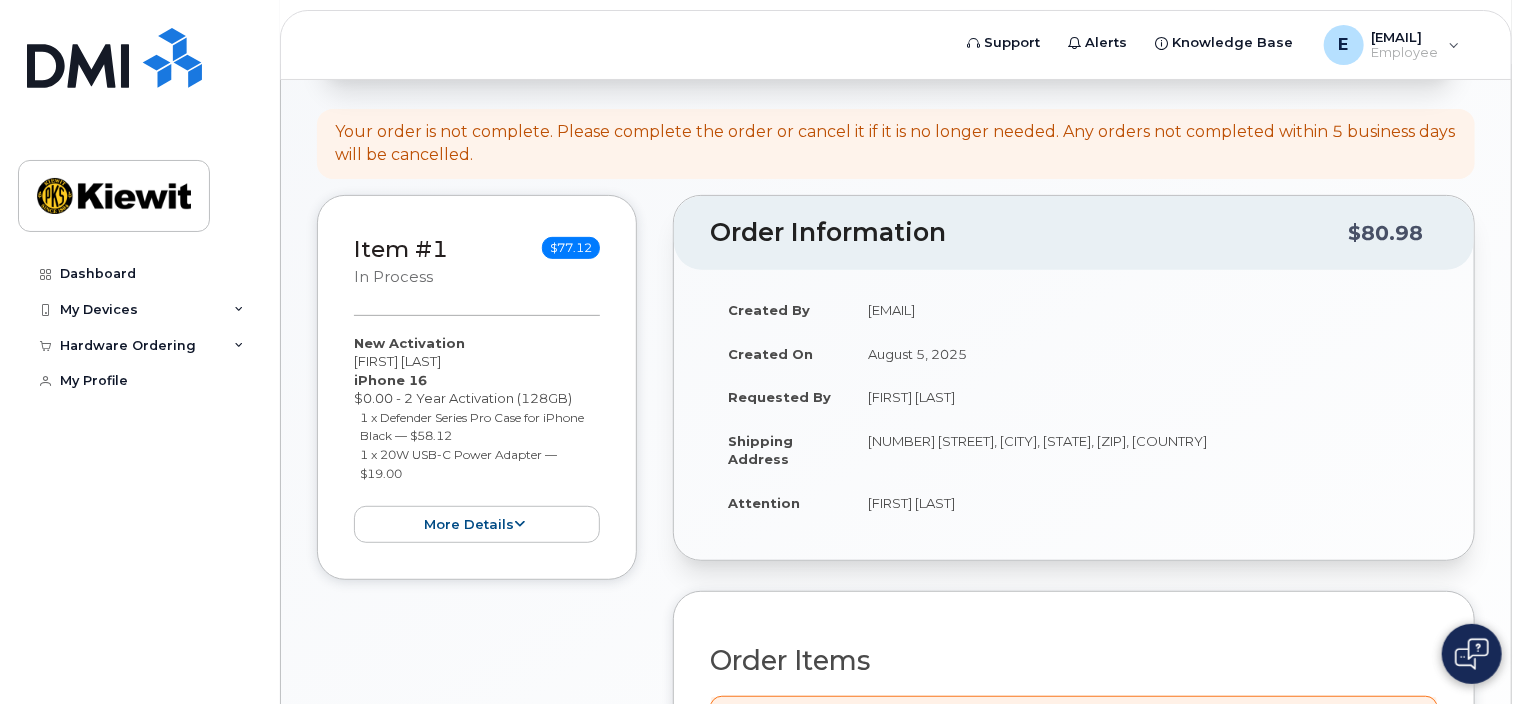 click on "Item #1
in process
$77.12
New Activation
[FIRST] [LAST]
iPhone 16
$0.00 - 2 Year Activation (128GB)
1 x Defender Series Pro Case for iPhone  Black
—
$58.12
1 x 20W USB-C Power Adapter
—
$19.00
more details
Request
New Activation
Employee
[FIRST] [LAST]
Email
[EMAIL]
Carrier Base
T-Mobile
Requested Device
iPhone 16
Term Details
2 Year Activation (128GB)
Requested Accessories
Defender Series Pro Case for iPhone  Black x 1
— $58.12
20W USB-C Power Adapter x 1
— $19.00
Accounting Codes
Cost Center: None
Profit Center: None
WBS Element: 106047.1443
Estimated Device Cost
$0.00
Estimated Shipping Charge
$0.00
Estimated Total
(Device & Accessories)
$77.12
Shipping Address
[NUMBER] [STREET], [CITY], [STATE], [ZIP], [COUNTRY], Attention: [FIRST] [LAST]" 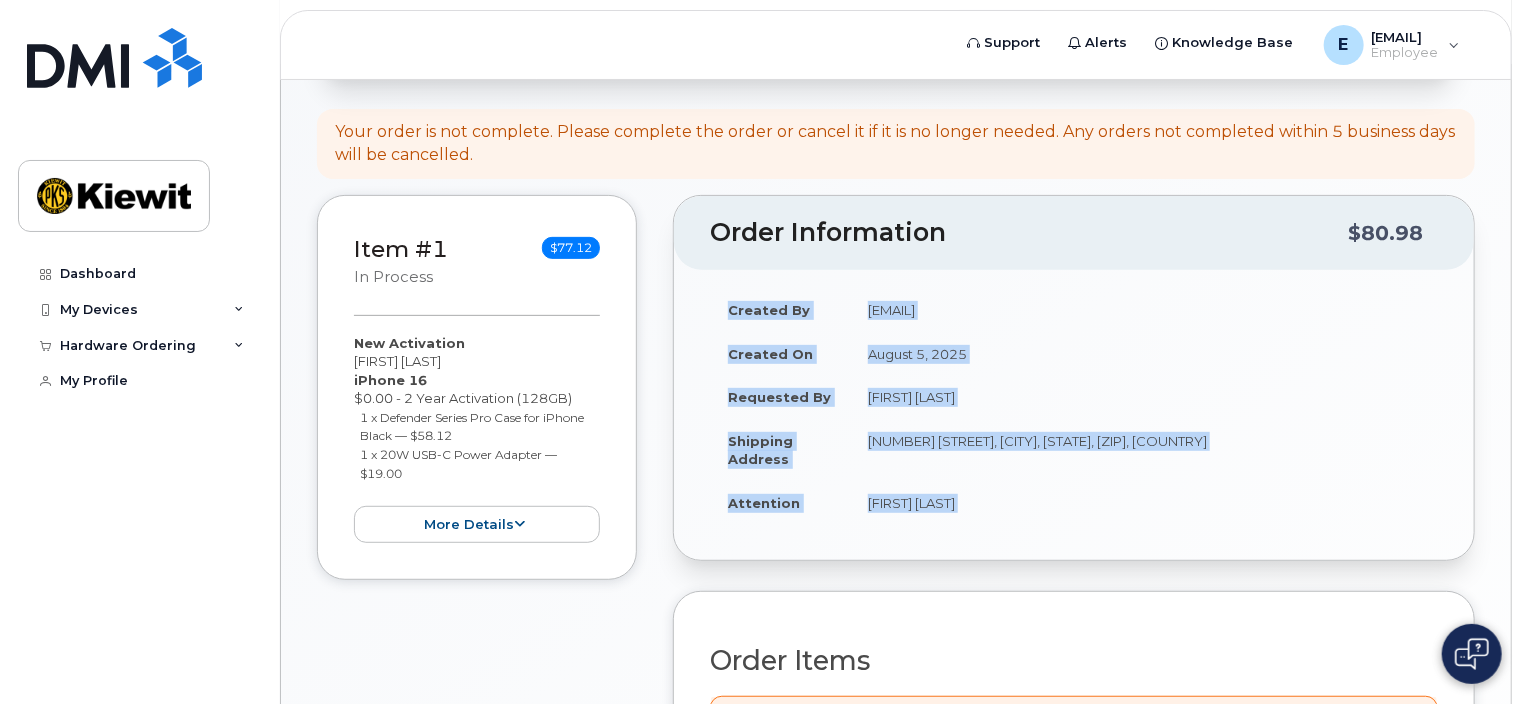 click on "Item #1
in process
$77.12
New Activation
[FIRST] [LAST]
iPhone 16
$0.00 - 2 Year Activation (128GB)
1 x Defender Series Pro Case for iPhone  Black
—
$58.12
1 x 20W USB-C Power Adapter
—
$19.00
more details
Request
New Activation
Employee
[FIRST] [LAST]
Email
[EMAIL]
Carrier Base
T-Mobile
Requested Device
iPhone 16
Term Details
2 Year Activation (128GB)
Requested Accessories
Defender Series Pro Case for iPhone  Black x 1
— $58.12
20W USB-C Power Adapter x 1
— $19.00
Accounting Codes
Cost Center: None
Profit Center: None
WBS Element: 106047.1443
Estimated Device Cost
$0.00
Estimated Shipping Charge
$0.00
Estimated Total
(Device & Accessories)
$77.12
Shipping Address
[NUMBER] [STREET], [CITY], [STATE], [ZIP], [COUNTRY], Attention: [FIRST] [LAST]" 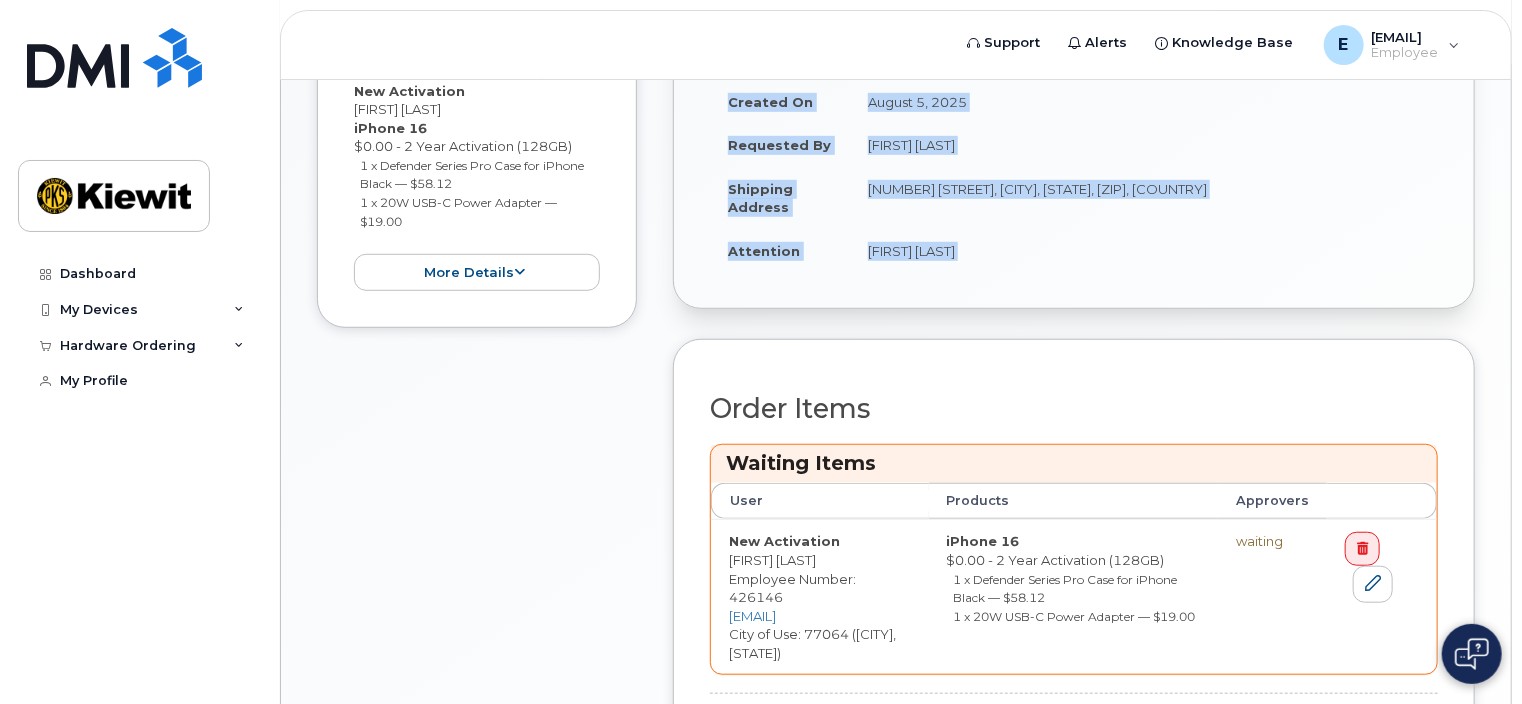 scroll, scrollTop: 724, scrollLeft: 0, axis: vertical 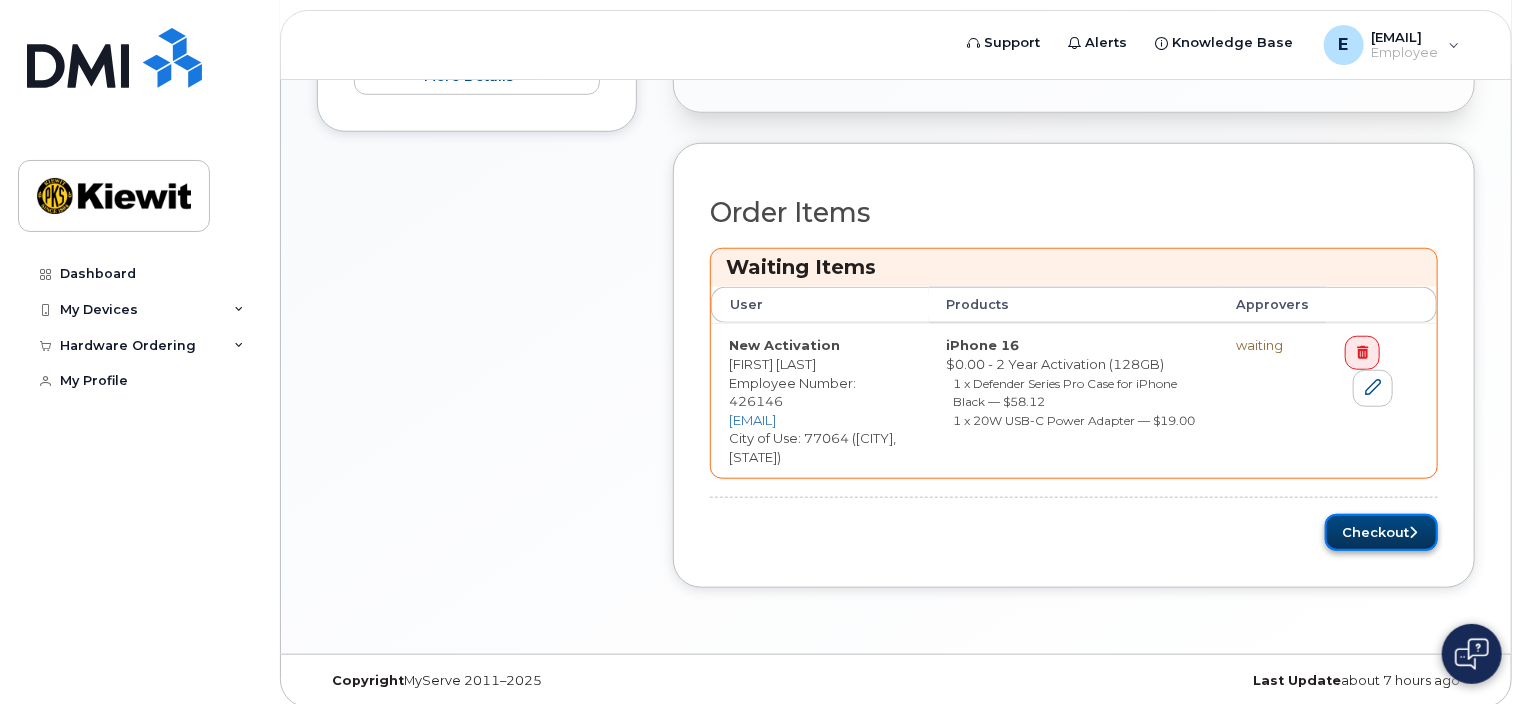click on "Checkout" 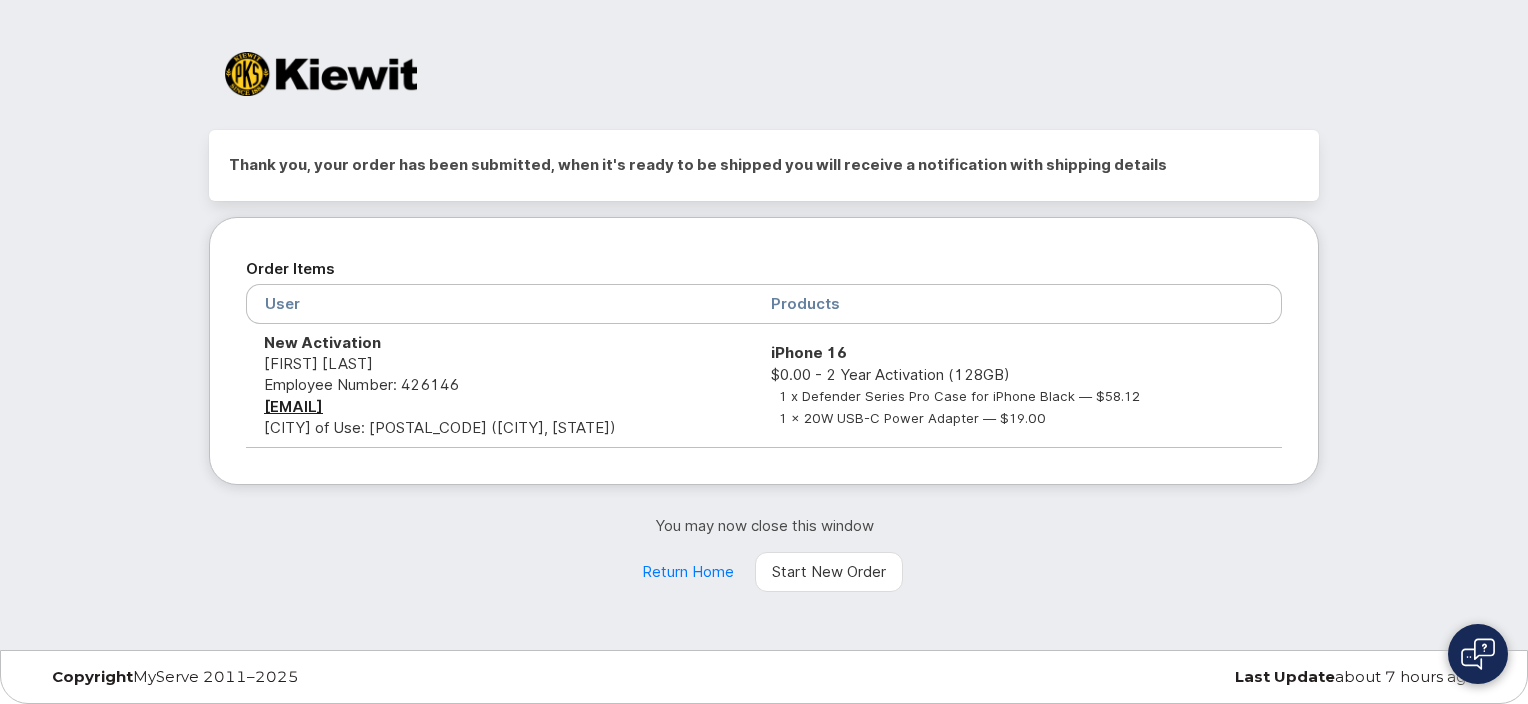 scroll, scrollTop: 0, scrollLeft: 0, axis: both 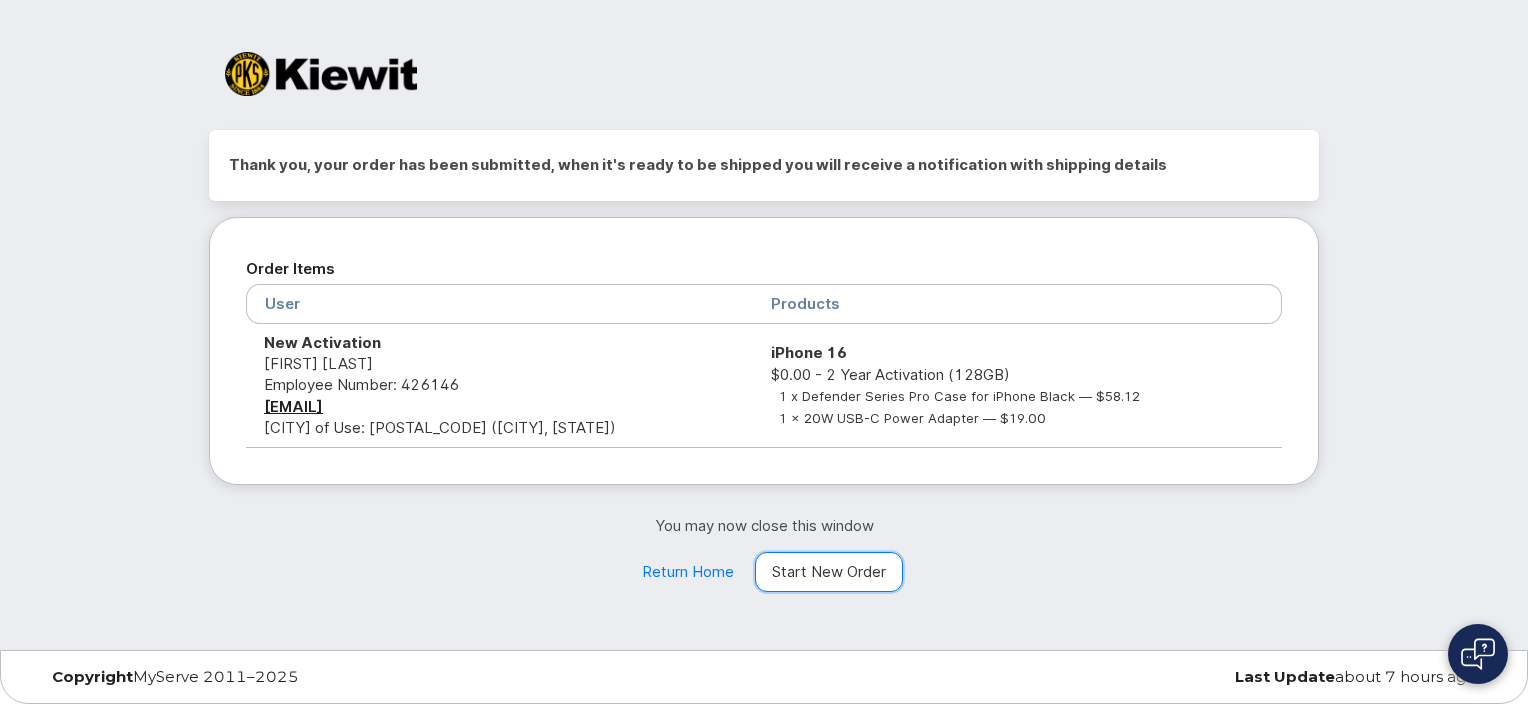 click on "Start New Order" at bounding box center (829, 572) 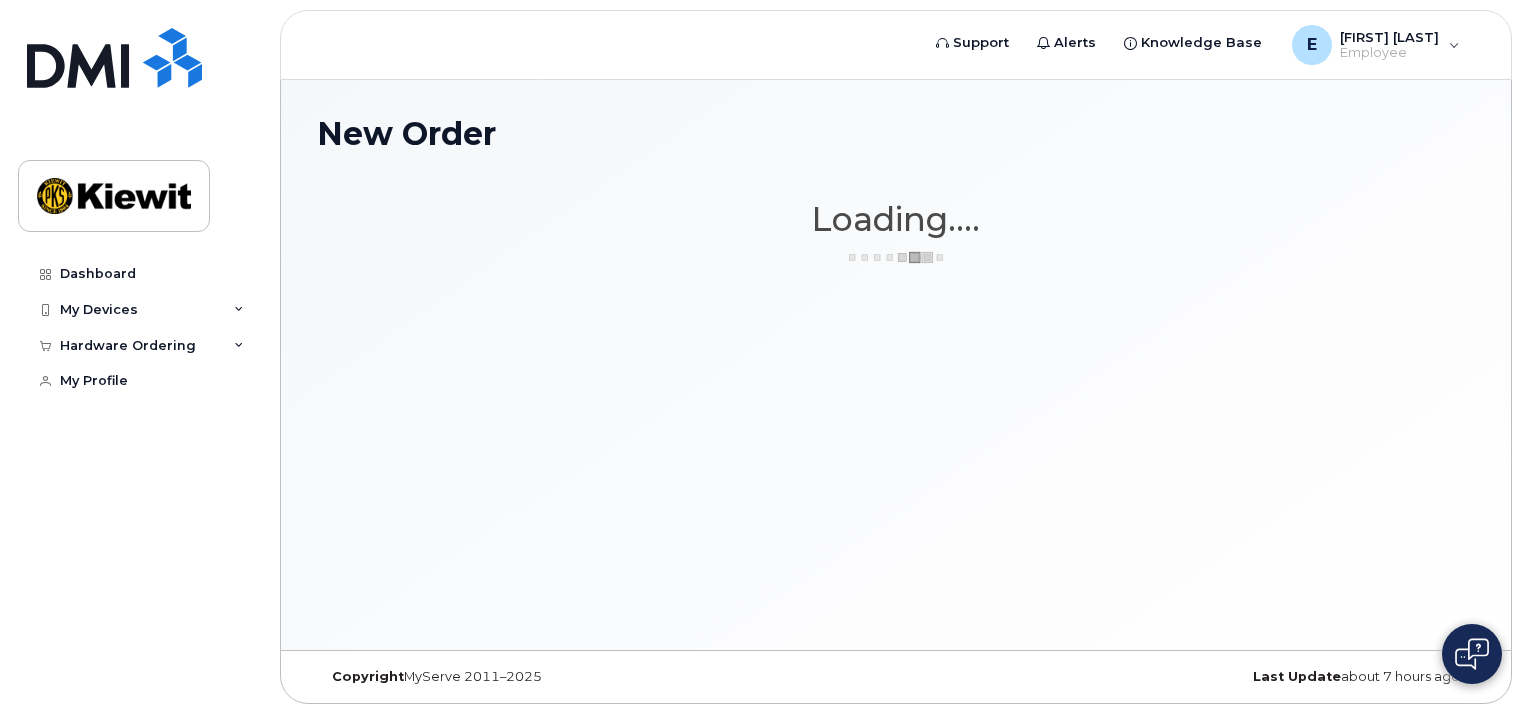 scroll, scrollTop: 0, scrollLeft: 0, axis: both 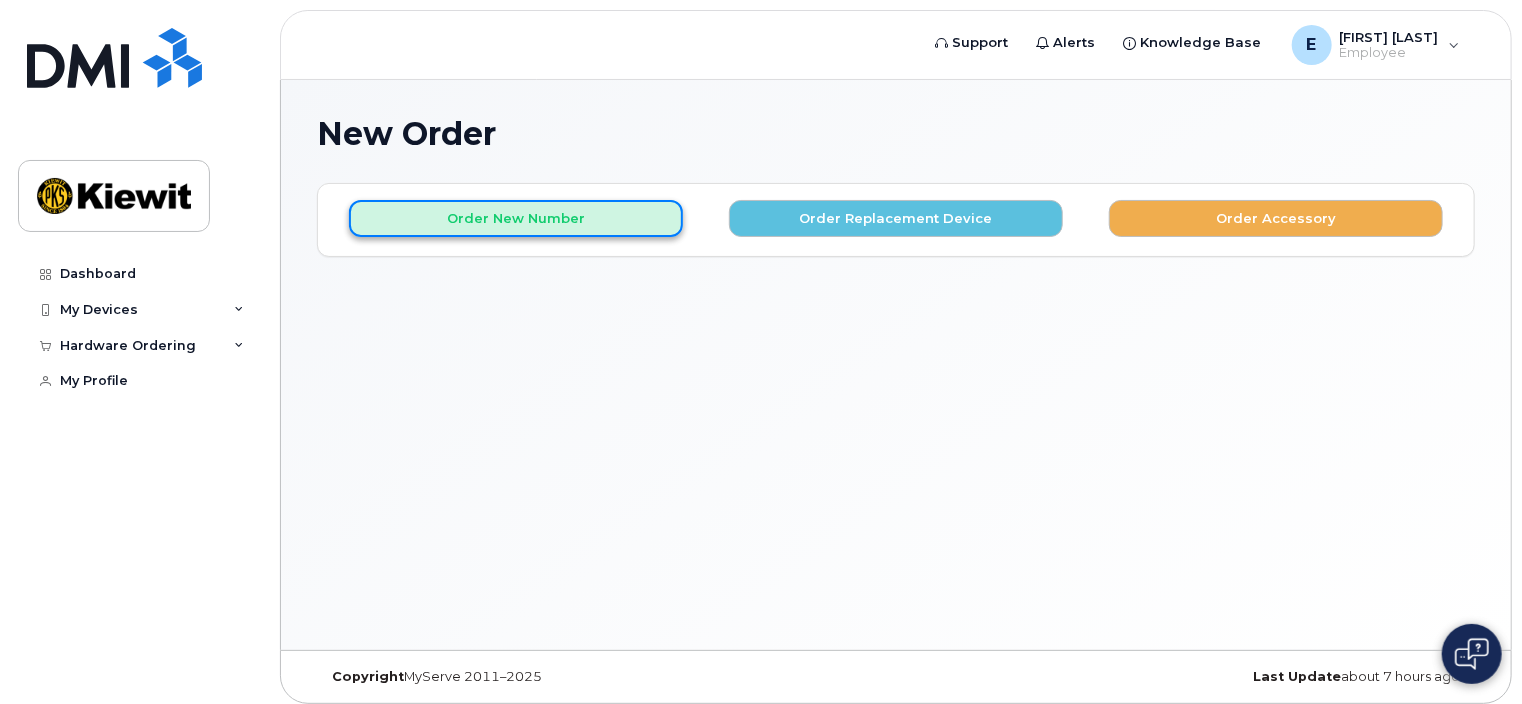 click on "Order New Number" 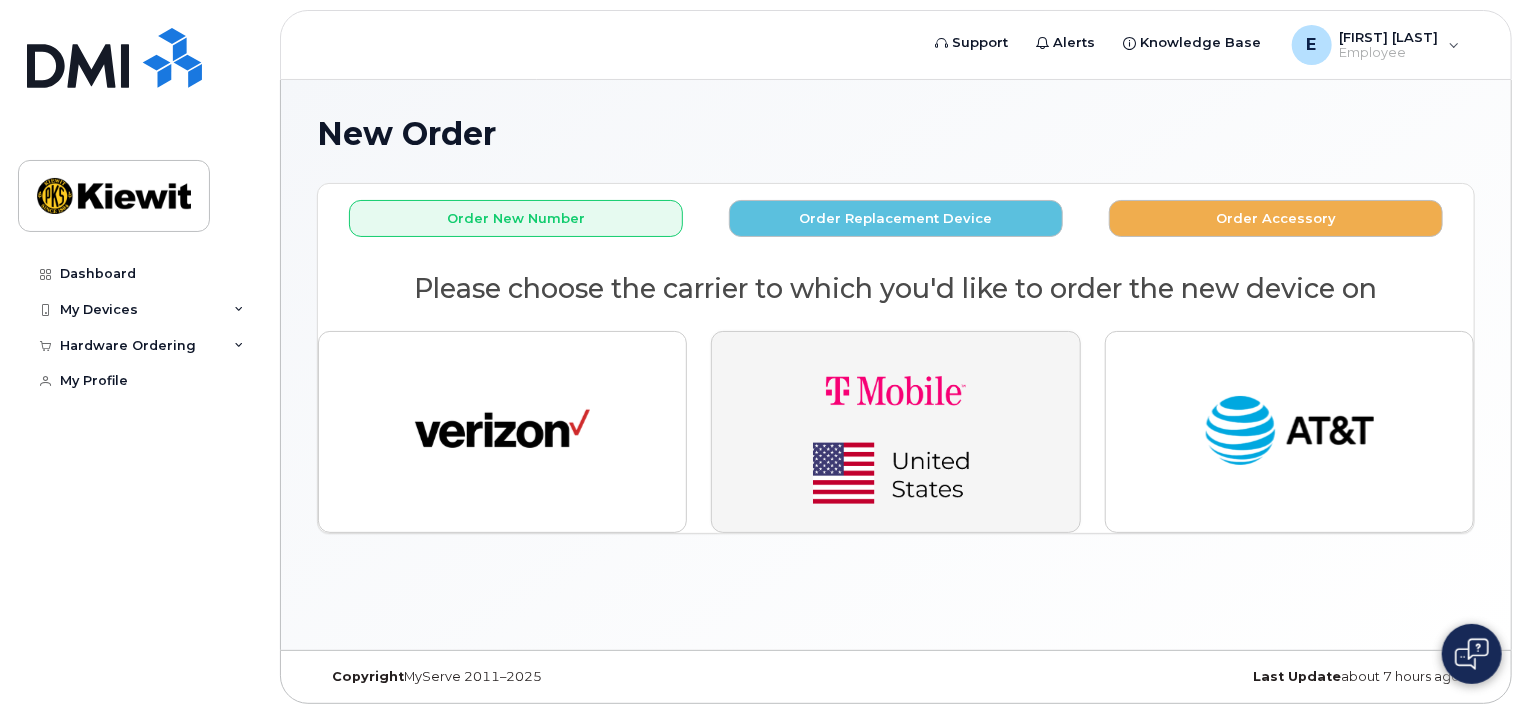 click 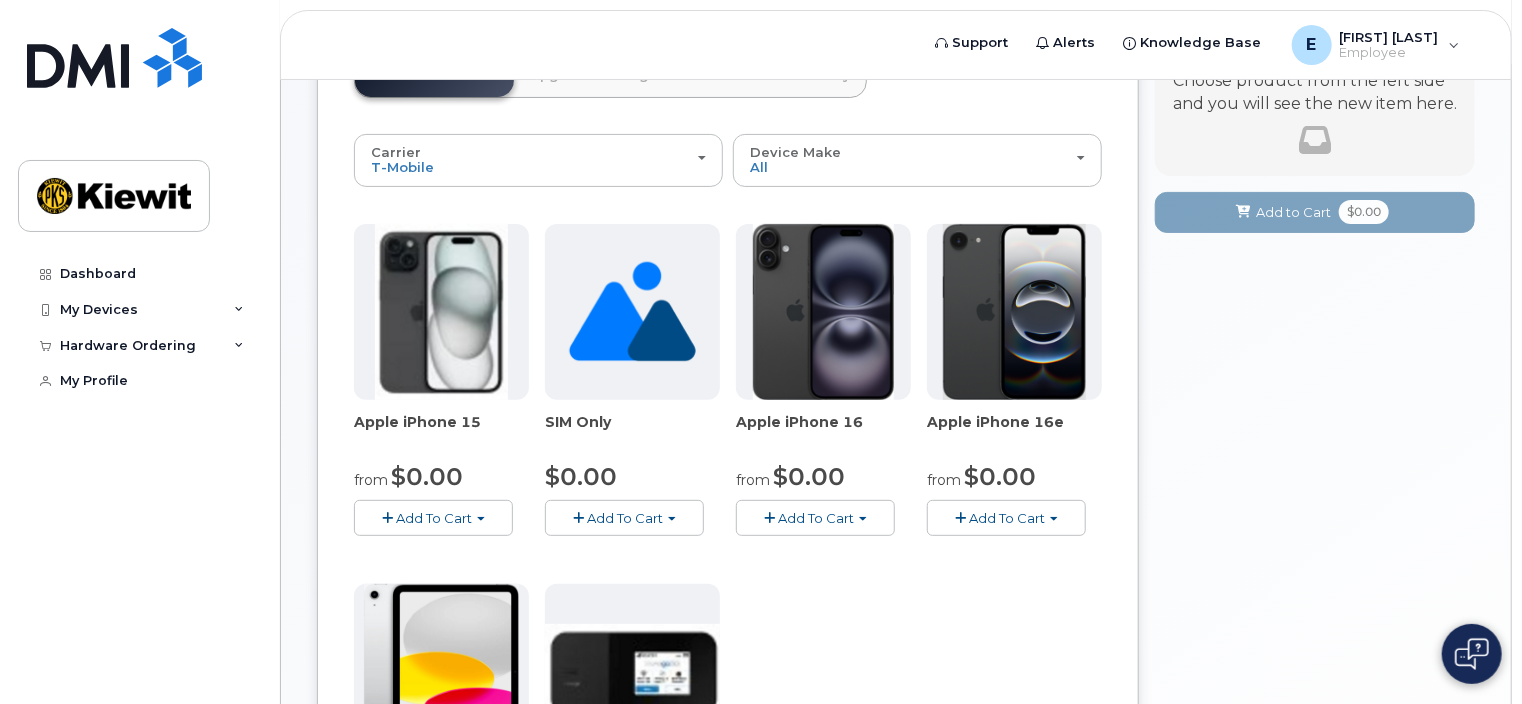 scroll, scrollTop: 188, scrollLeft: 0, axis: vertical 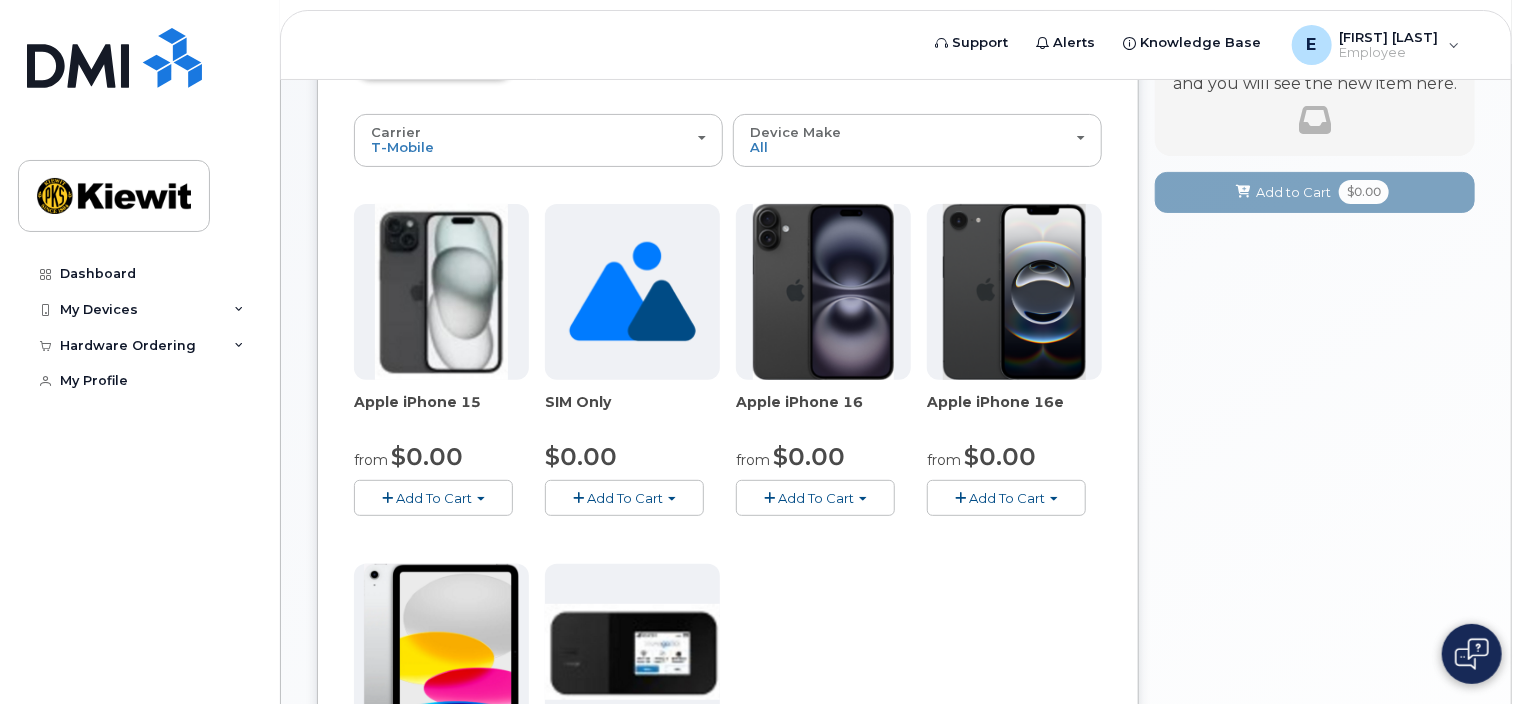 click on "Add To Cart" 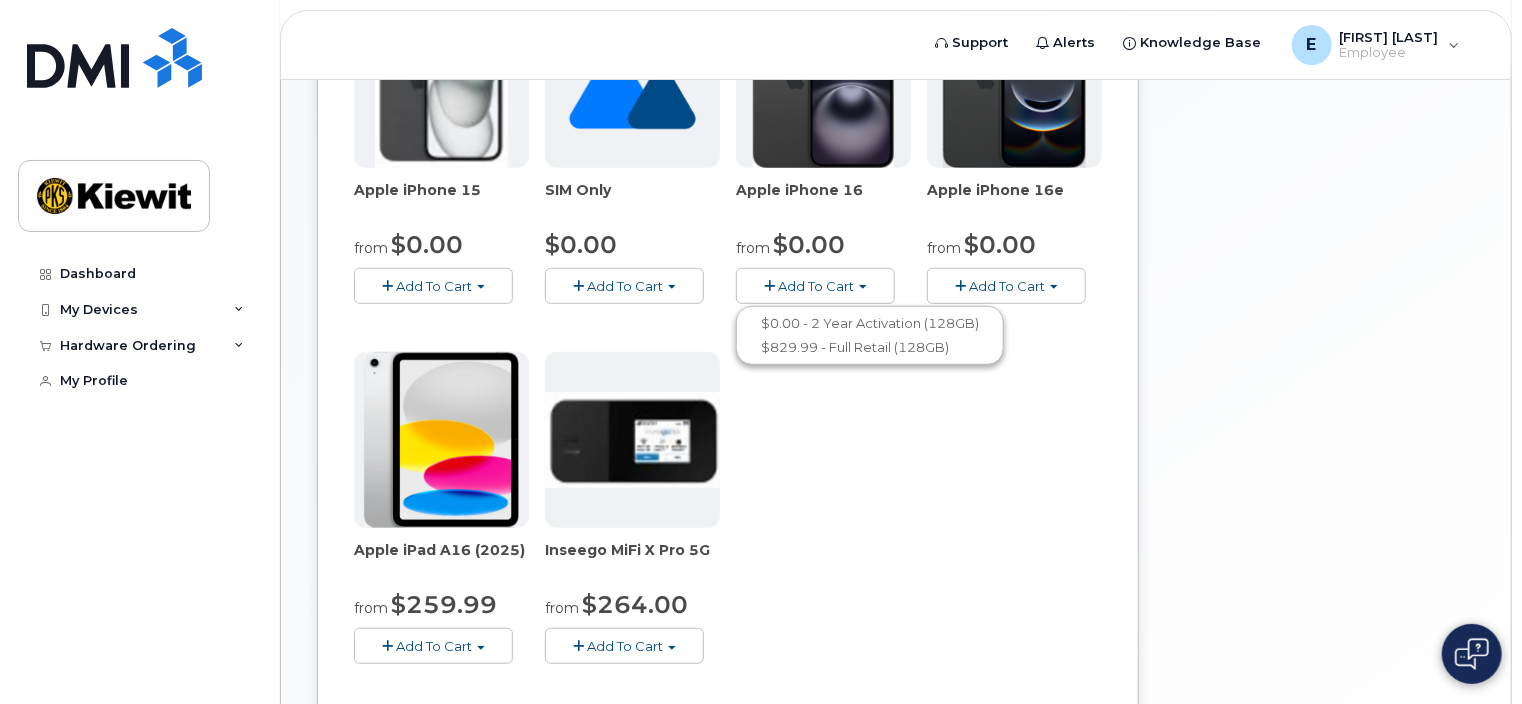scroll, scrollTop: 404, scrollLeft: 0, axis: vertical 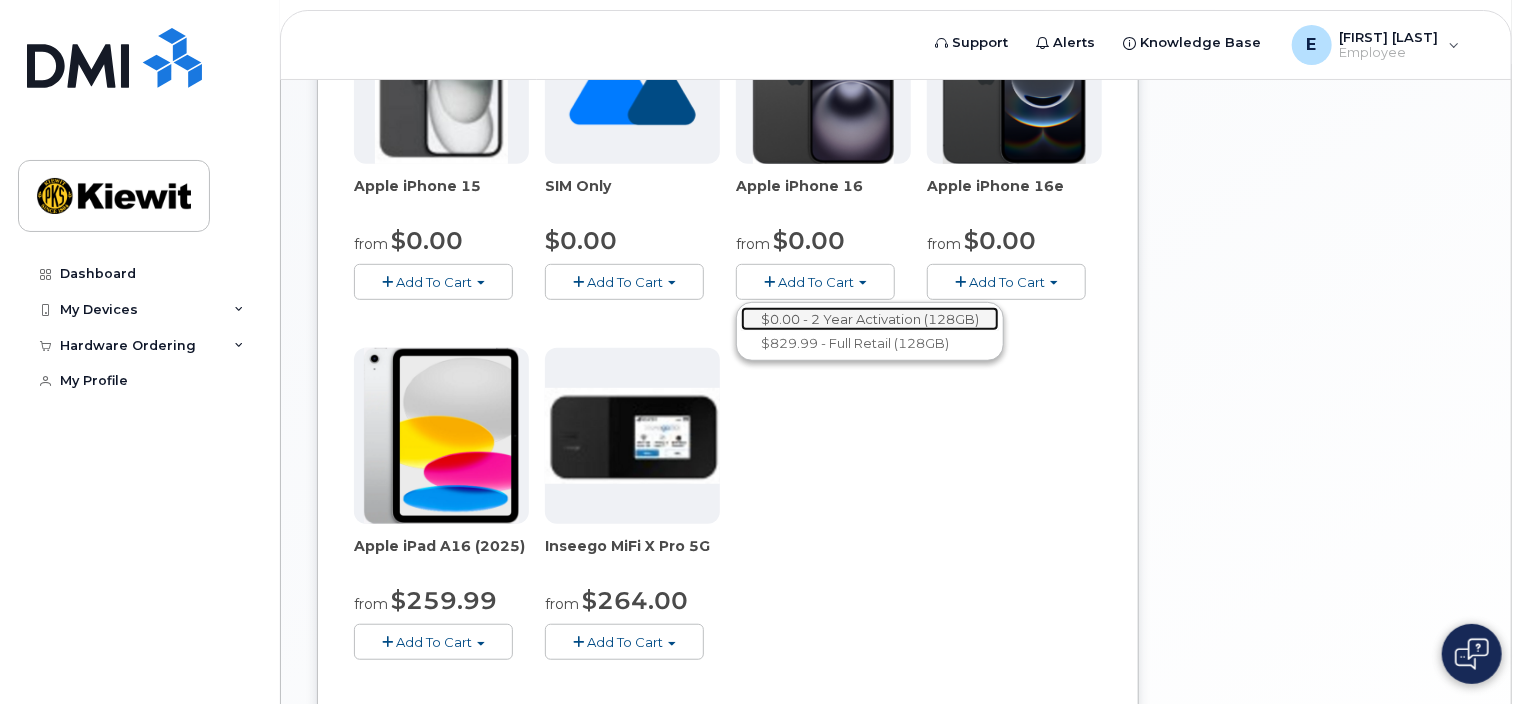 click on "$0.00 - 2 Year Activation (128GB)" 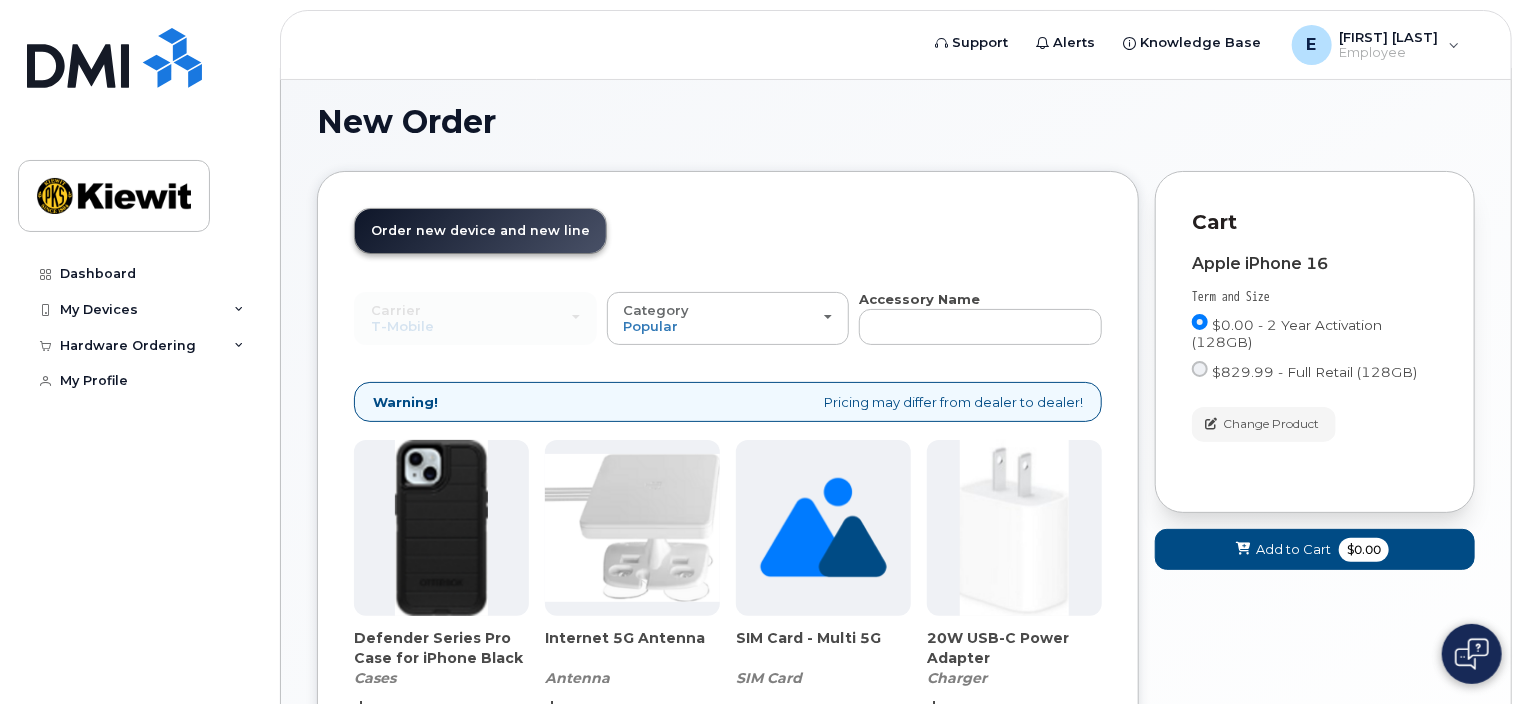 scroll, scrollTop: 216, scrollLeft: 0, axis: vertical 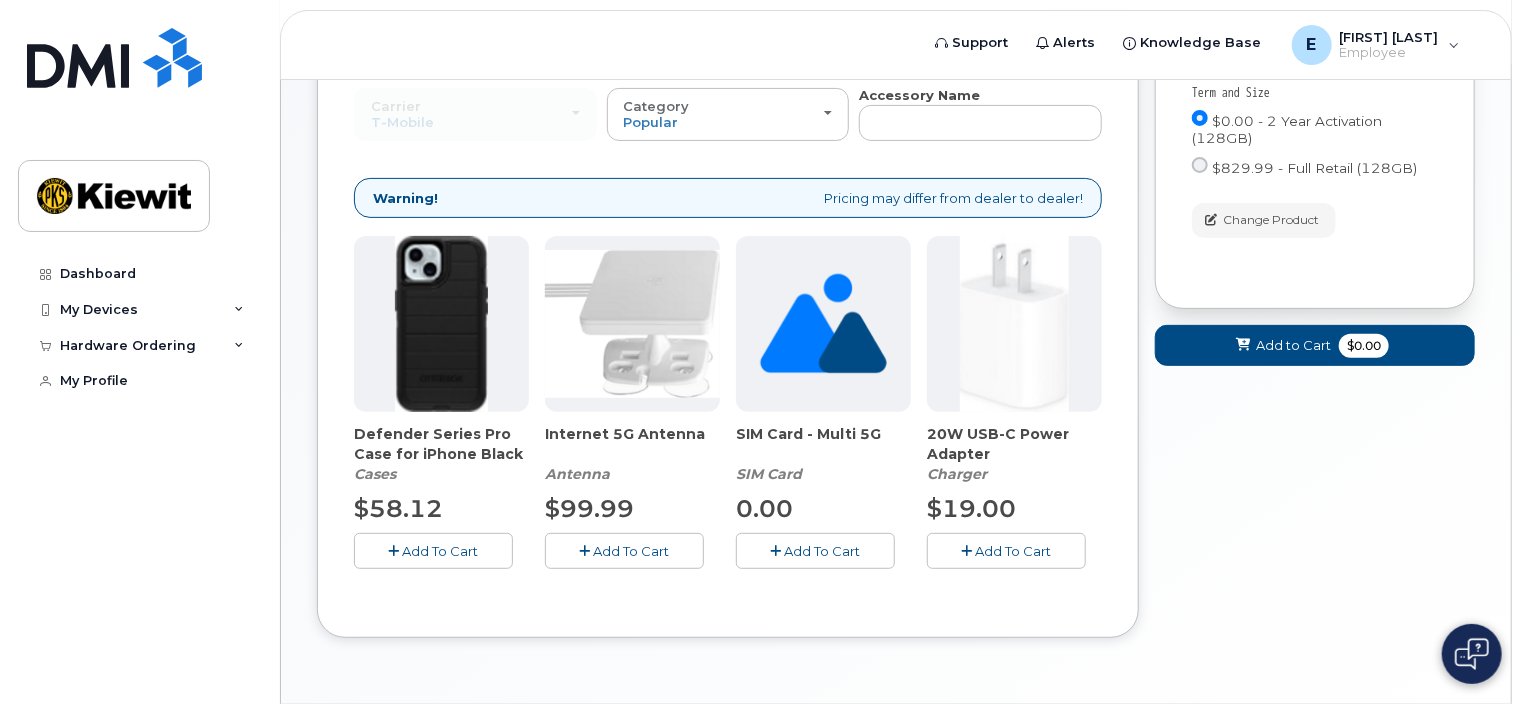 click on "Add To Cart" 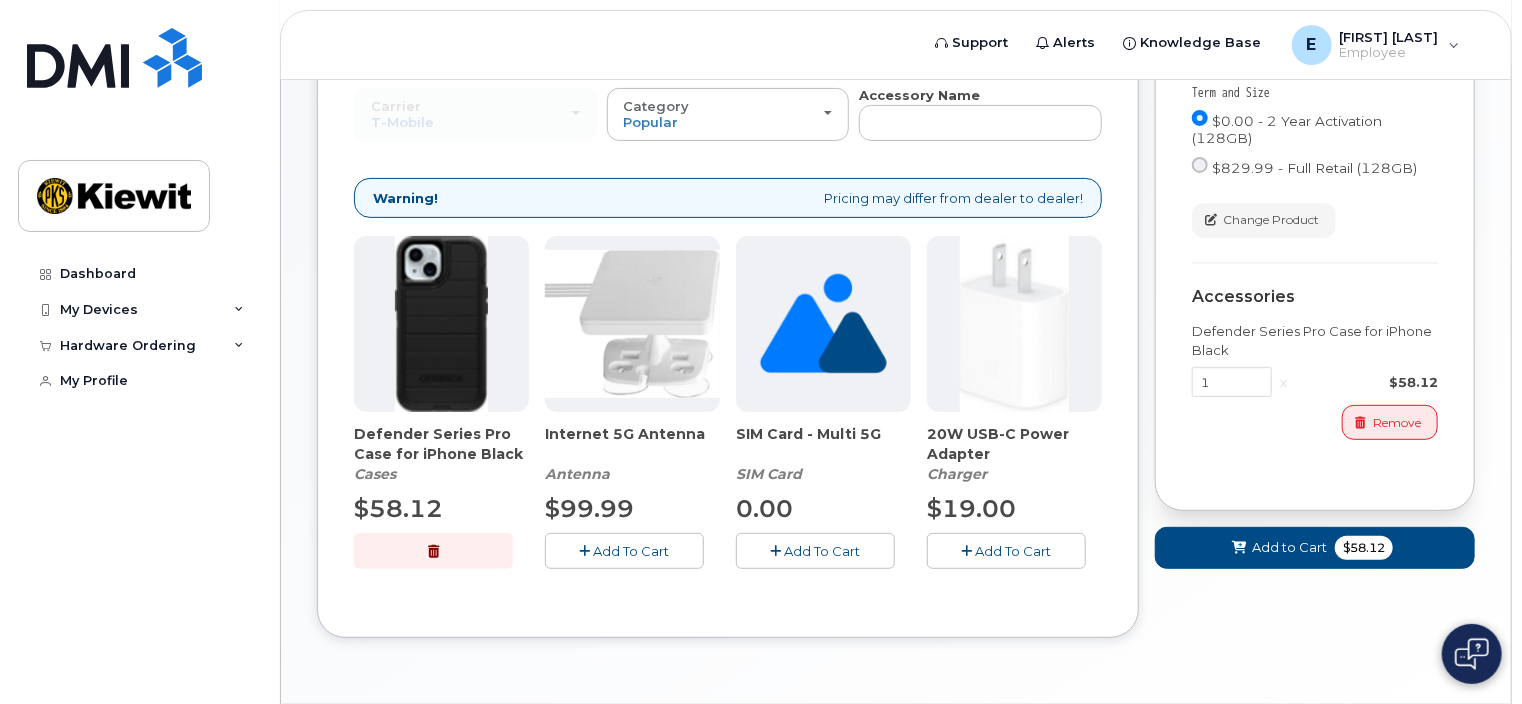 click on "Add To Cart" 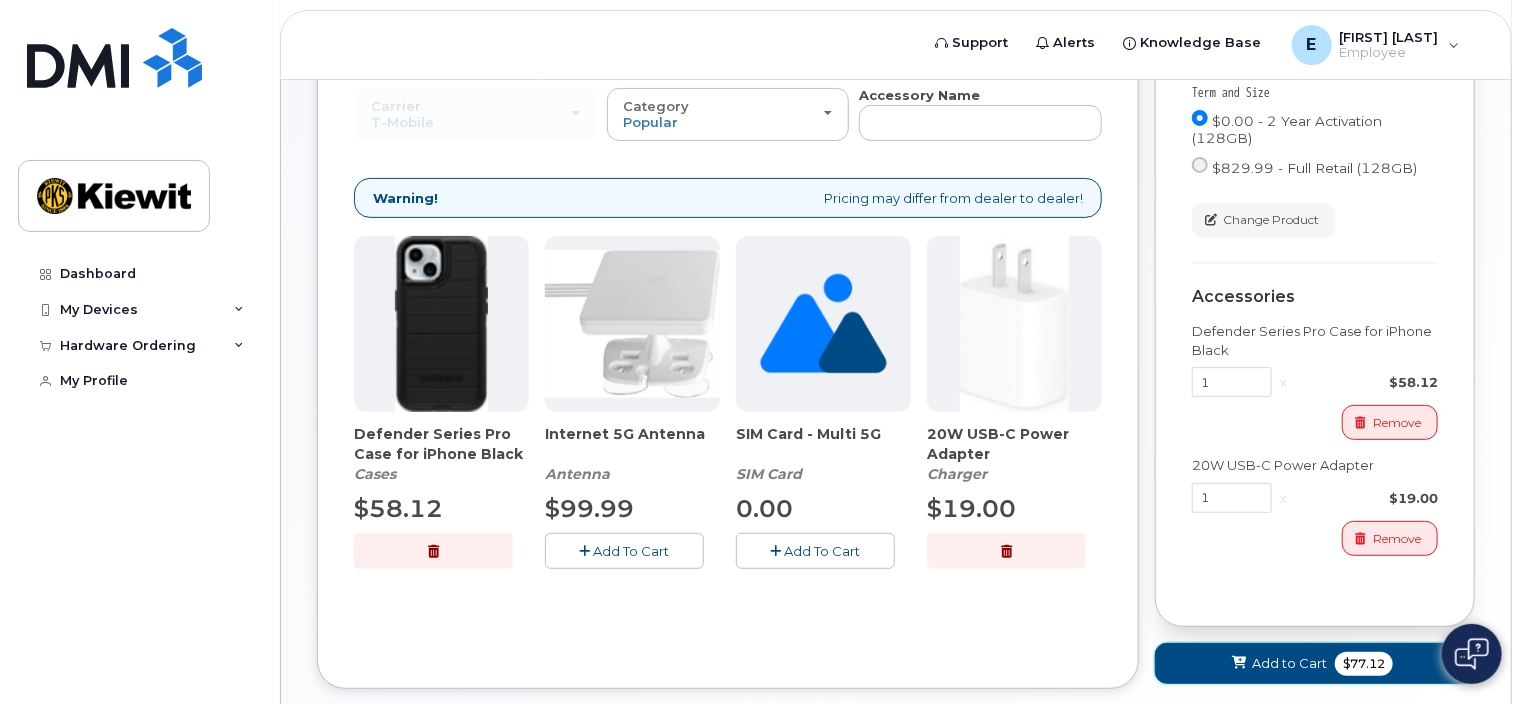 click 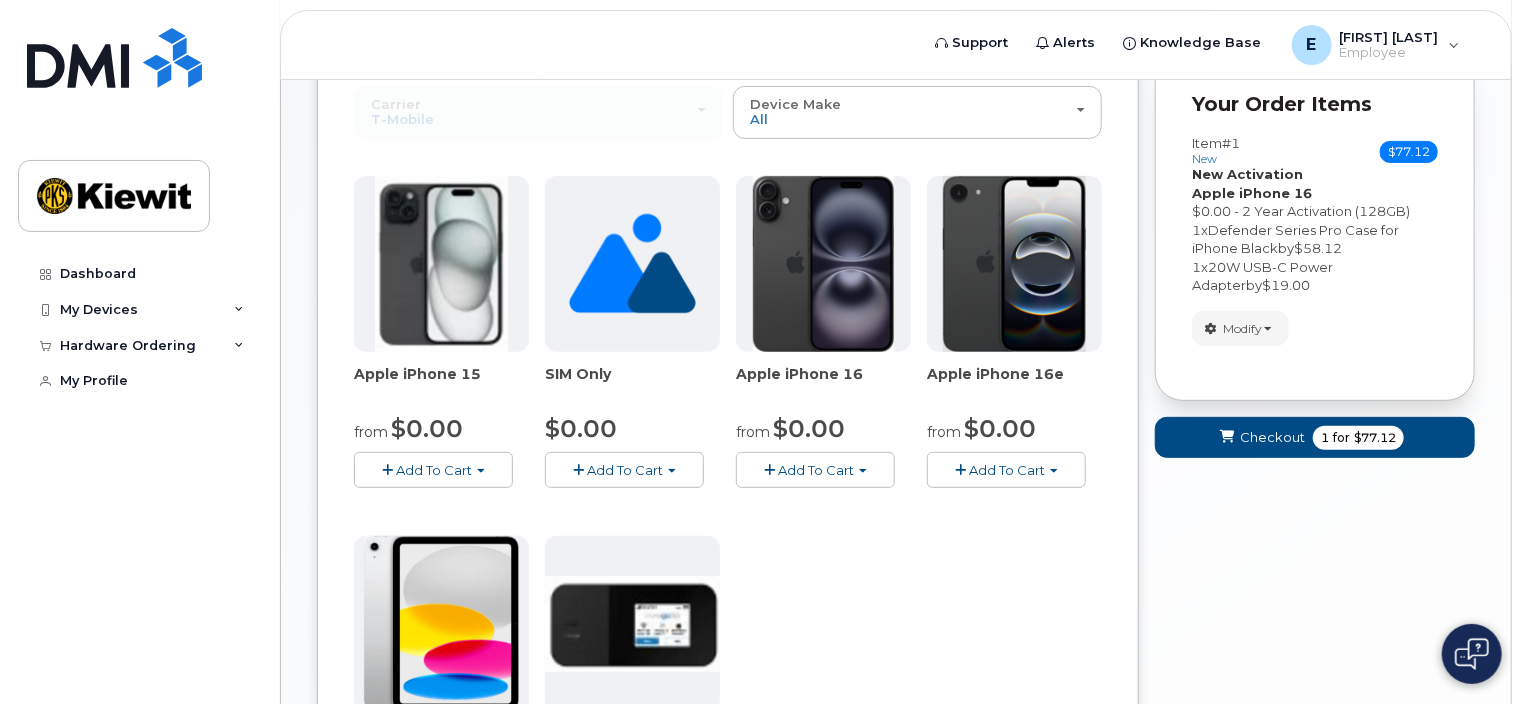 scroll, scrollTop: 0, scrollLeft: 0, axis: both 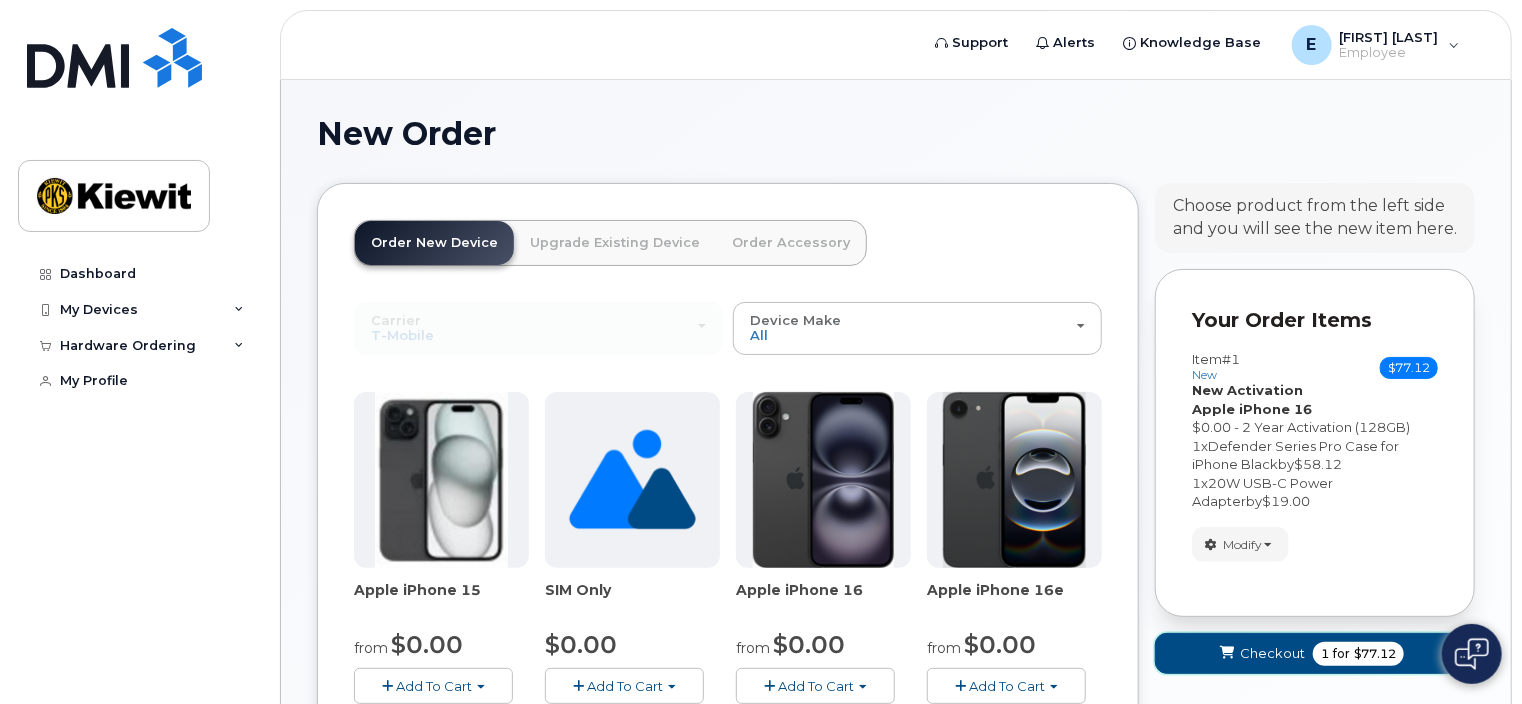 click on "for" 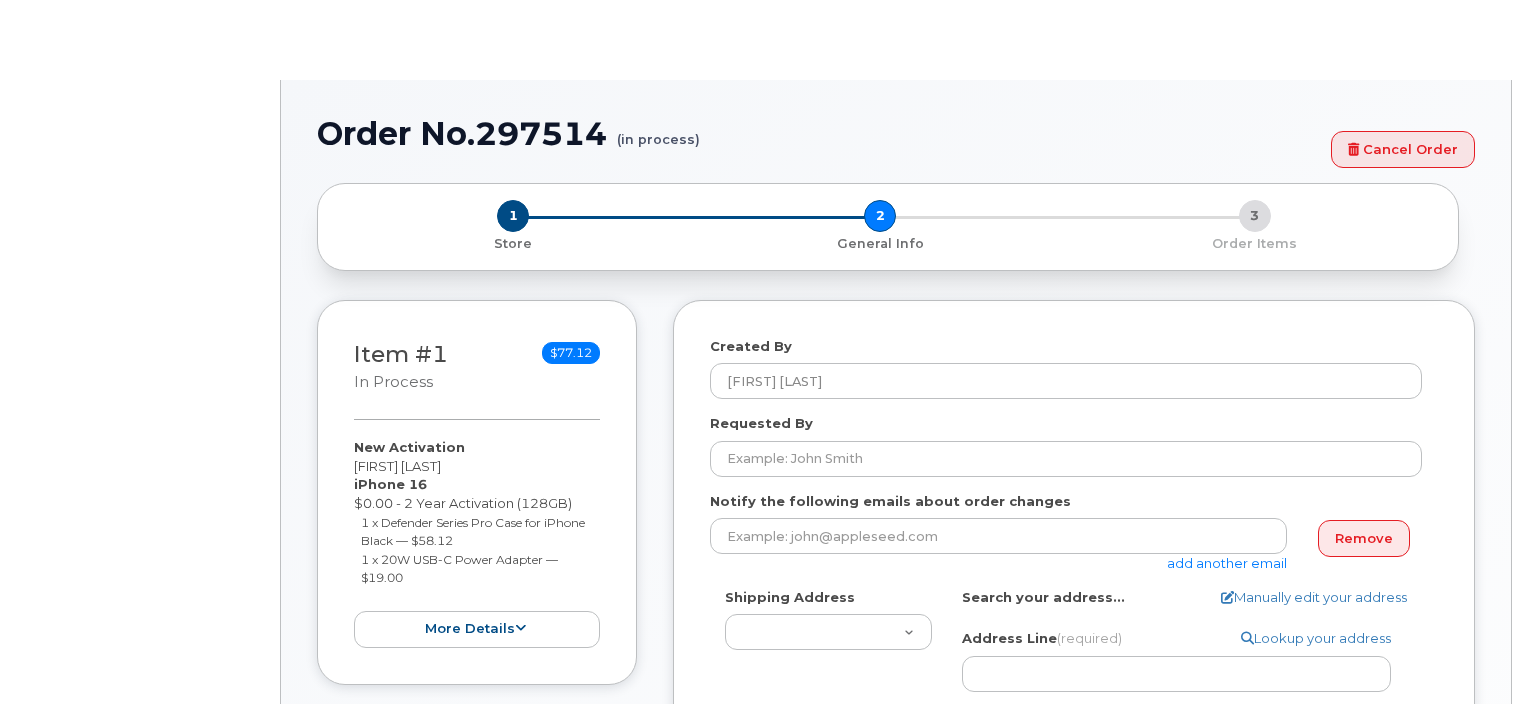 scroll, scrollTop: 0, scrollLeft: 0, axis: both 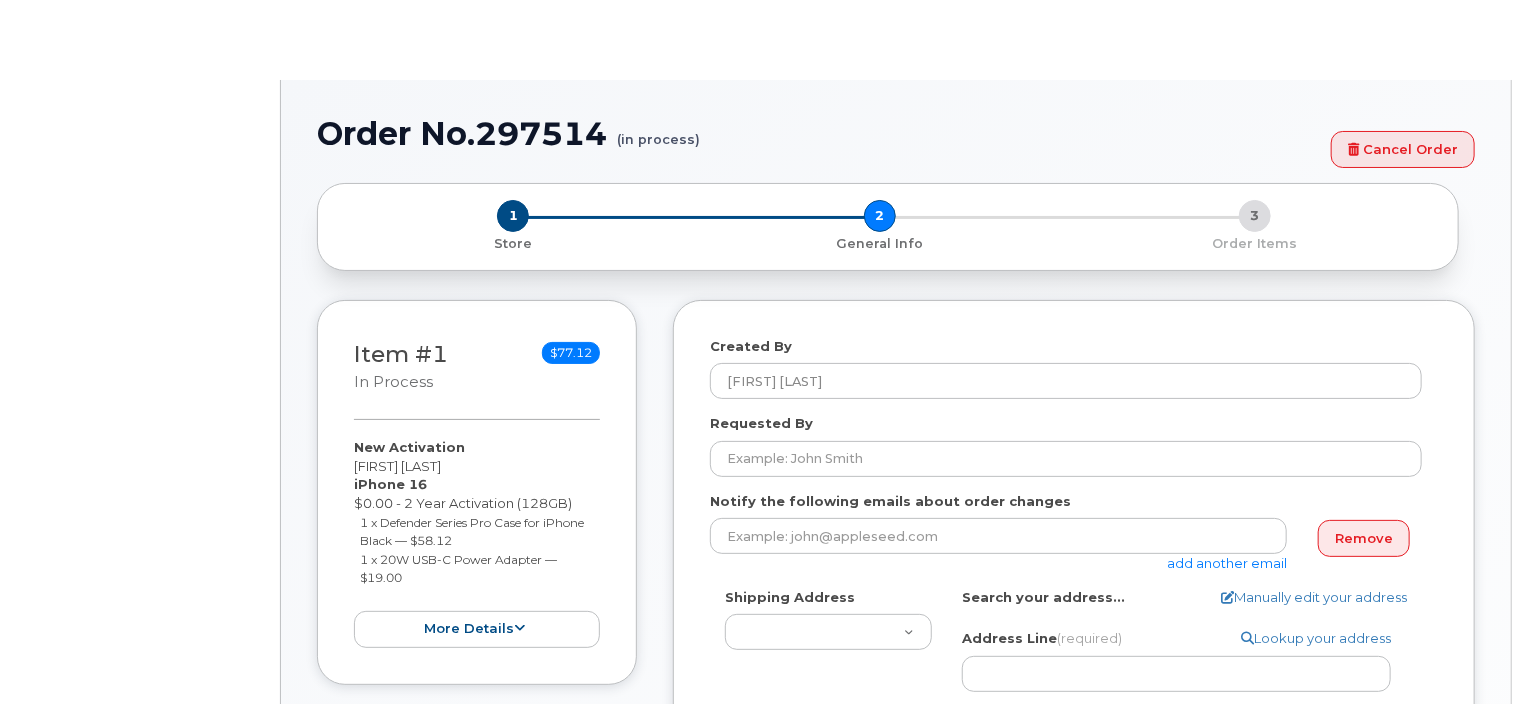 select 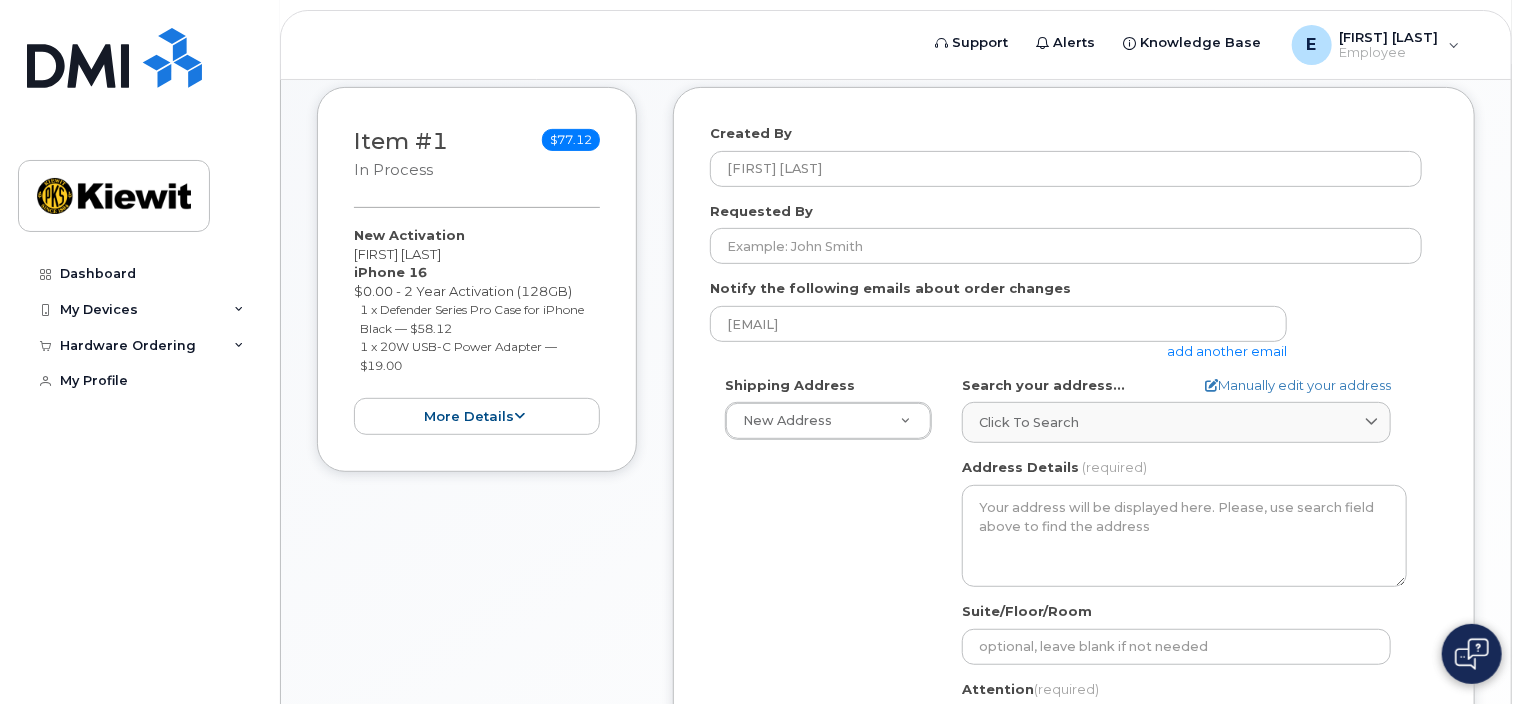 scroll, scrollTop: 296, scrollLeft: 0, axis: vertical 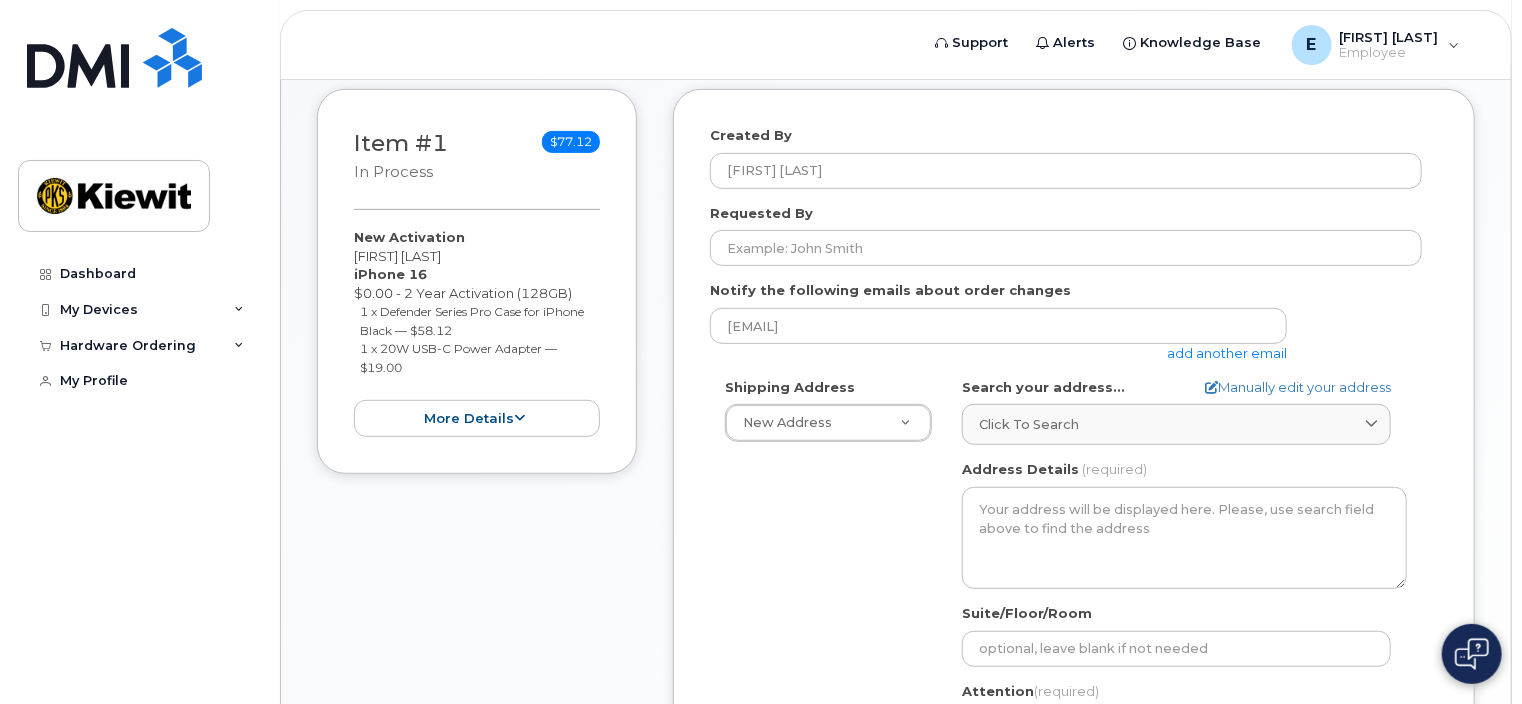 click on "New Address [NUMBER] [STREET]
[STATE_ABBR]
Search your address...
Manually edit your address
Click to search No available options
Address Line
(required)
Lookup your address
State
(required)
[STATE]
City
(required)
[STATE_ABBR], USA" 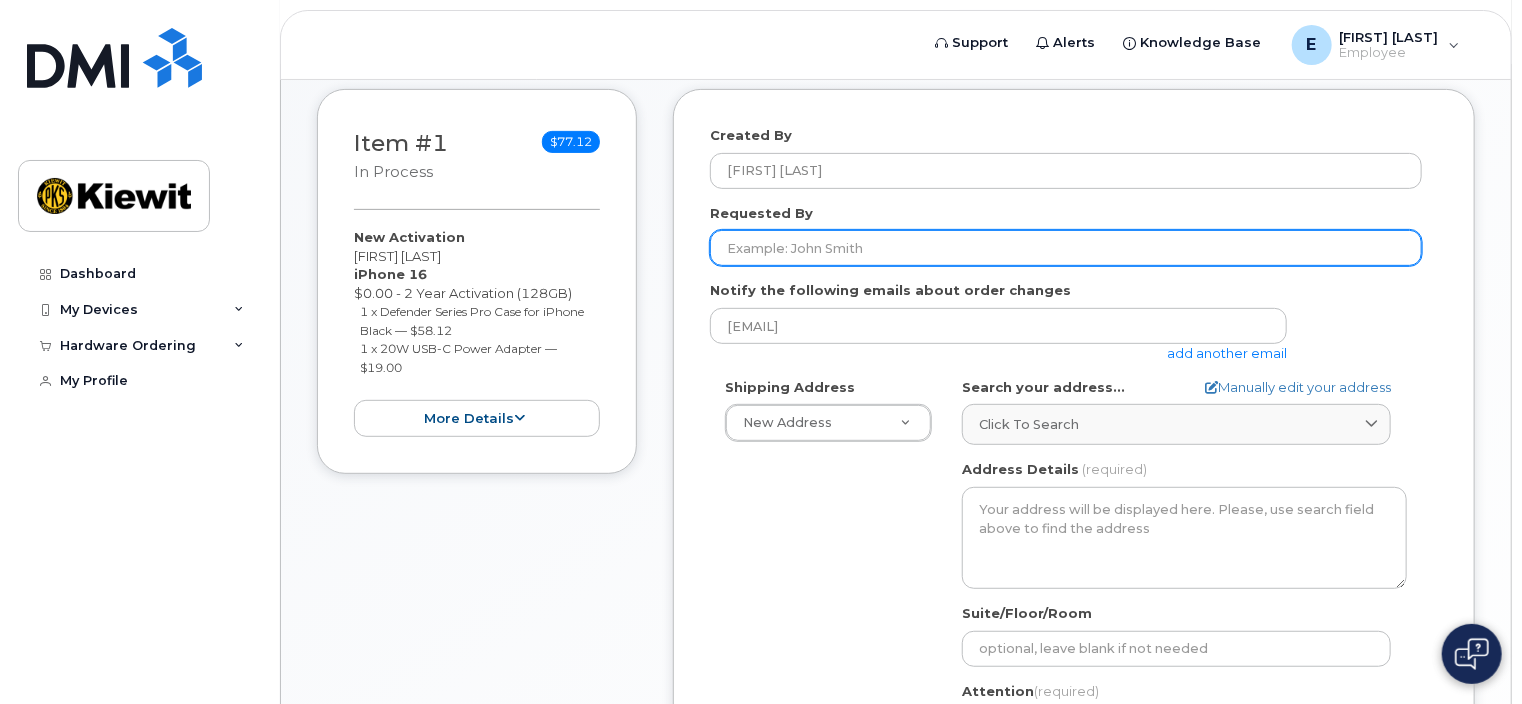 click on "Requested By" 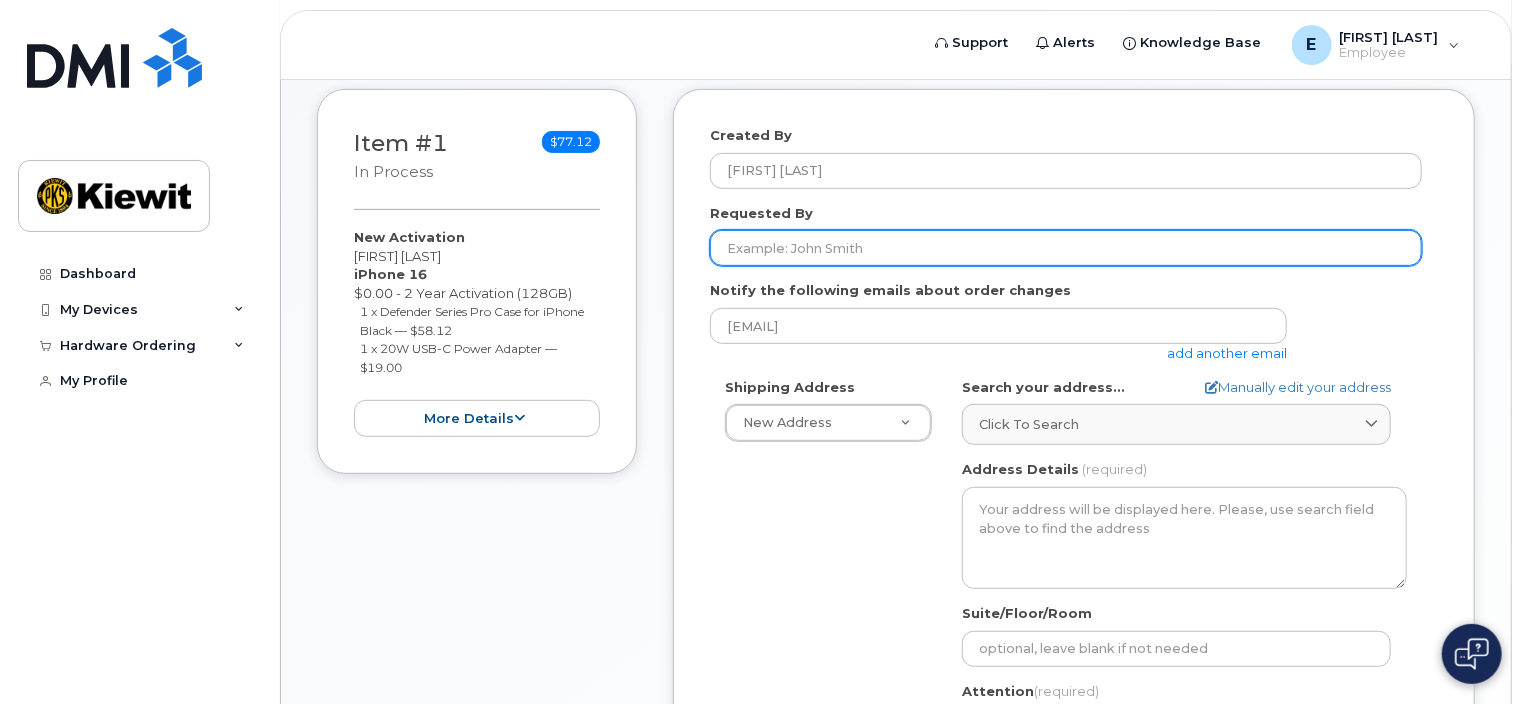 type on "[FIRST] [LAST]" 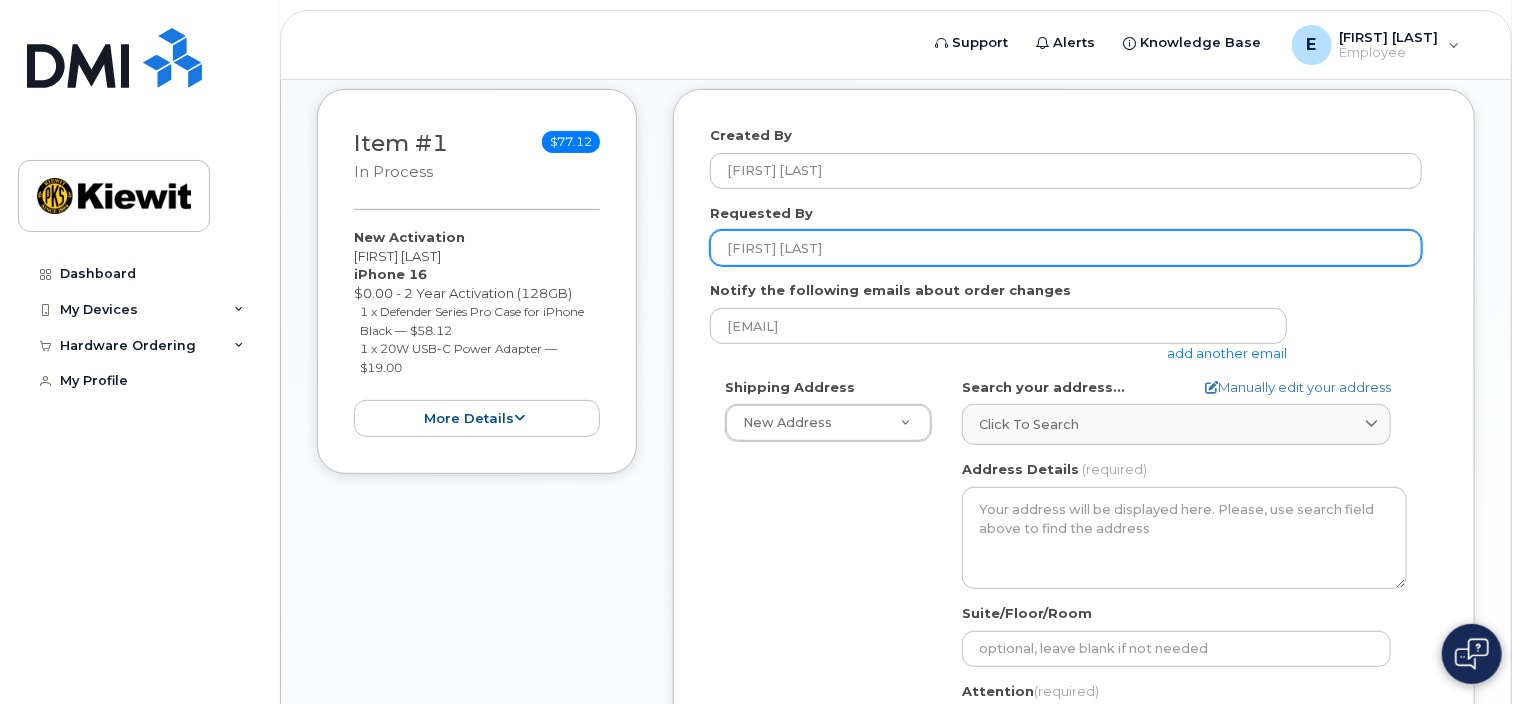 type on "[FIRST] [LAST]" 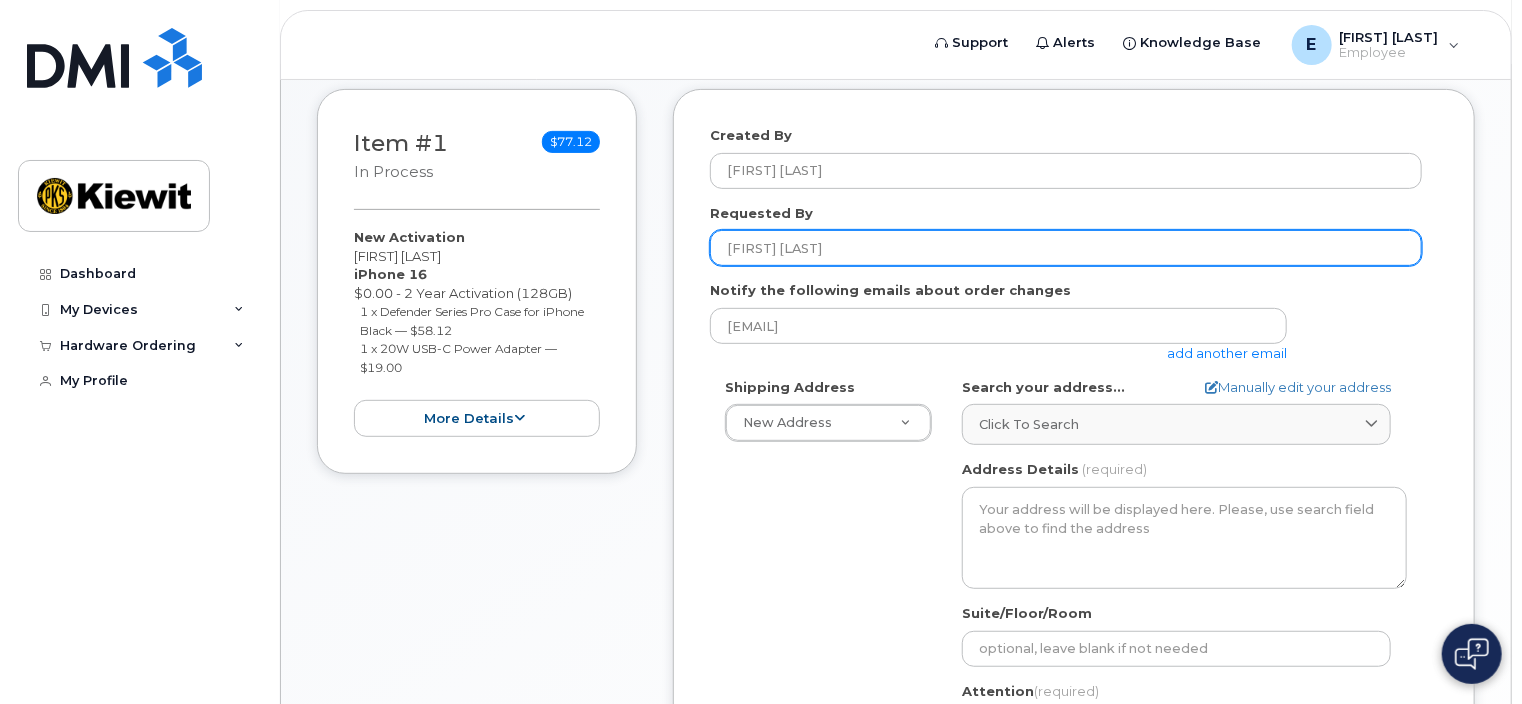 type on "[PHONE]" 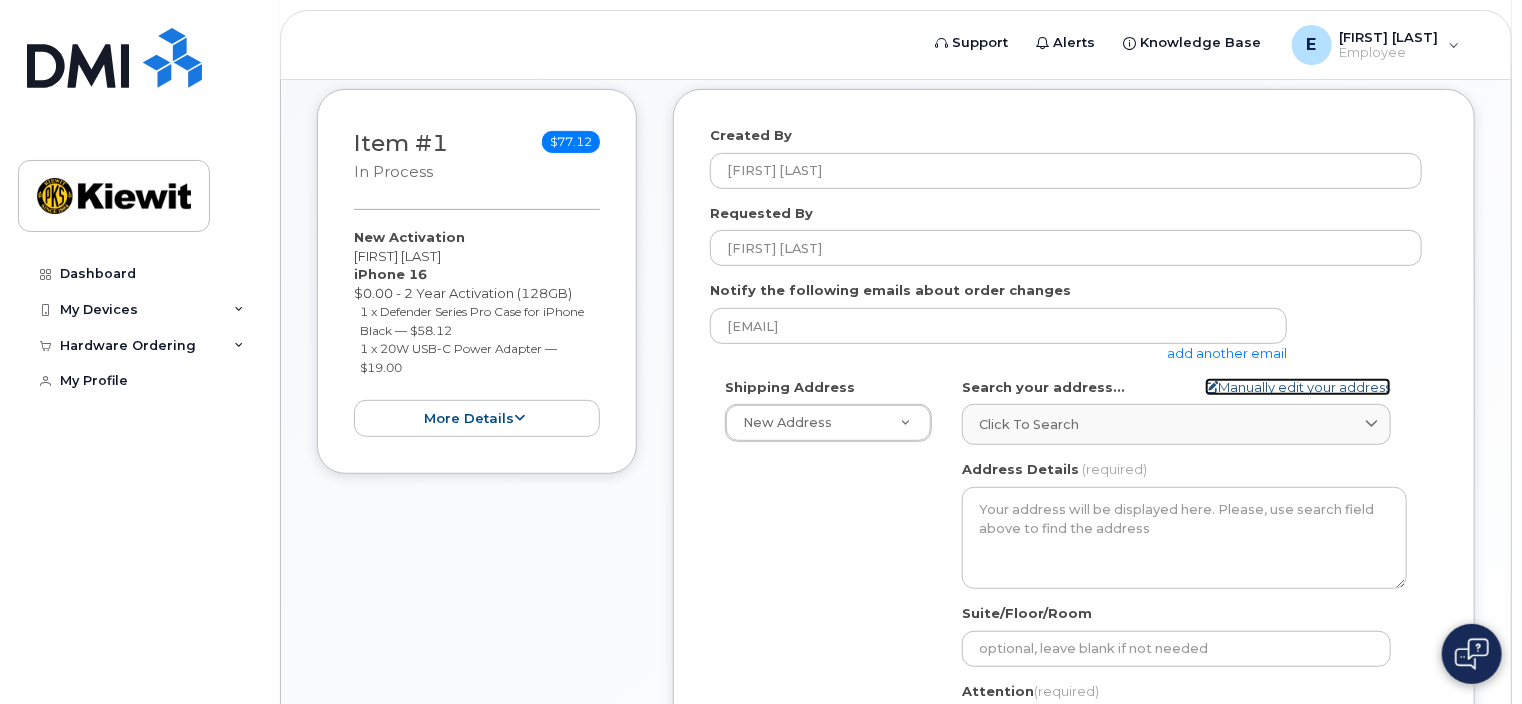 click on "Manually edit your address" 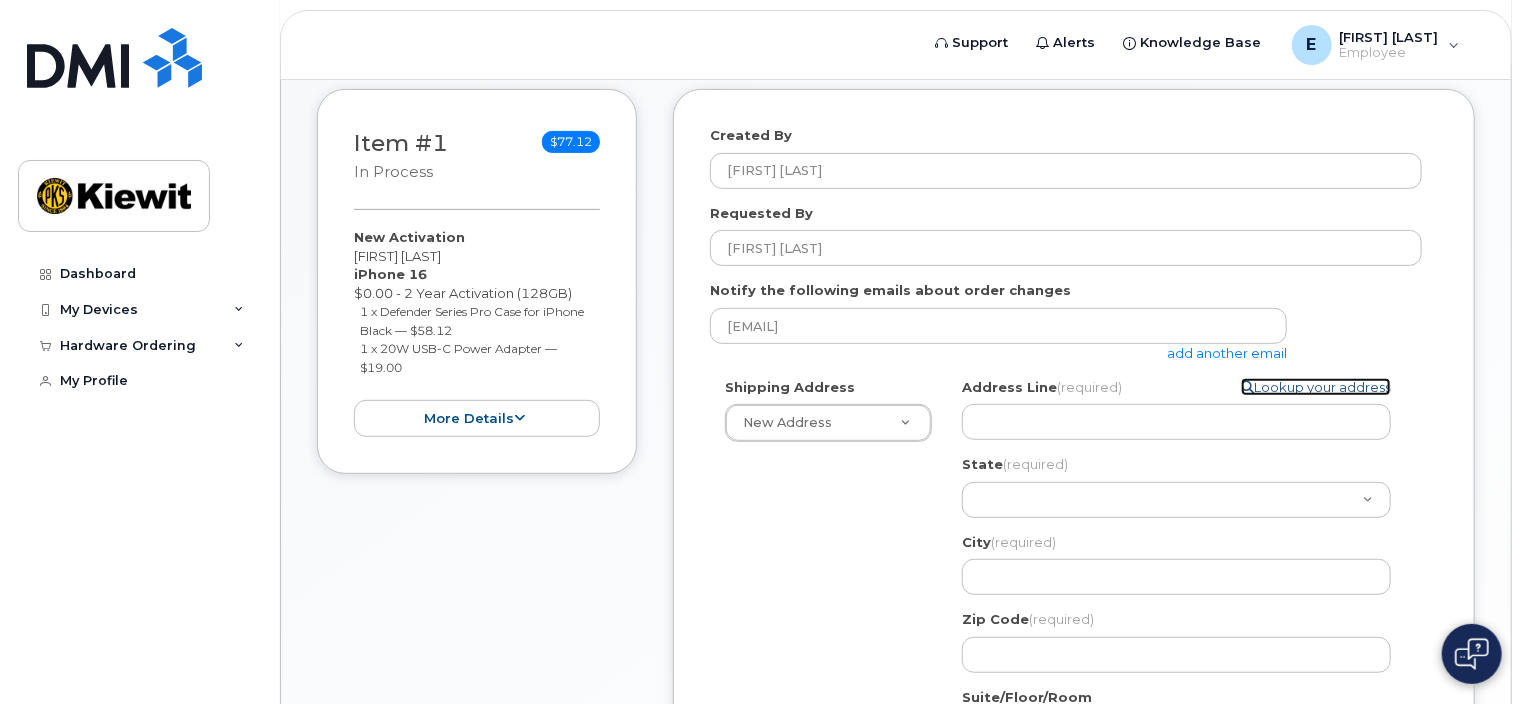 click on "Lookup your address" 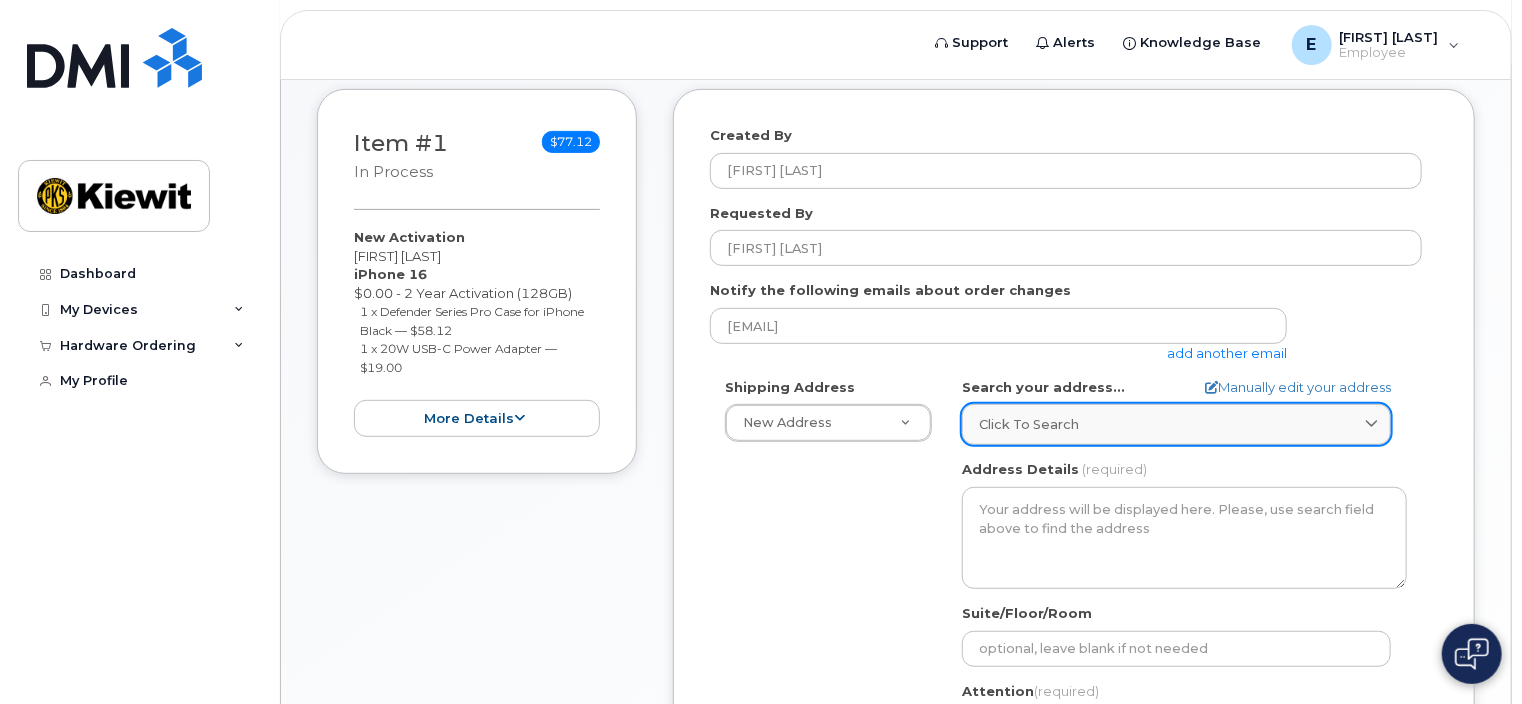 click 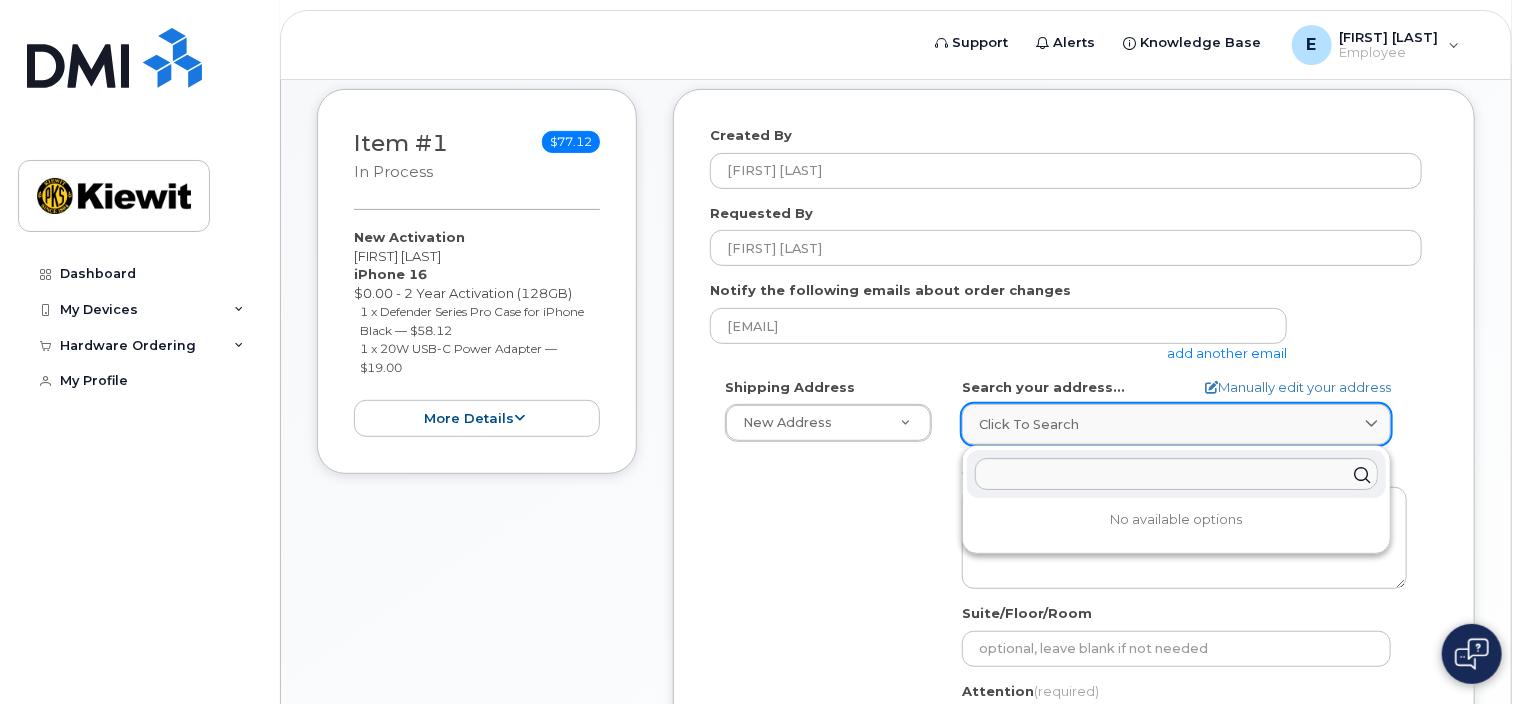click 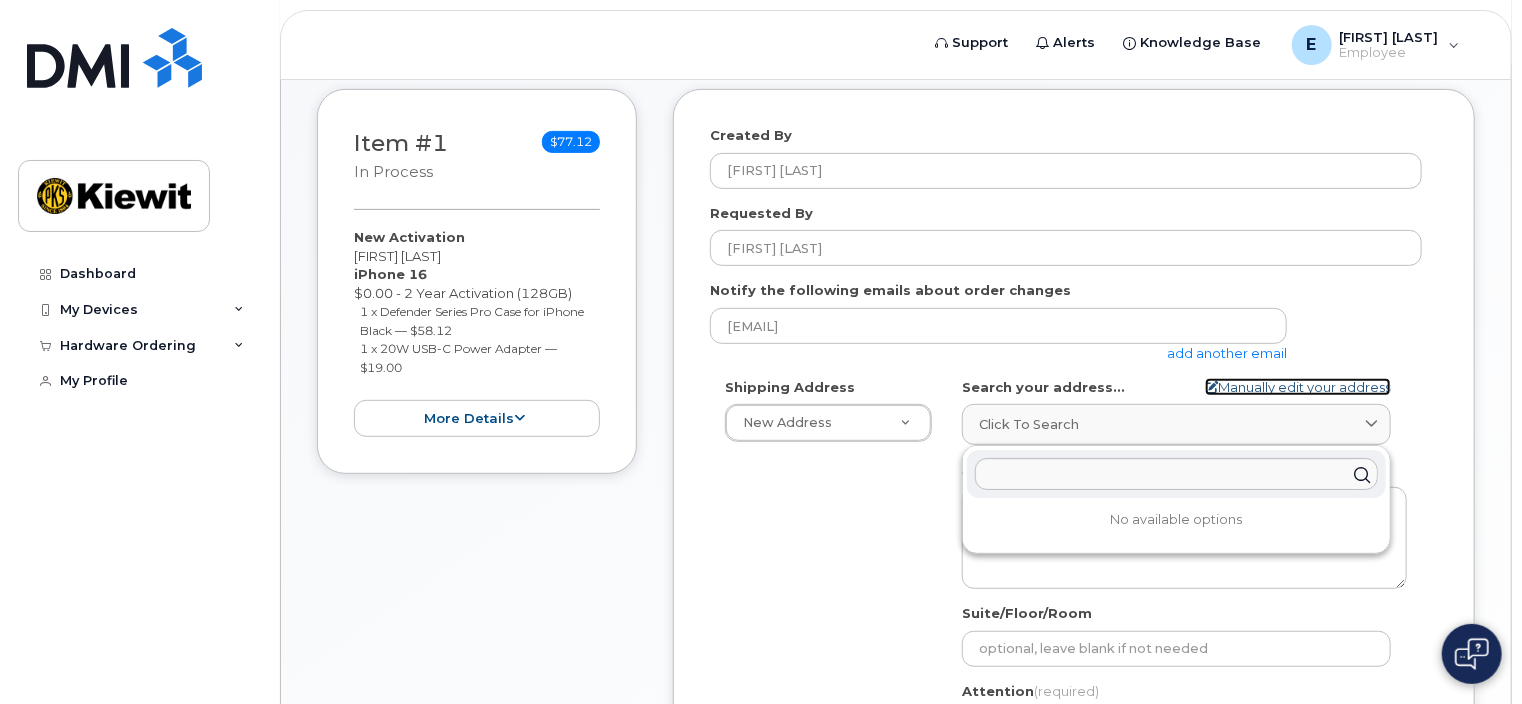 click on "Manually edit your address" 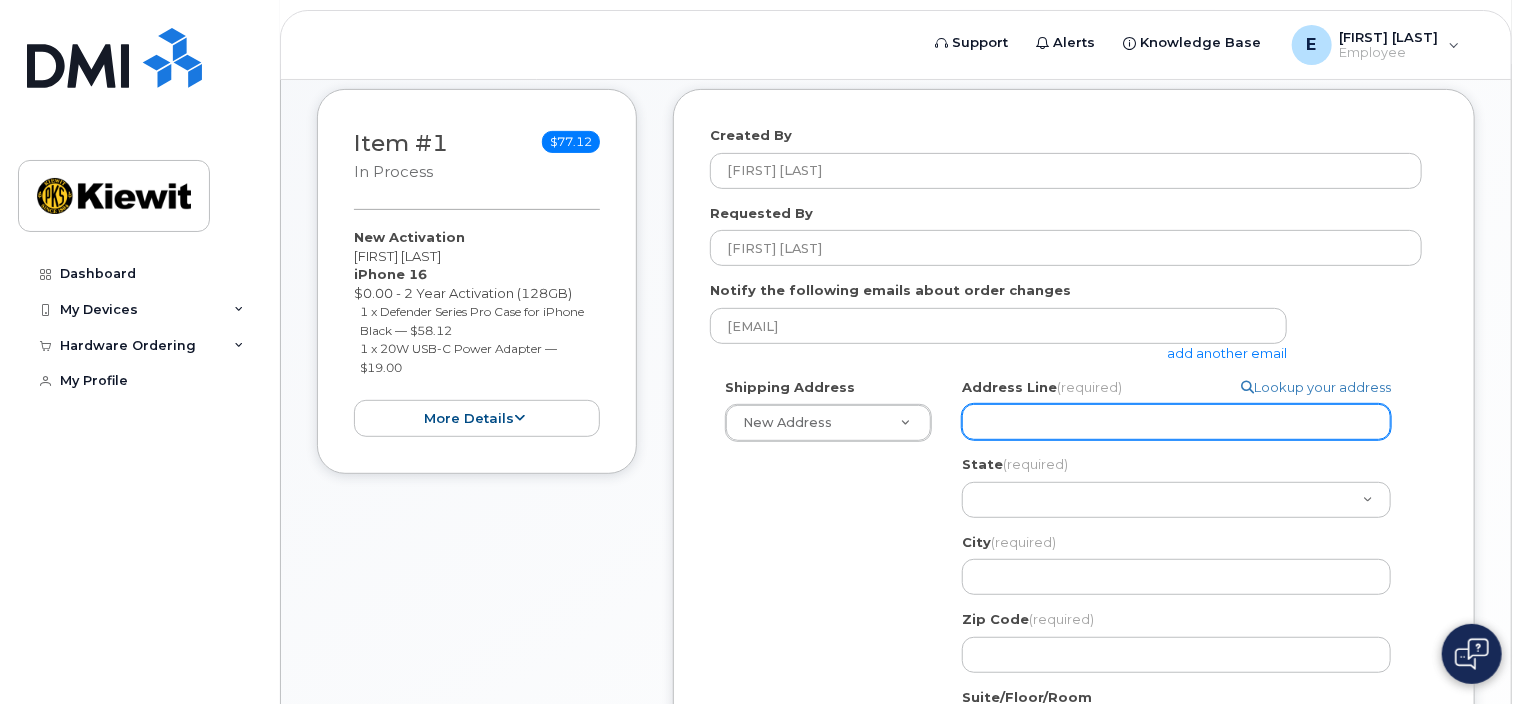 click on "Address Line
(required)" 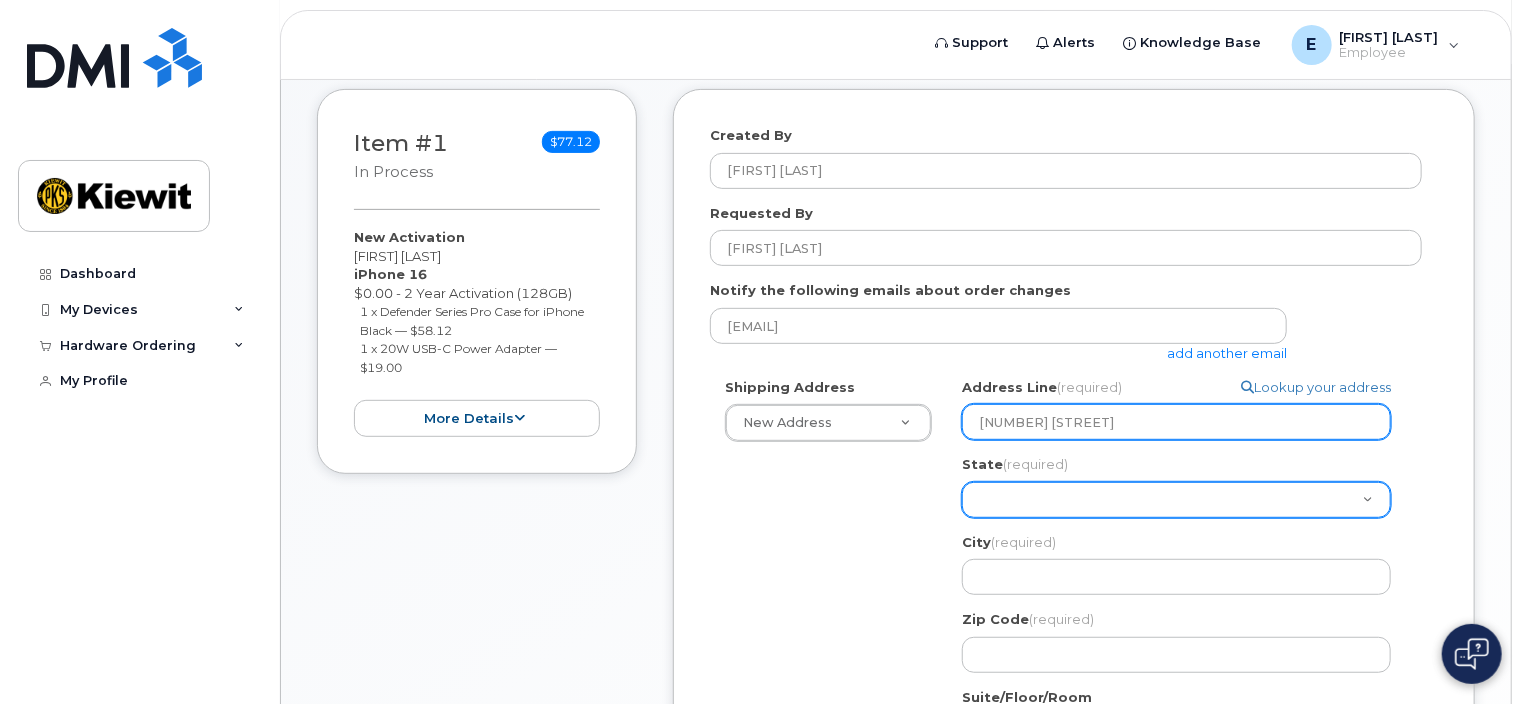 select on "TX" 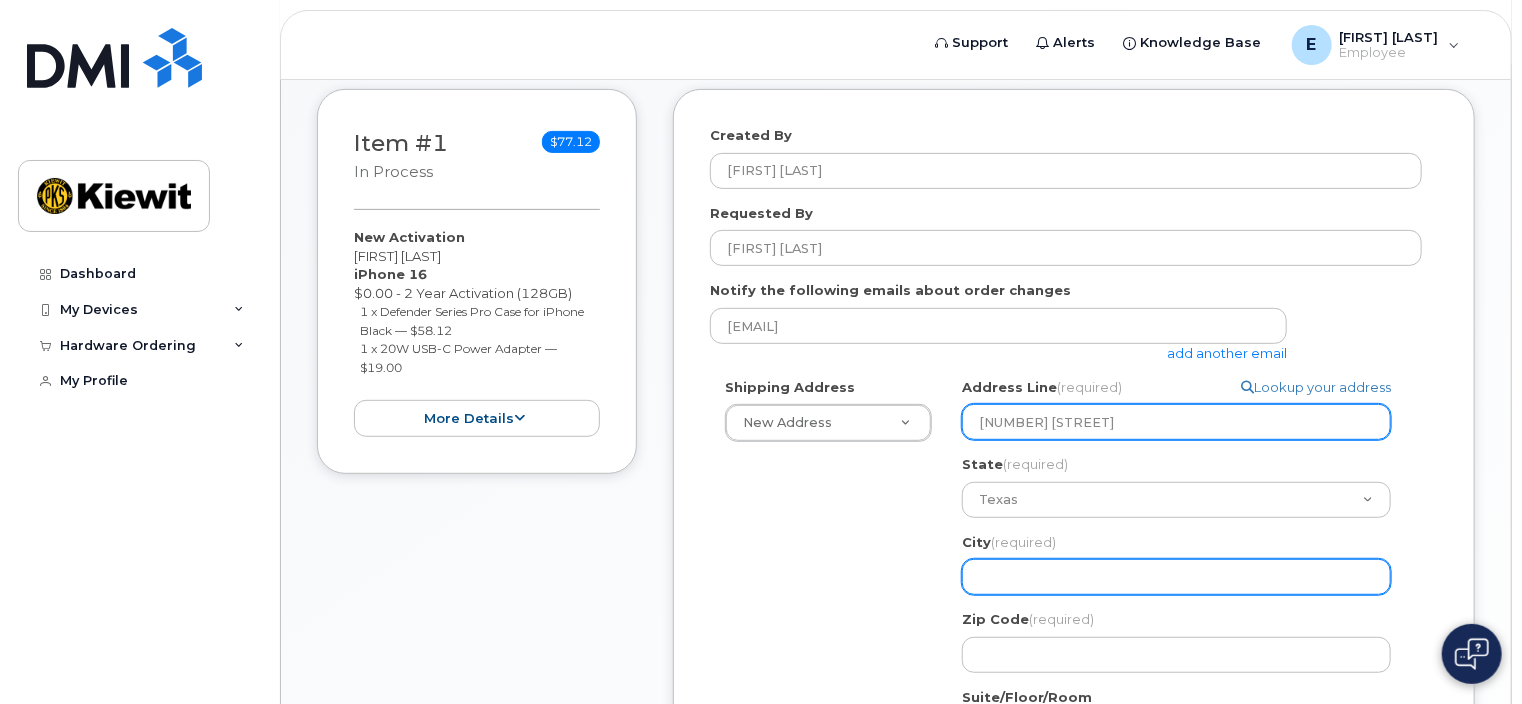 type on "Houston" 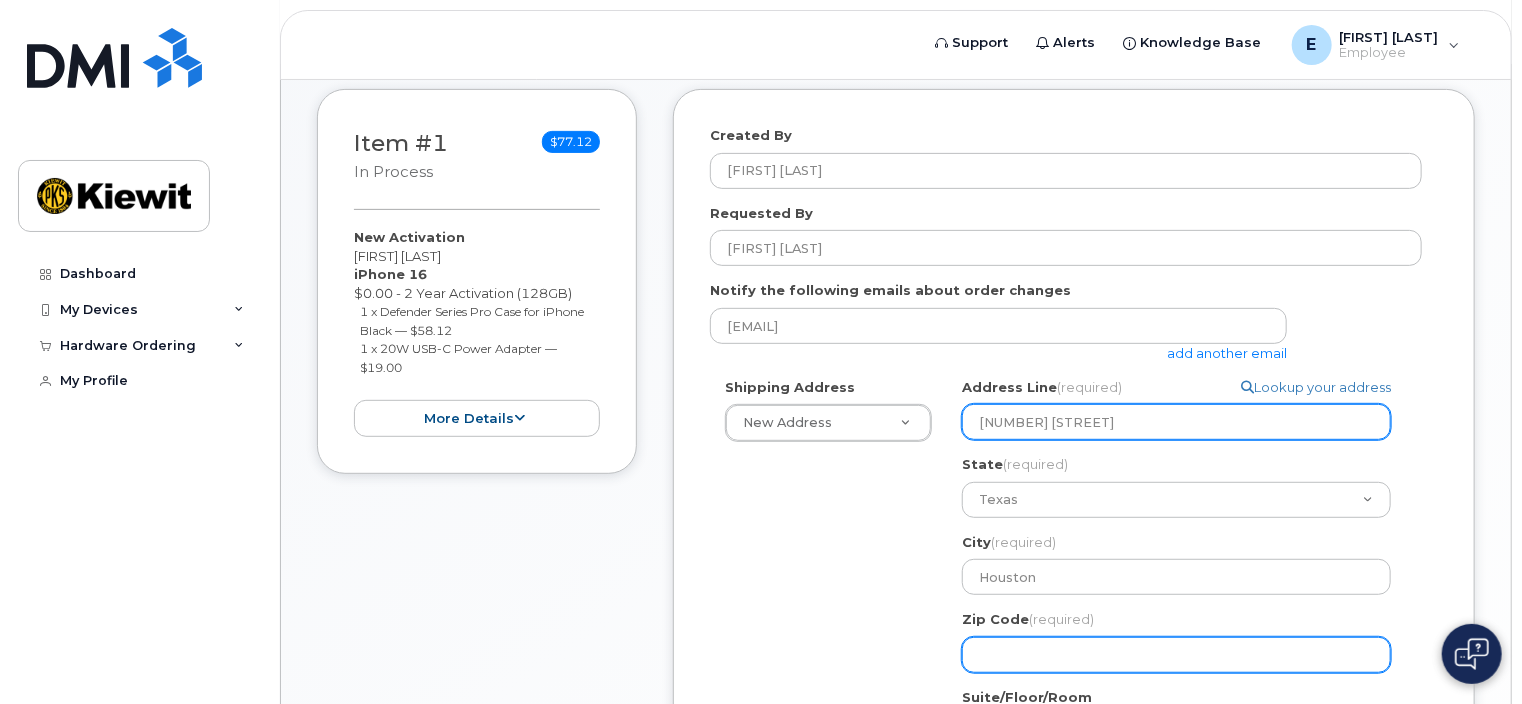 type on "77064" 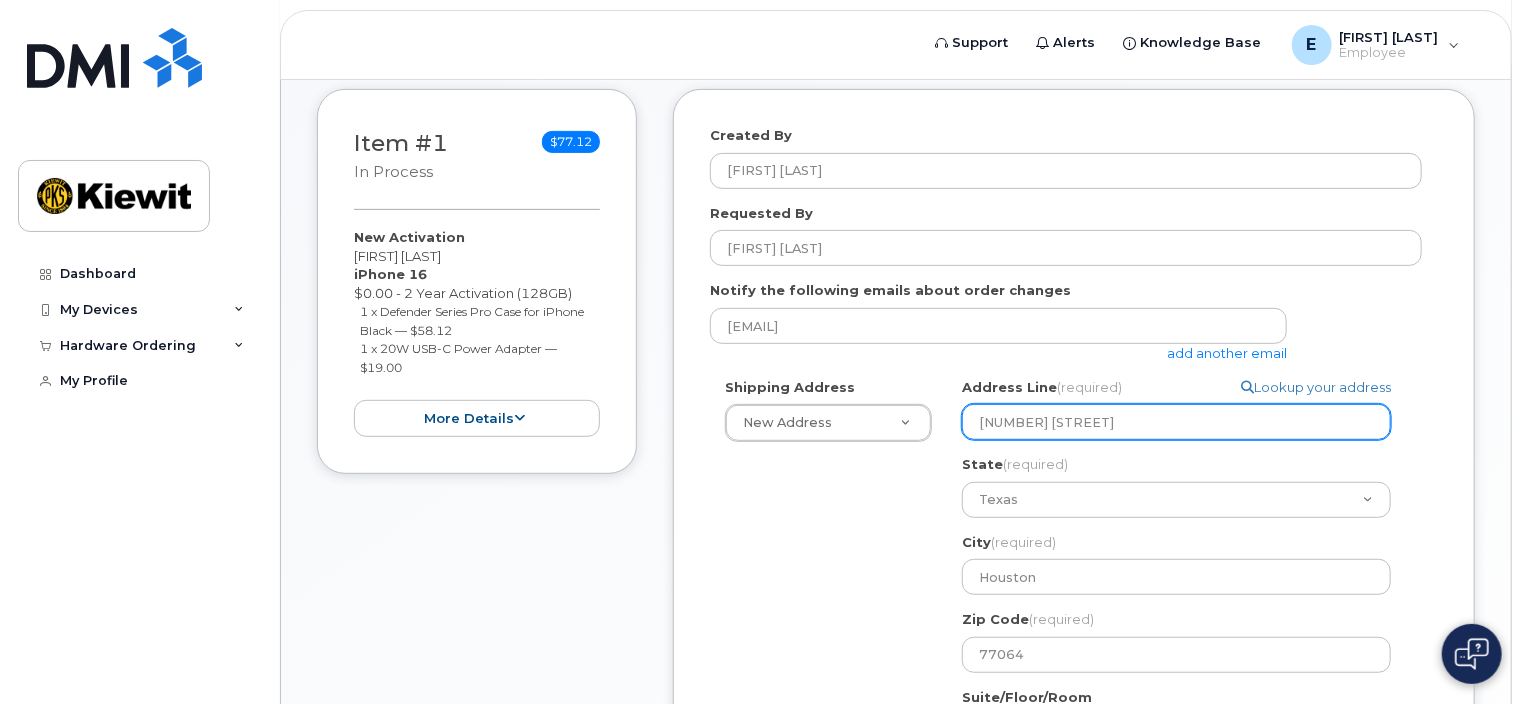 type on "[FIRST] [LAST]" 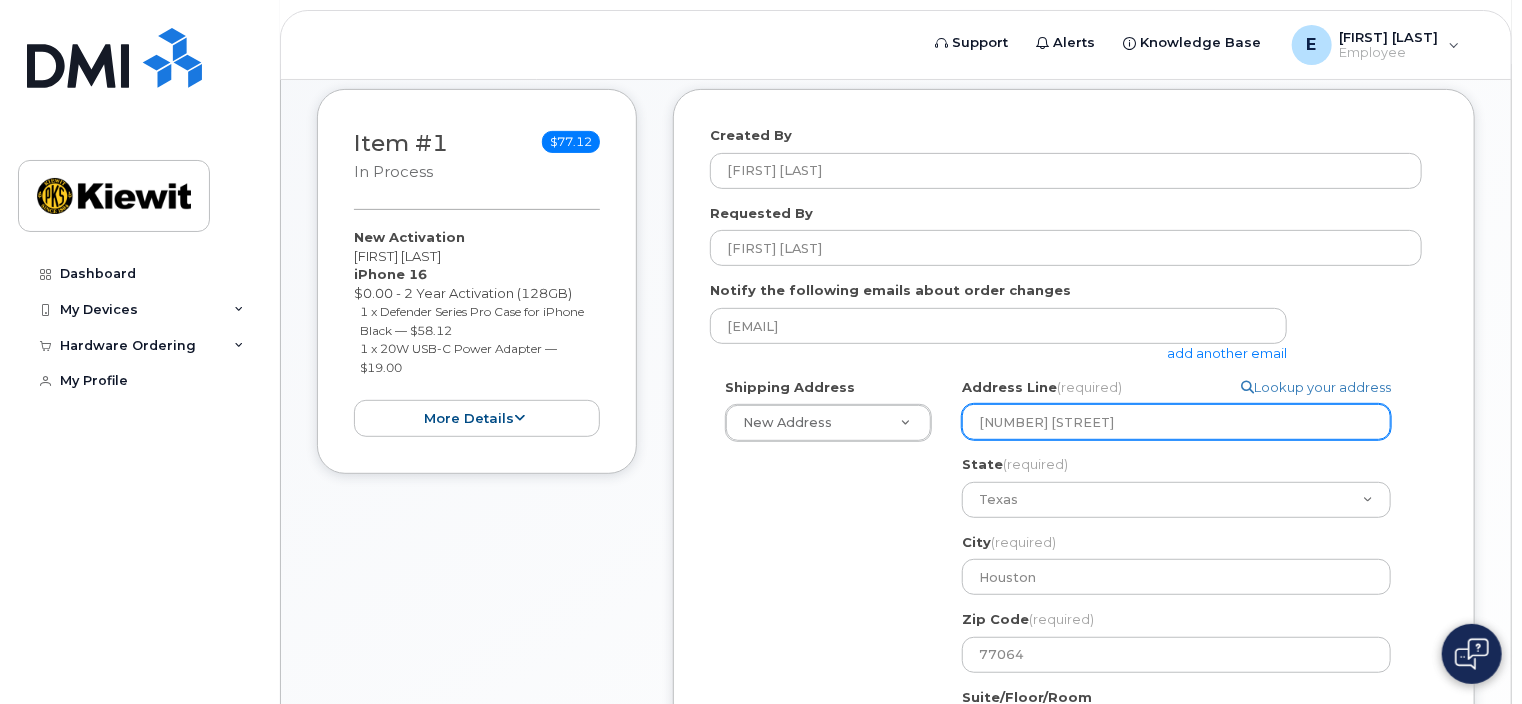 type on "[PHONE]" 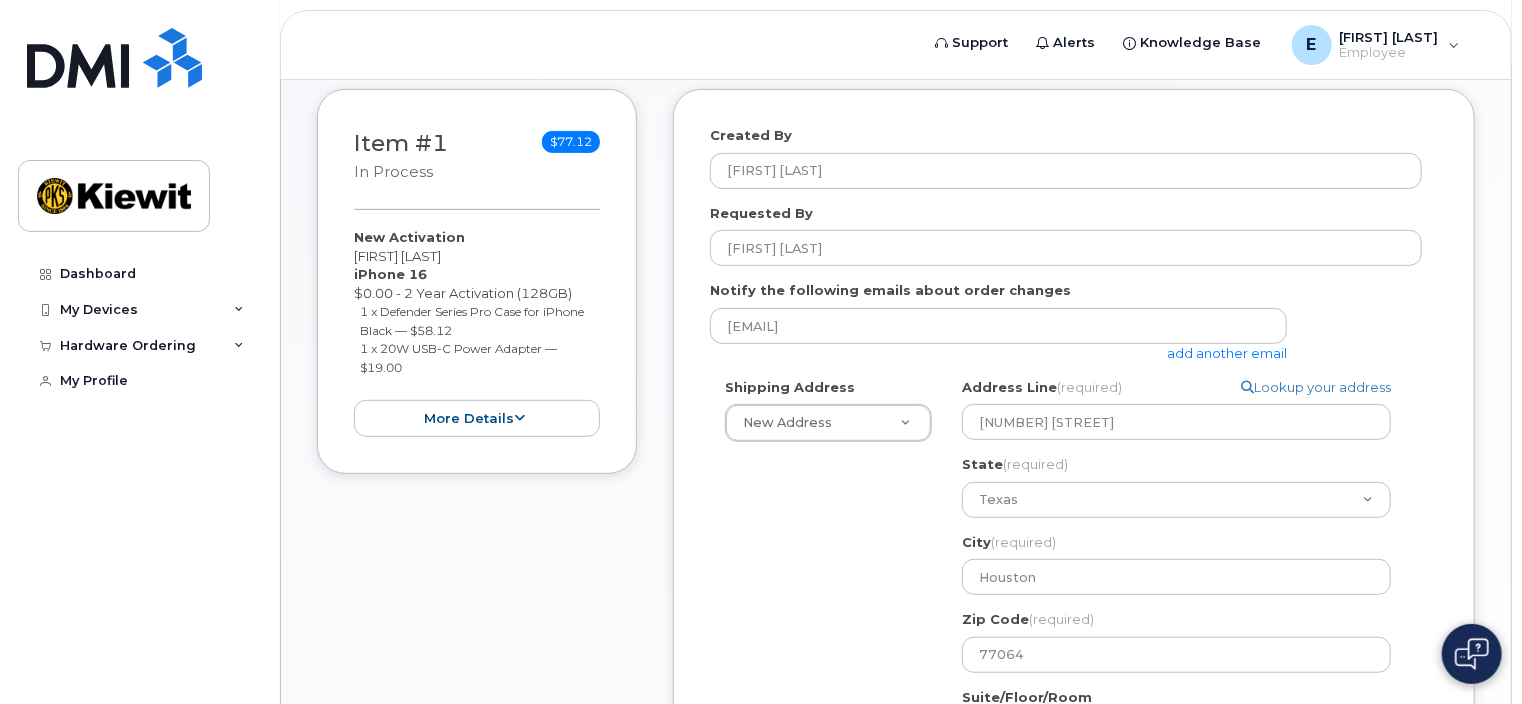 click on "[STATE]
[CITY]
Search your address...
Manually edit your address
Click to search No available options
Address Line
(required)
Lookup your address
[NUMBER] [STREET]
State
(required)
[STATE]
City
(required)
[CITY]
[NUMBER] [STREET], [CITY], [STATE], [ZIP], USA
Zip Code
(required)
[ZIP]" 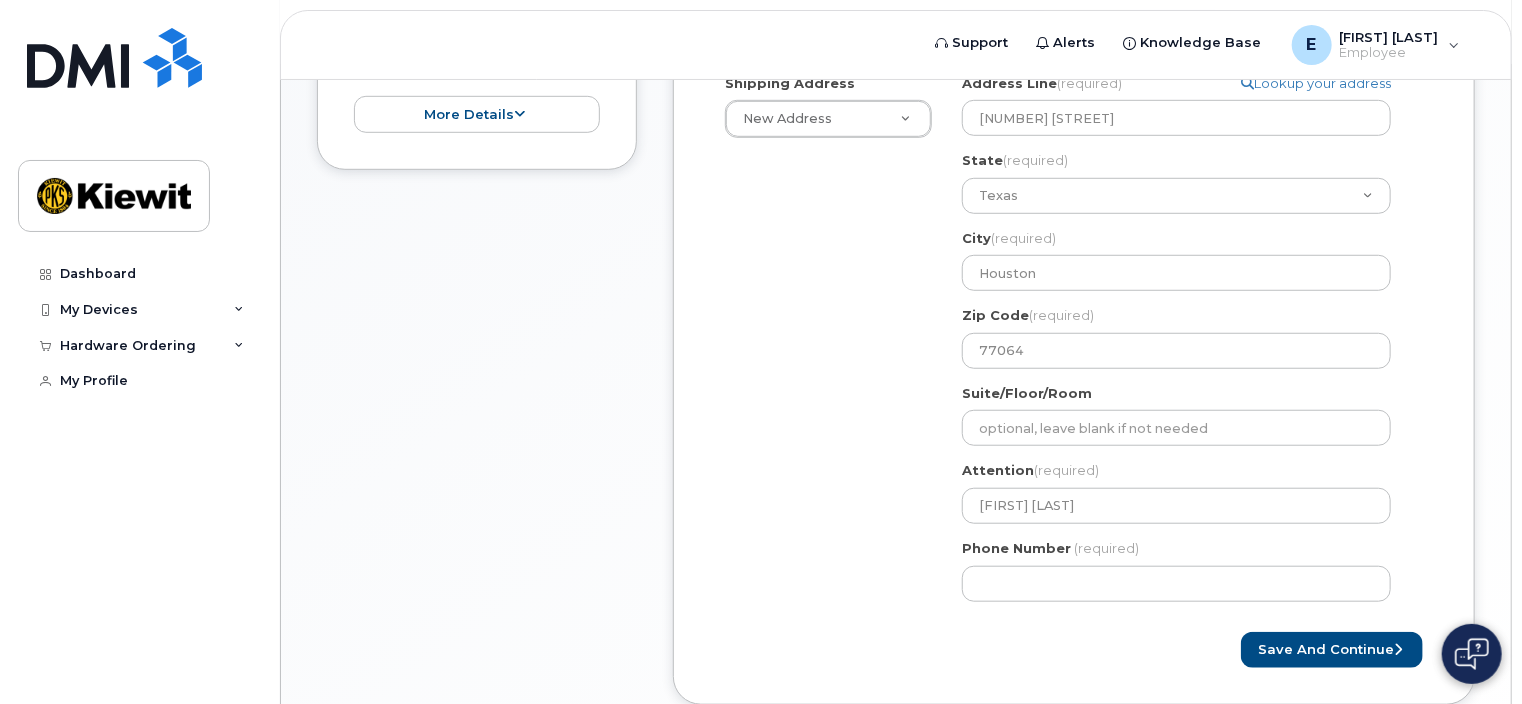 scroll, scrollTop: 600, scrollLeft: 0, axis: vertical 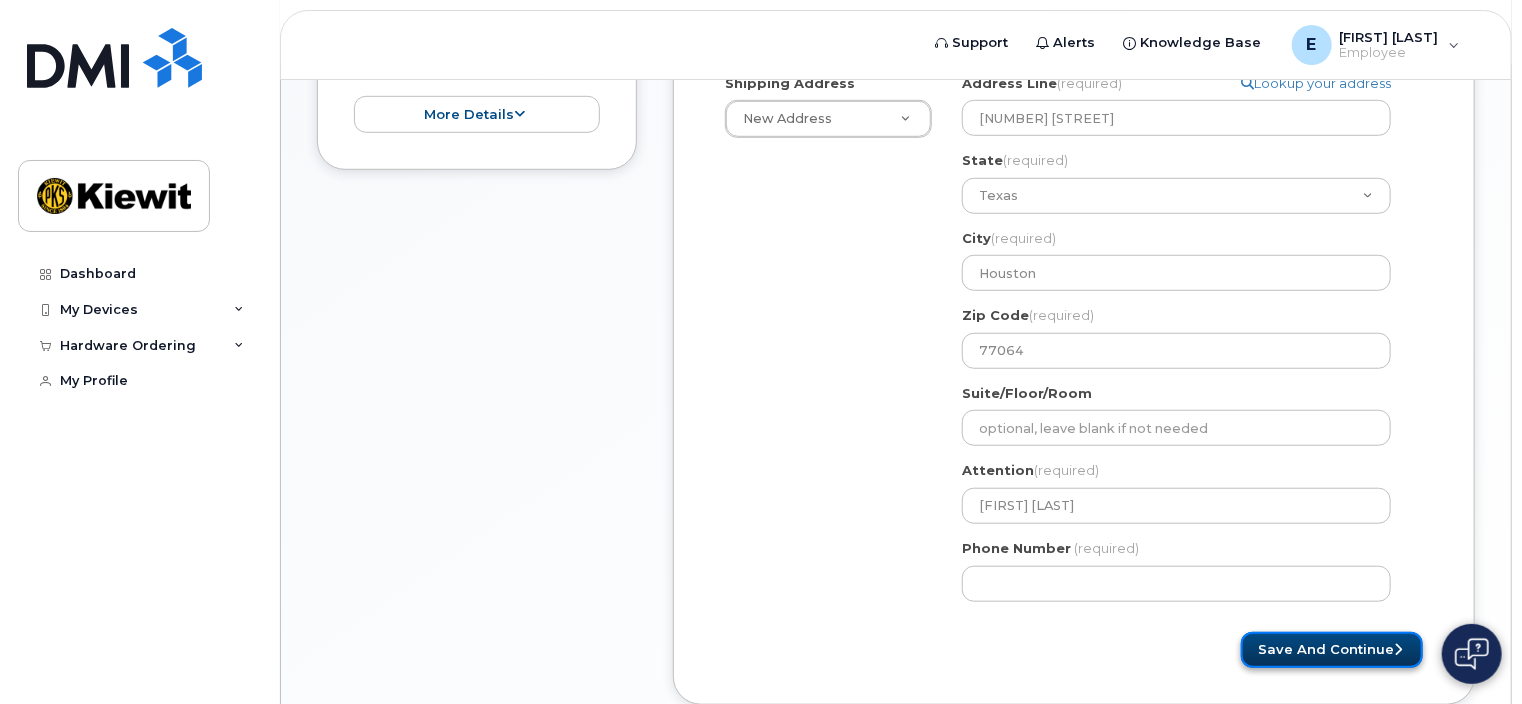click on "Save and Continue" 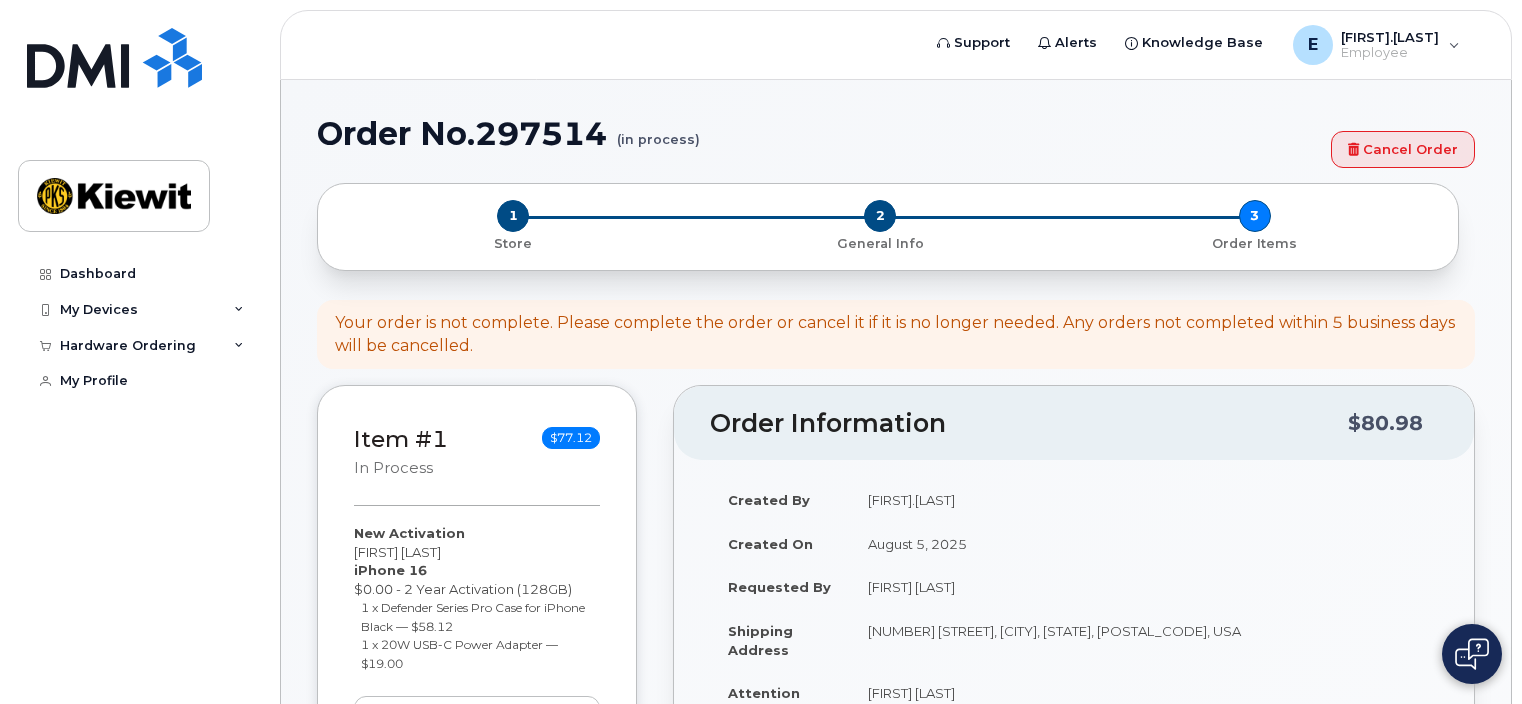 select 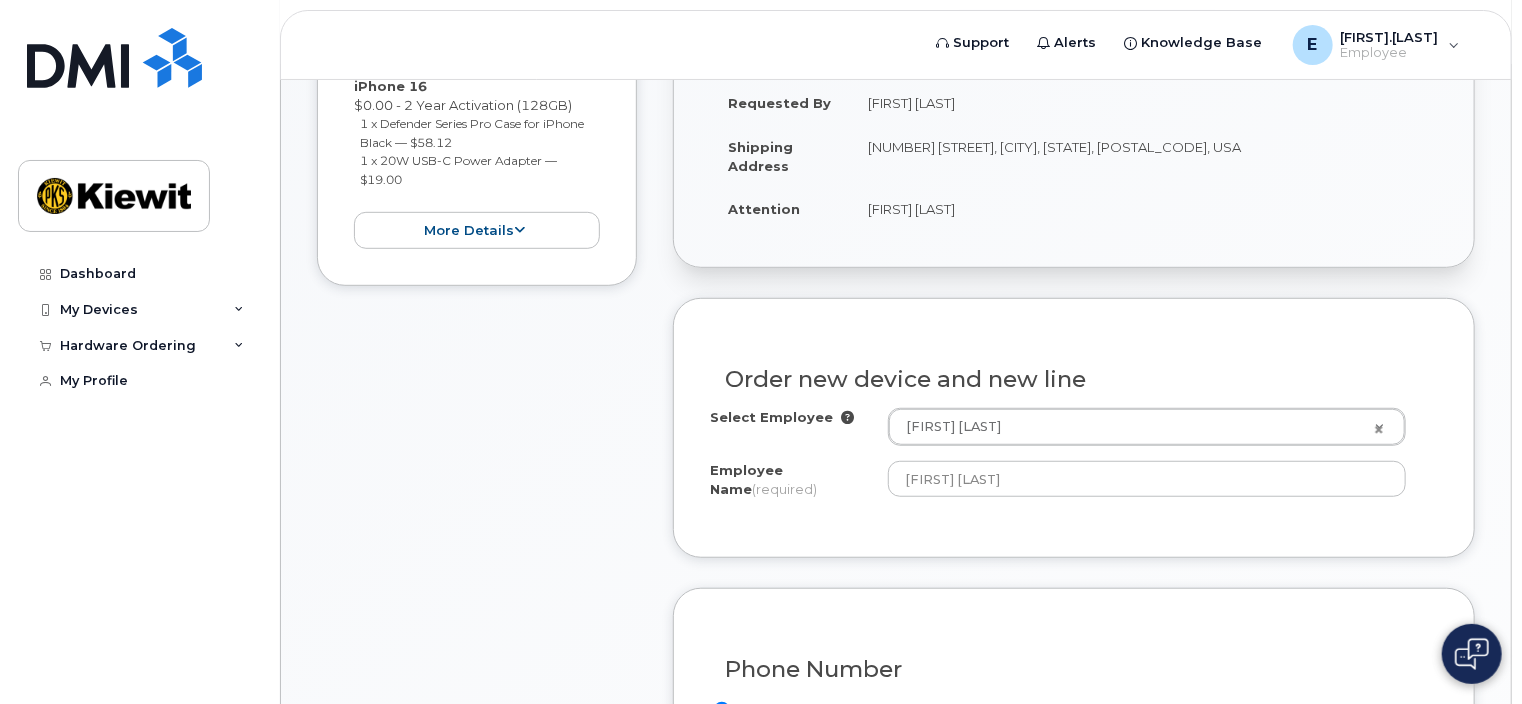 scroll, scrollTop: 486, scrollLeft: 0, axis: vertical 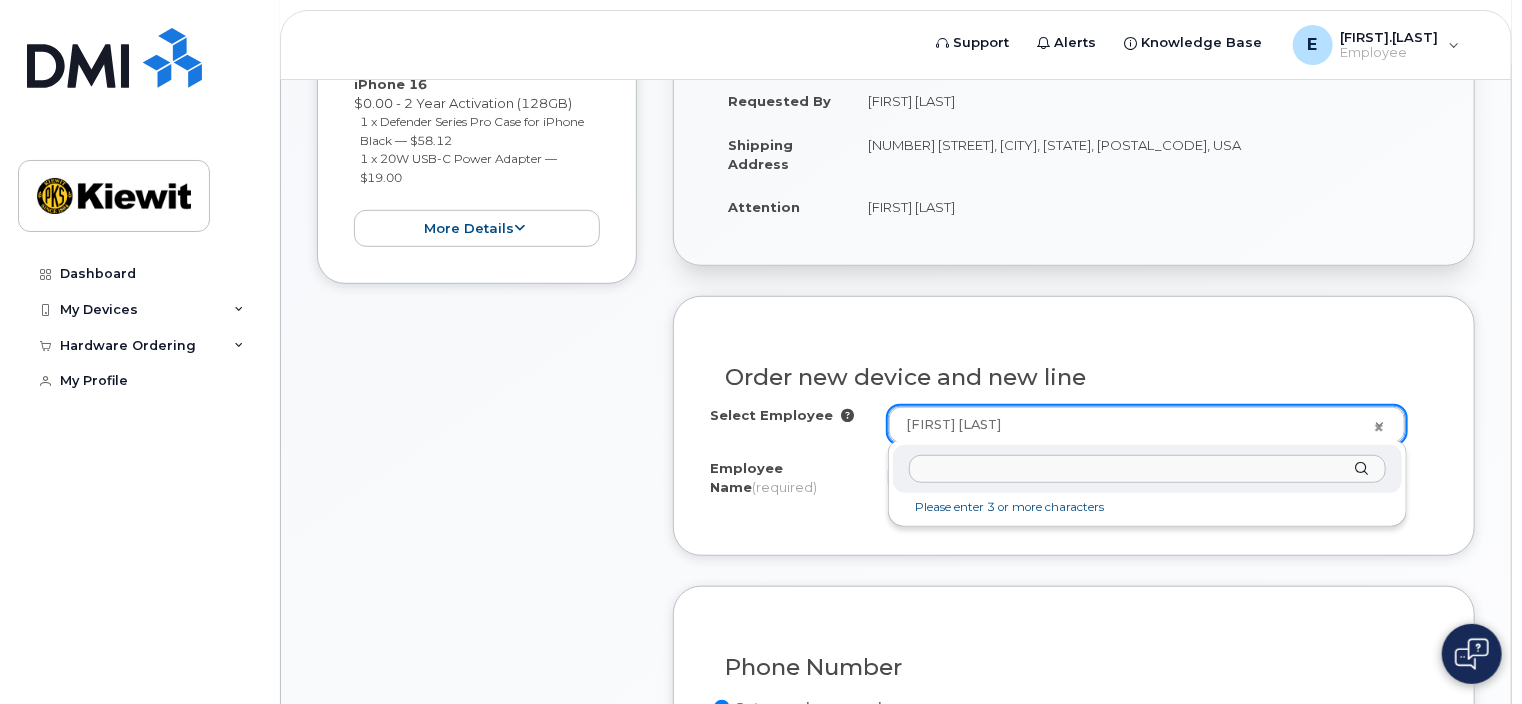 type on "g" 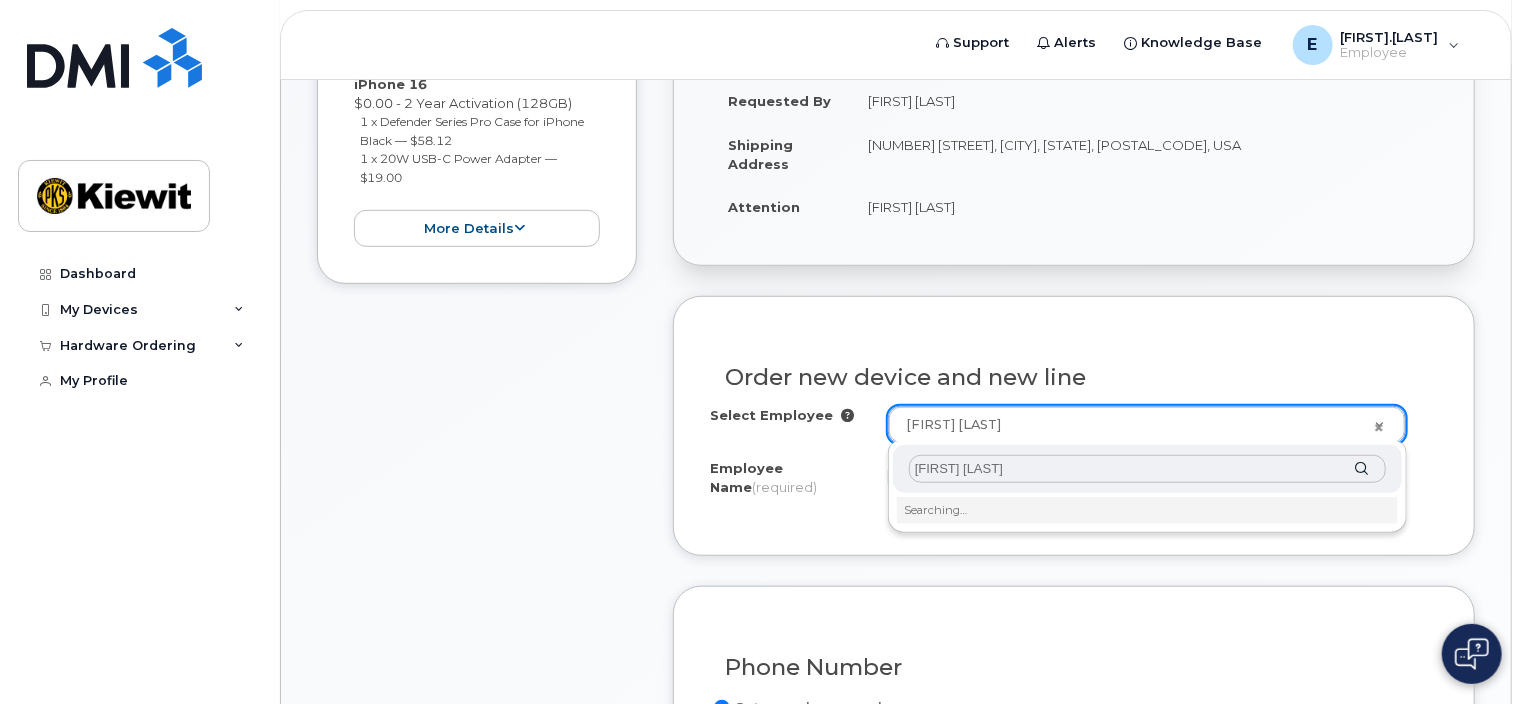 type on "[FIRST] [LAST]" 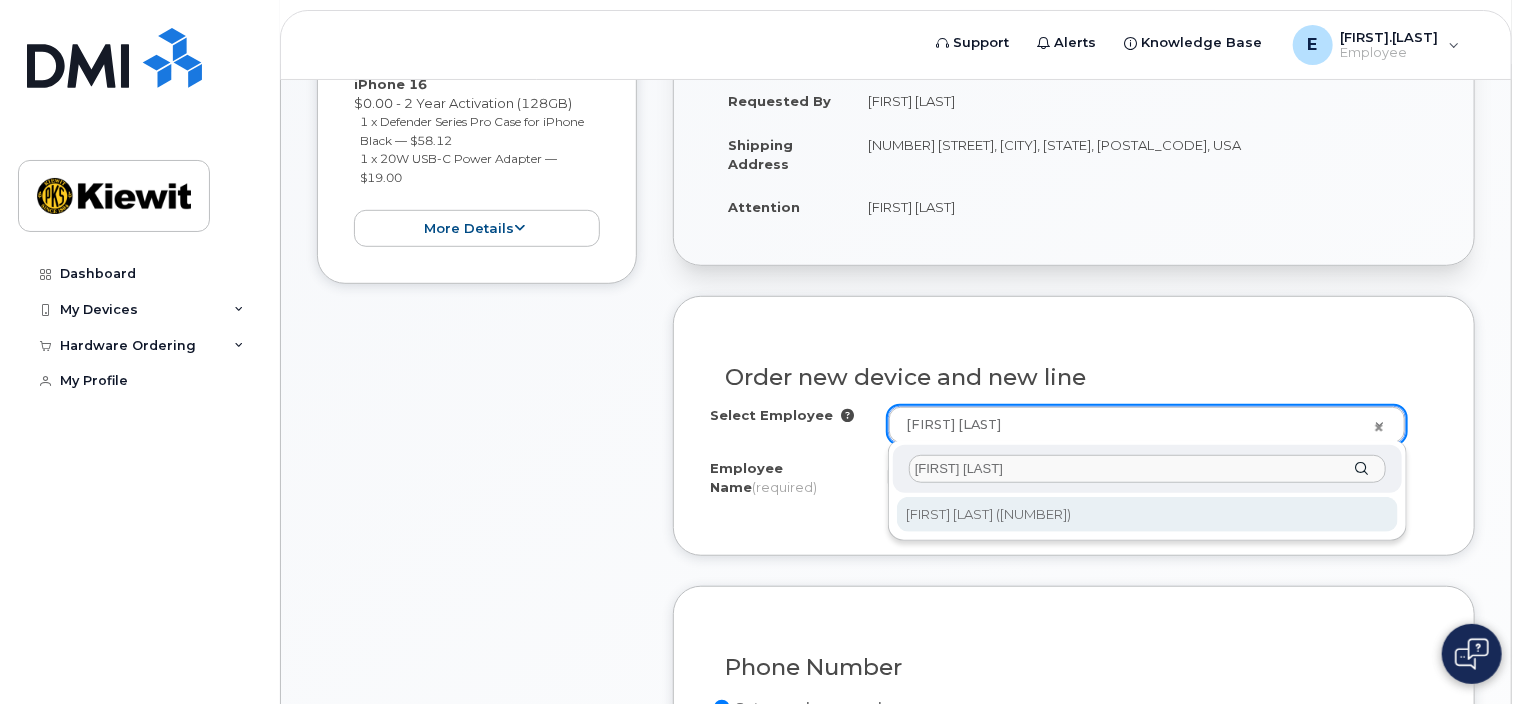 type on "2357731" 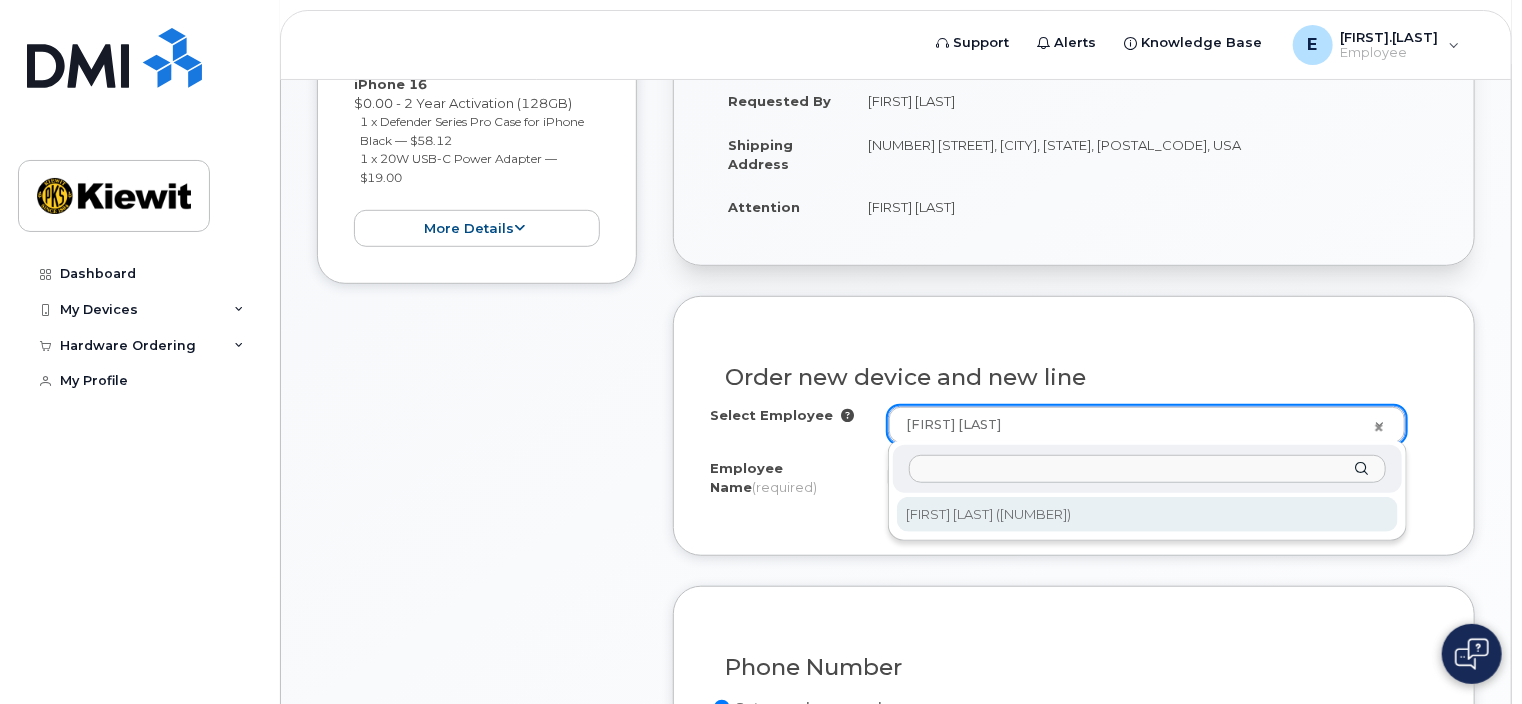 type on "Gabriel Stevens" 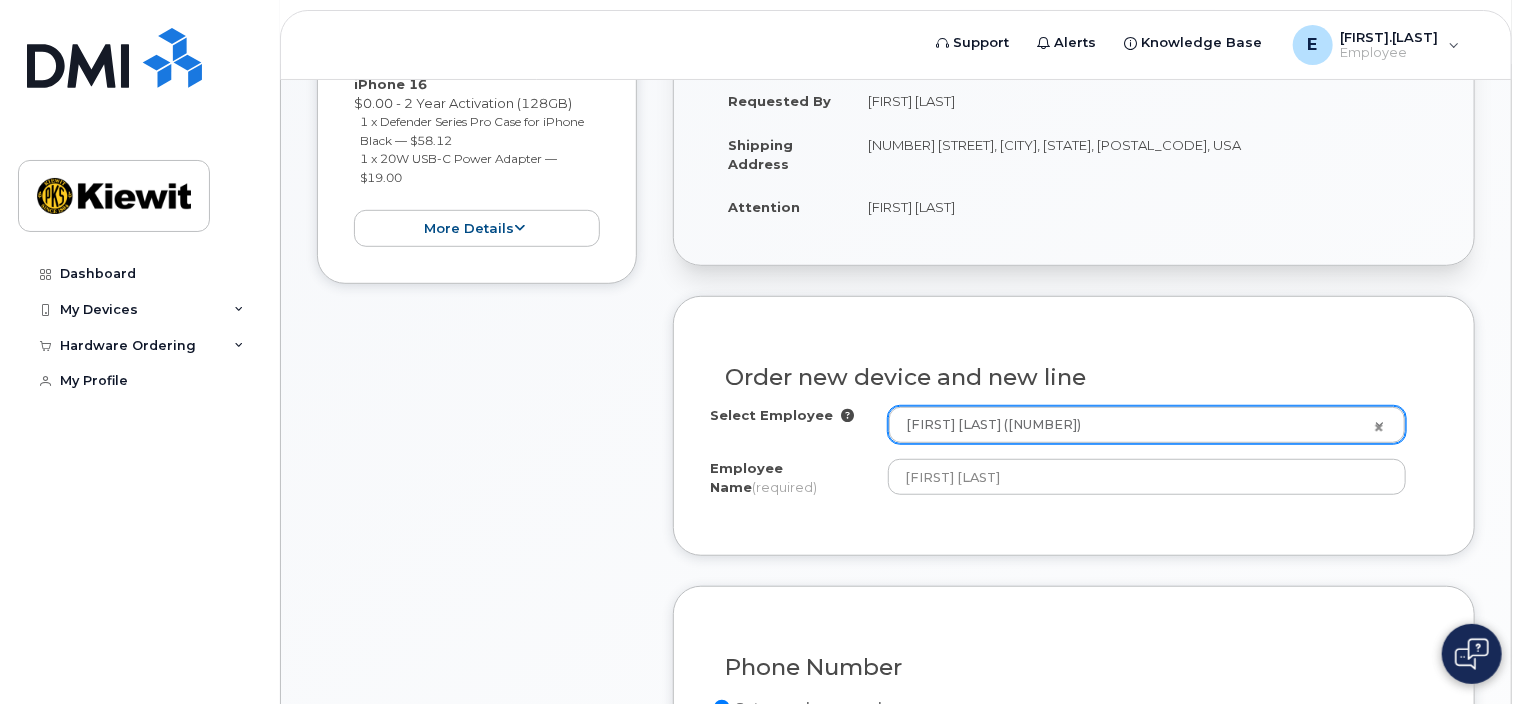 click on "Order new device and new line
Select Employee
Gabriel Stevens (559828)     2357731
Employee Name
(required)
Gabriel Stevens" 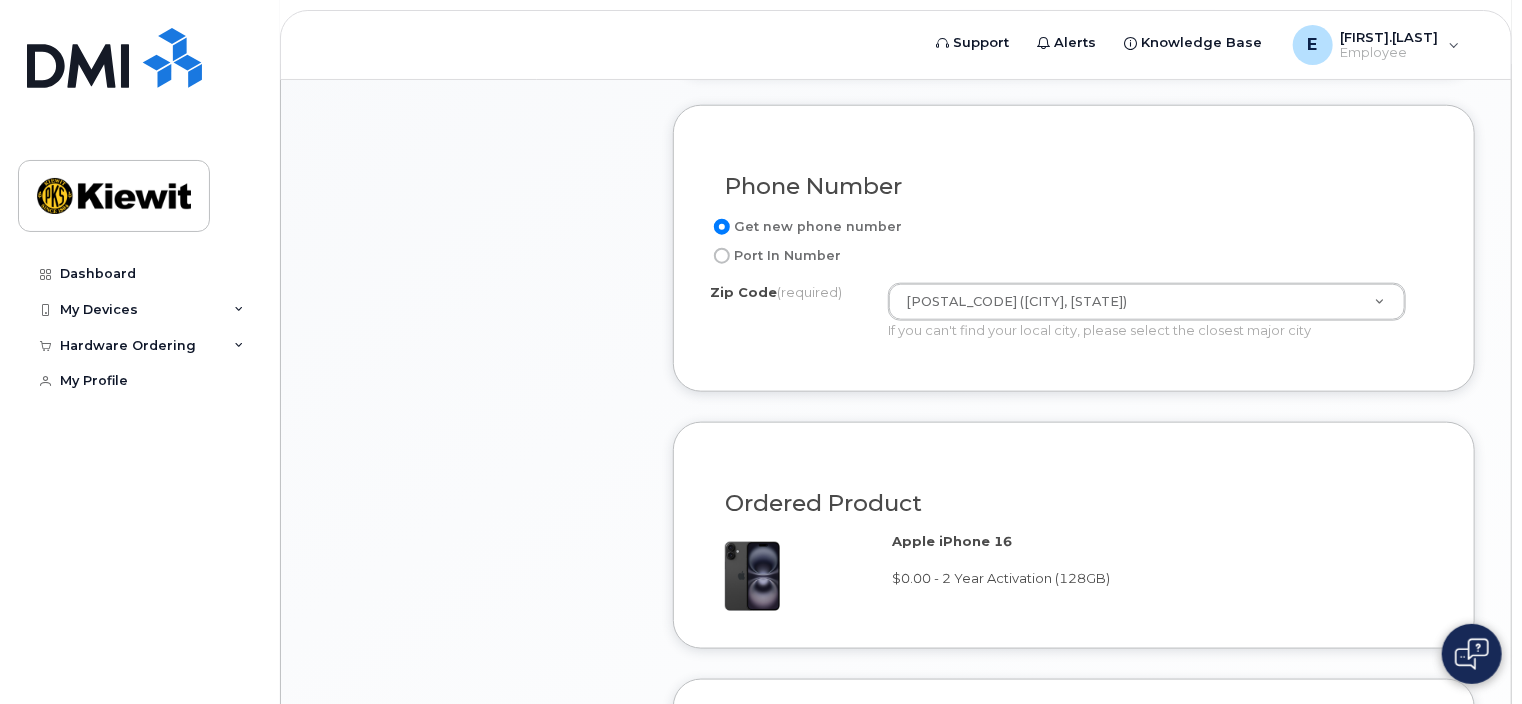 scroll, scrollTop: 968, scrollLeft: 0, axis: vertical 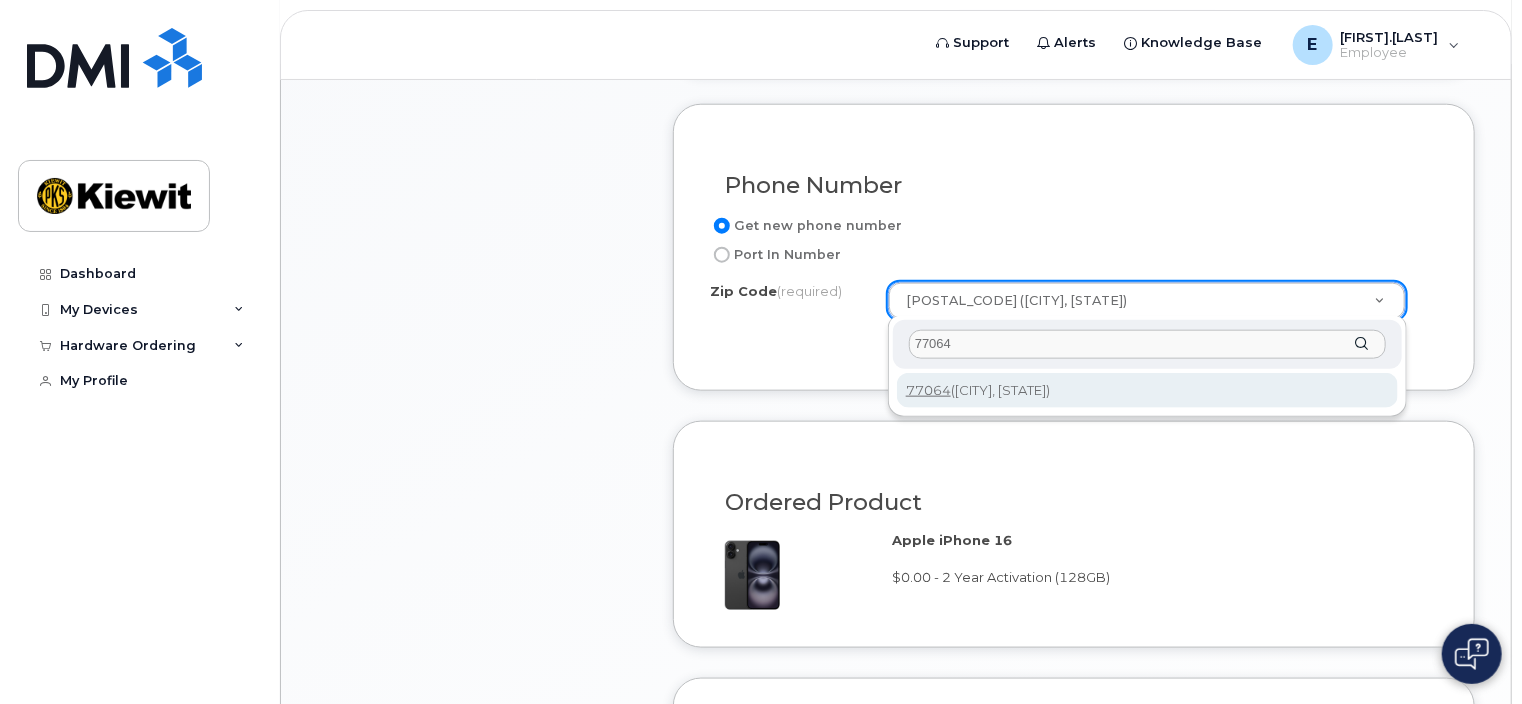 type on "77064" 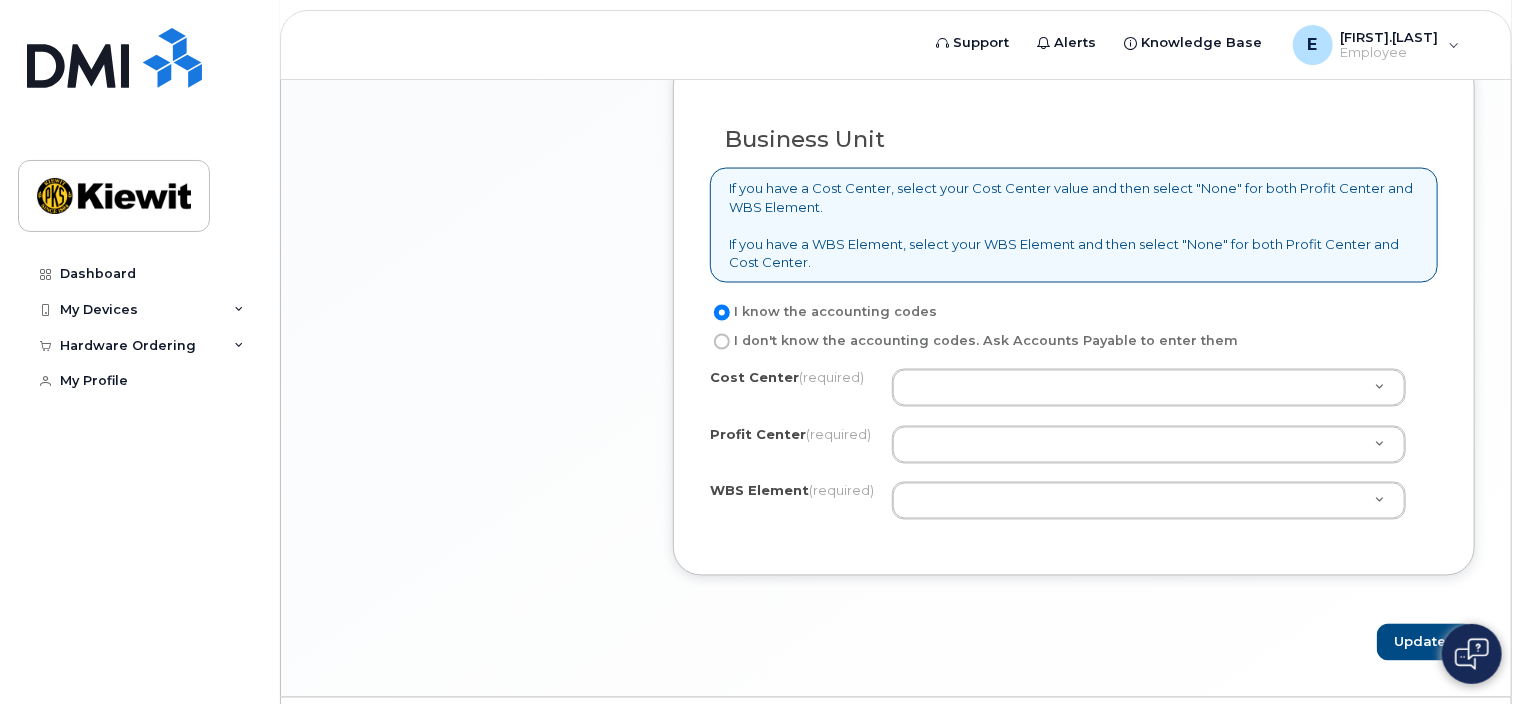 scroll, scrollTop: 1588, scrollLeft: 0, axis: vertical 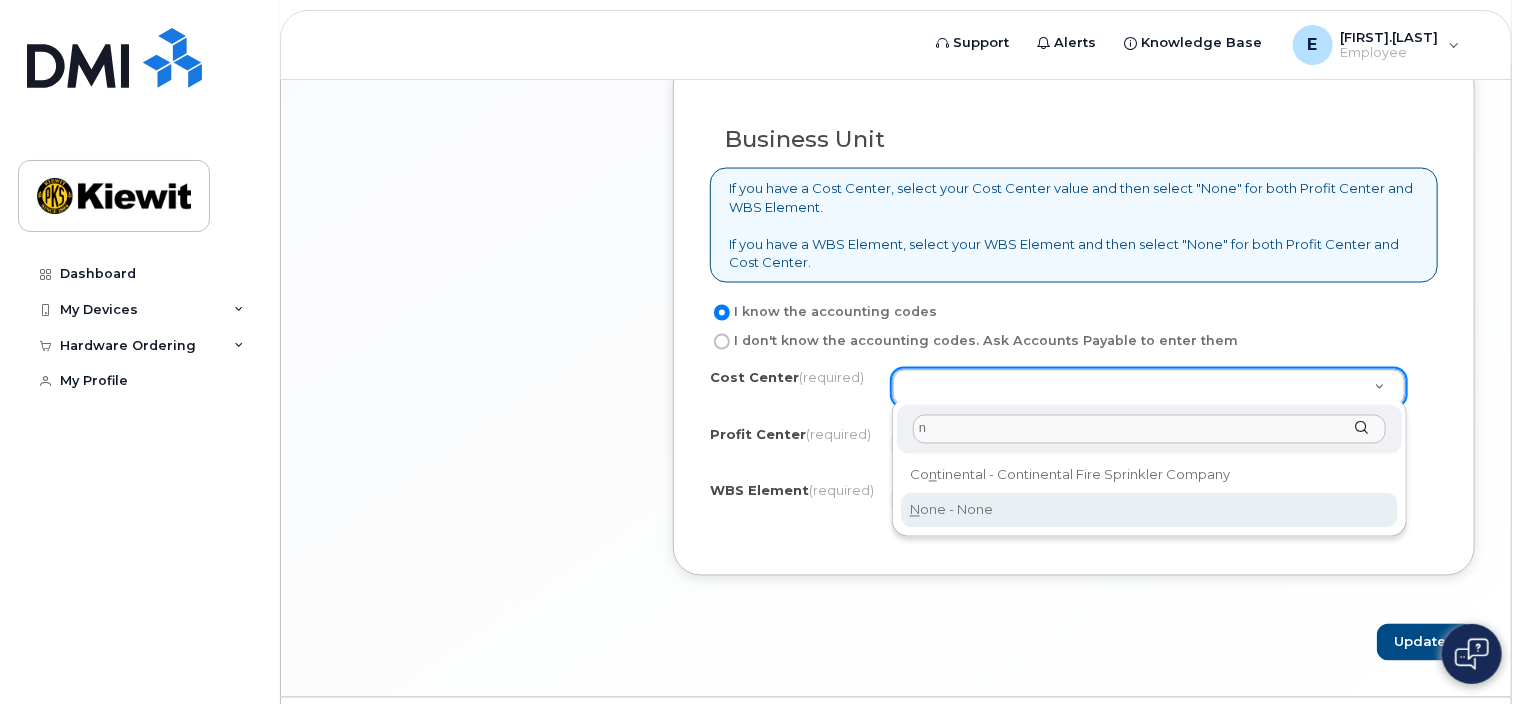type on "n" 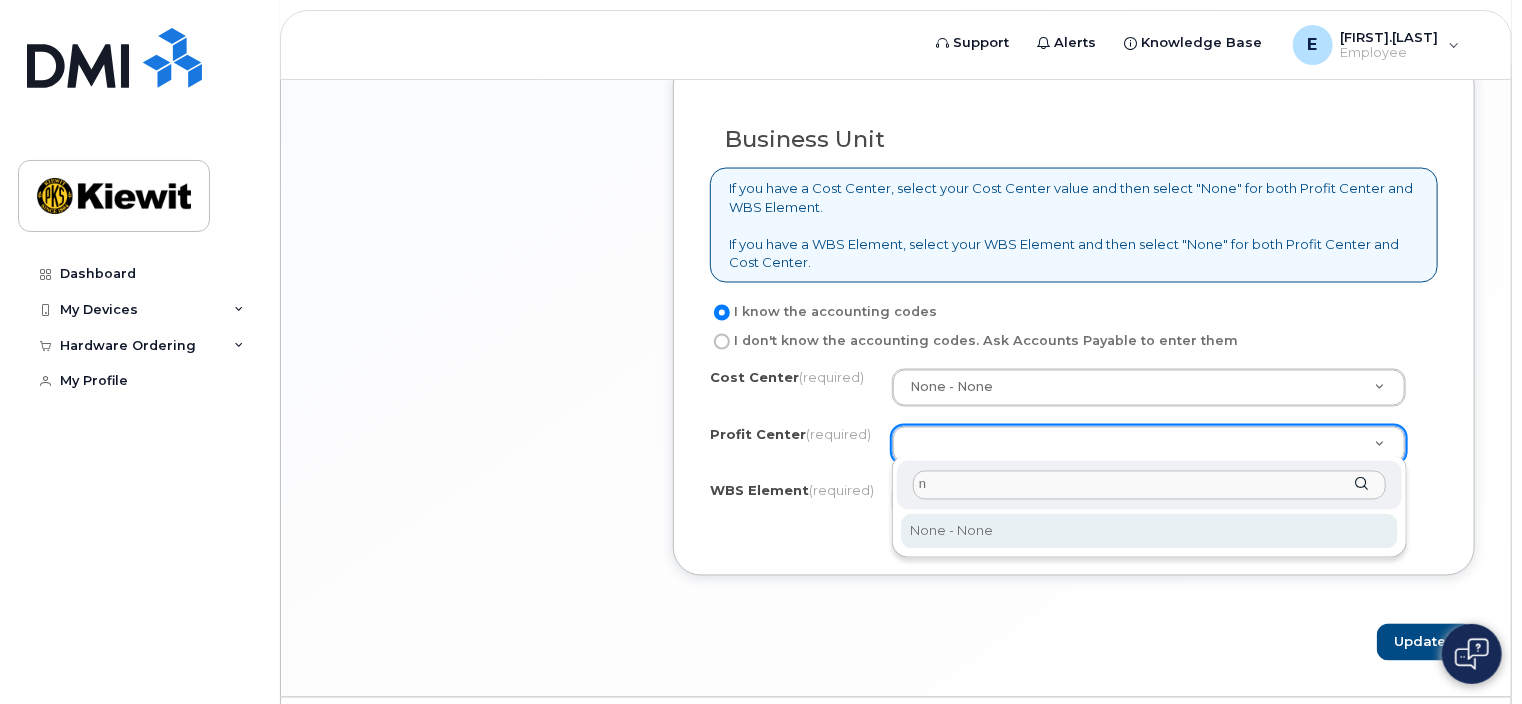 type on "n" 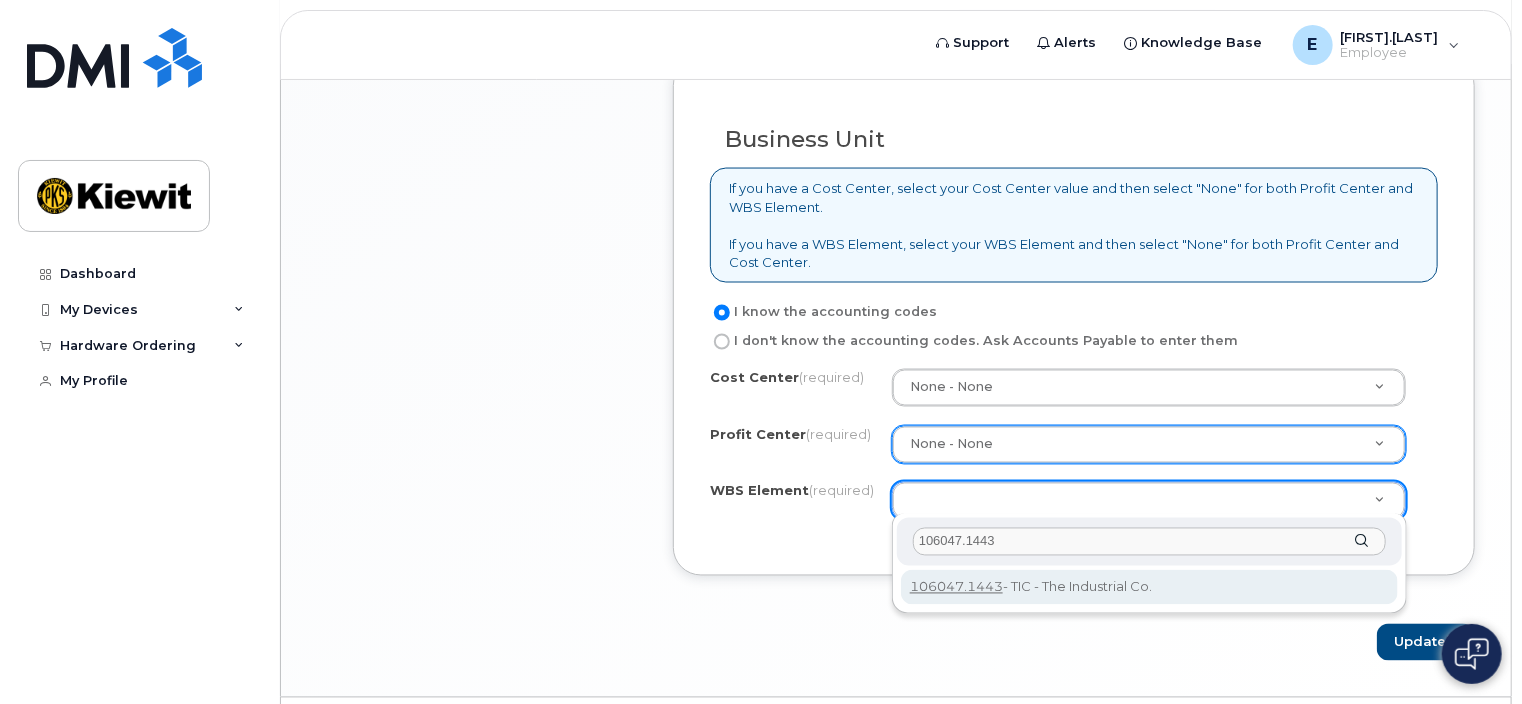 type on "106047.1443" 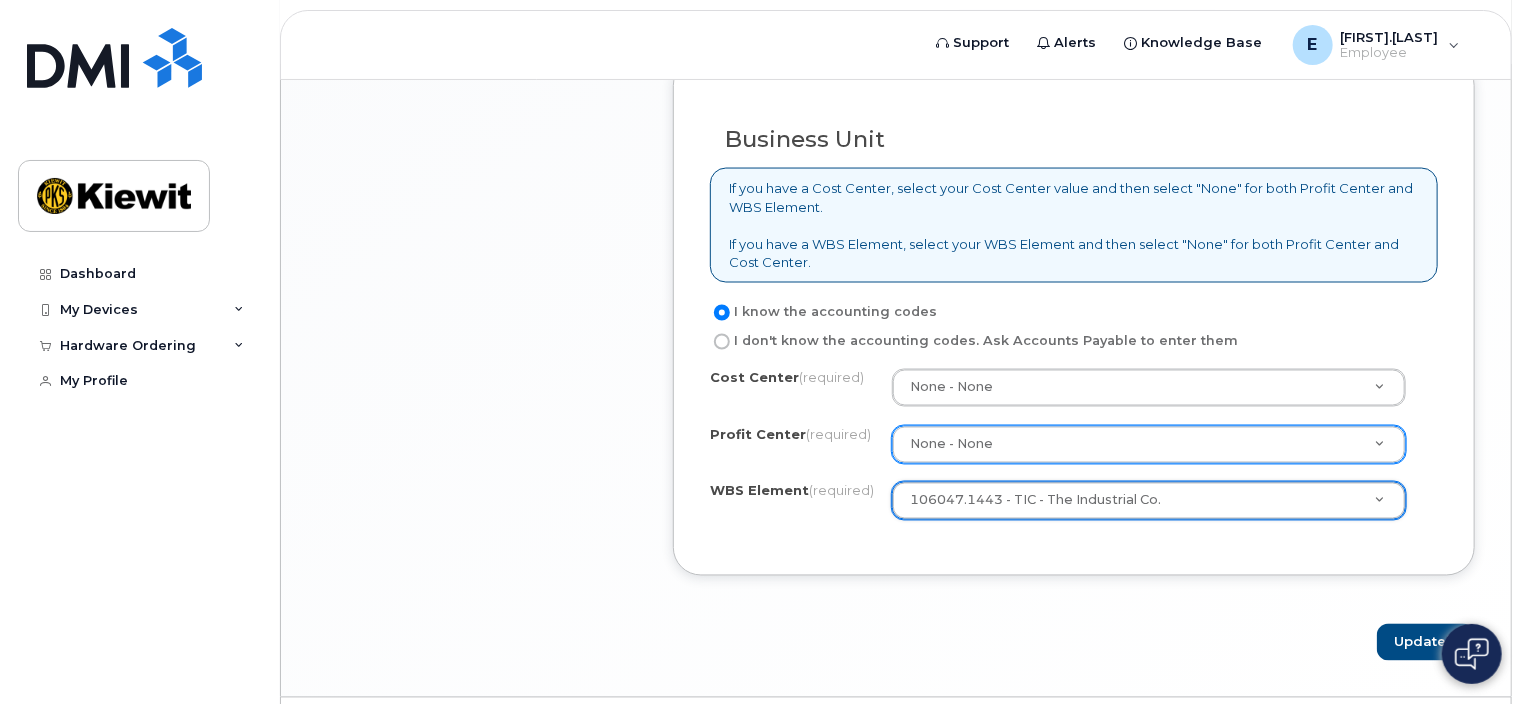 click on "Existing User
Additional cost to upgrading the device
Selected device is Eligible for upgrade
This user received a new device
Please select device you want to have accessory for. We will also pull device type and billing information.
Enter a name or number
-
Device
Upgrade Cost
Eligible
Order new device and new line
Select Employee
Gabriel Stevens (559828)     2357731
Employee Name
(required)
Gabriel Stevens
Phone Number
Get new phone number
Port In Number
Zip Code
(required)
77064 (Houston, TX)     Zip Code
(required)
77064 (Houston, TX)
If you can't find your local city, please select the closest major city
Ordered Product
Apple iPhone 16" 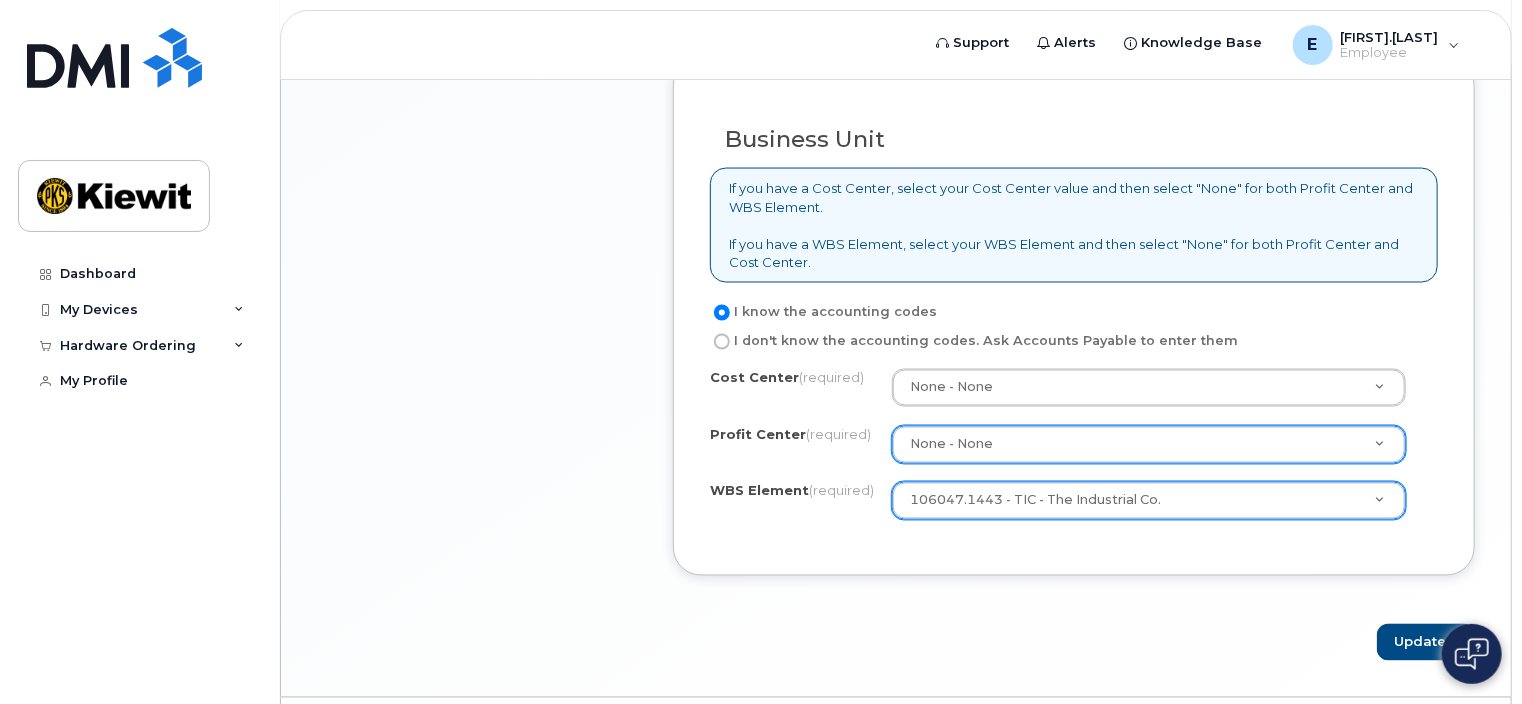 scroll, scrollTop: 1638, scrollLeft: 0, axis: vertical 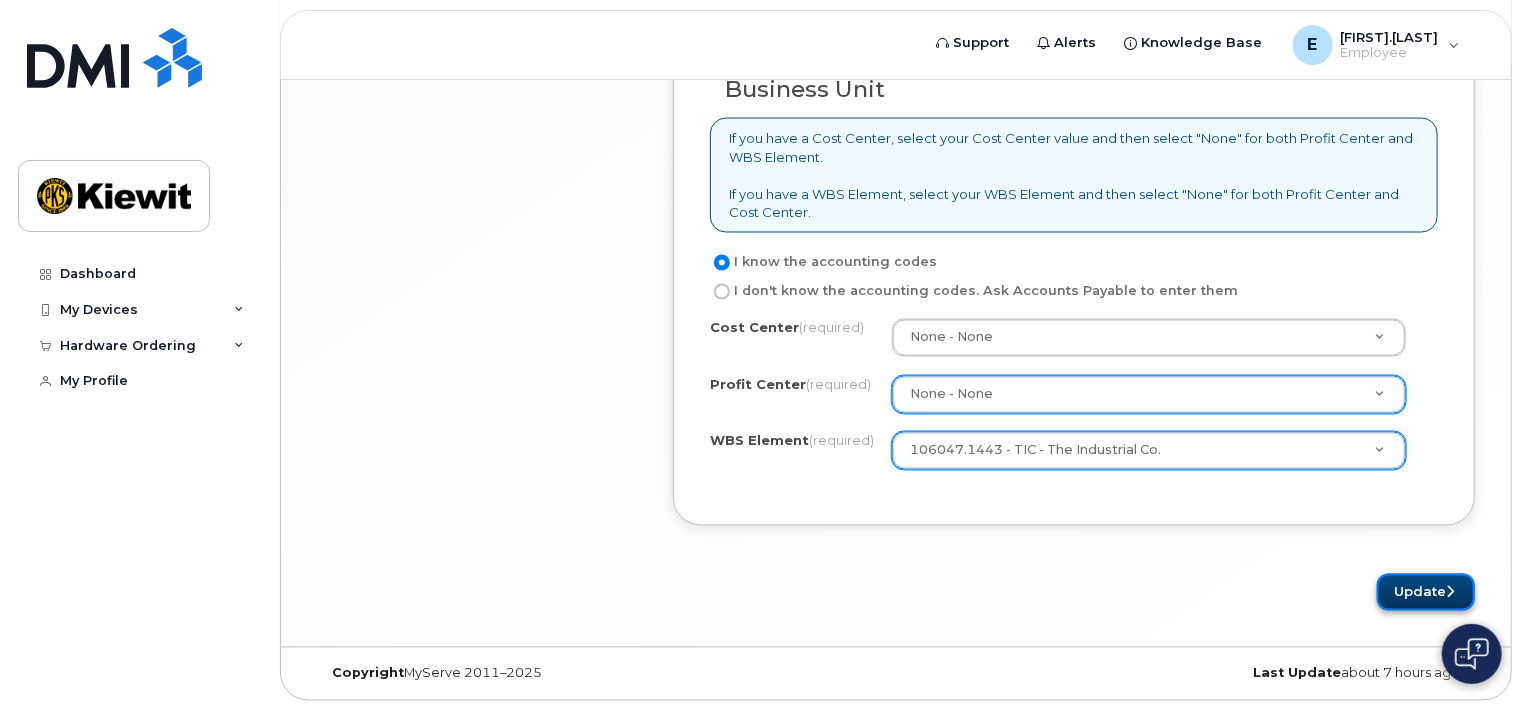 click on "Update" 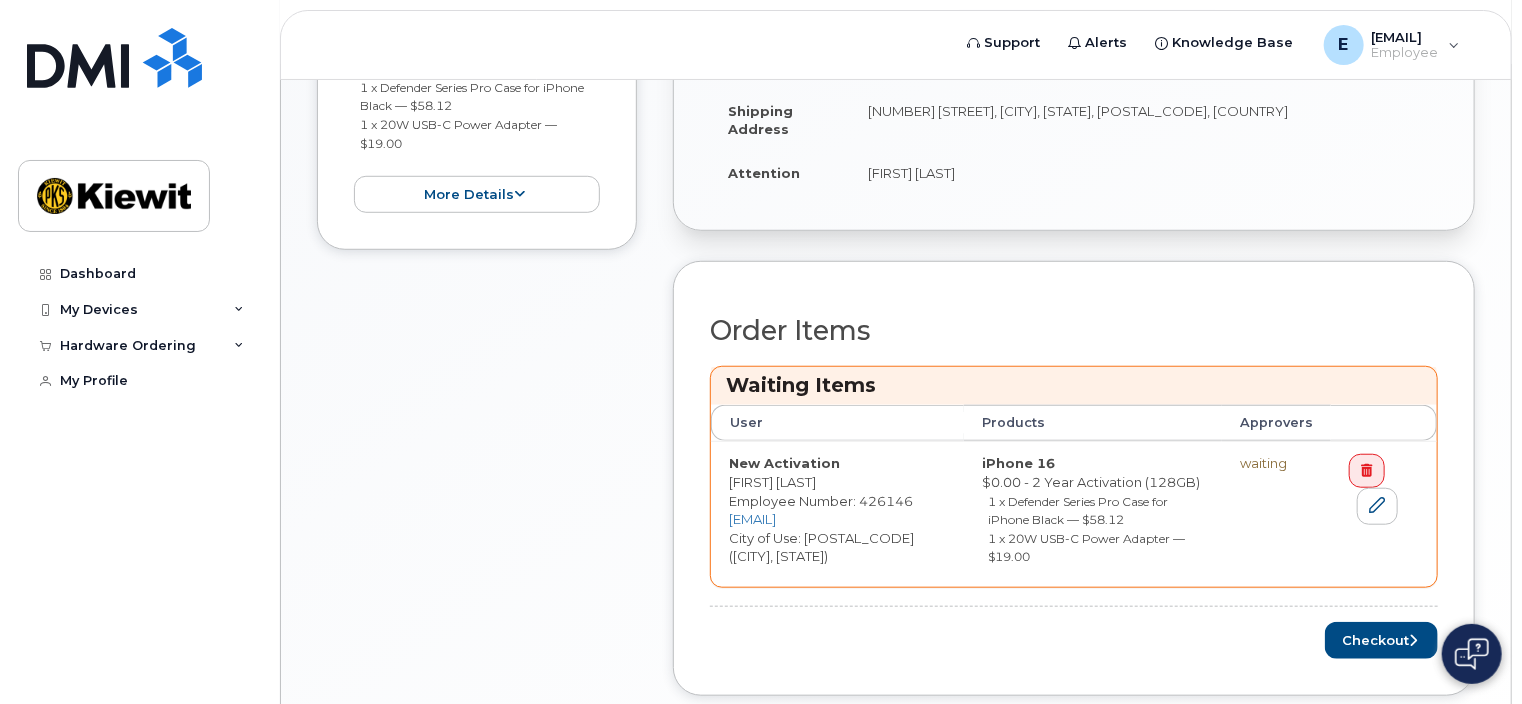 scroll, scrollTop: 724, scrollLeft: 0, axis: vertical 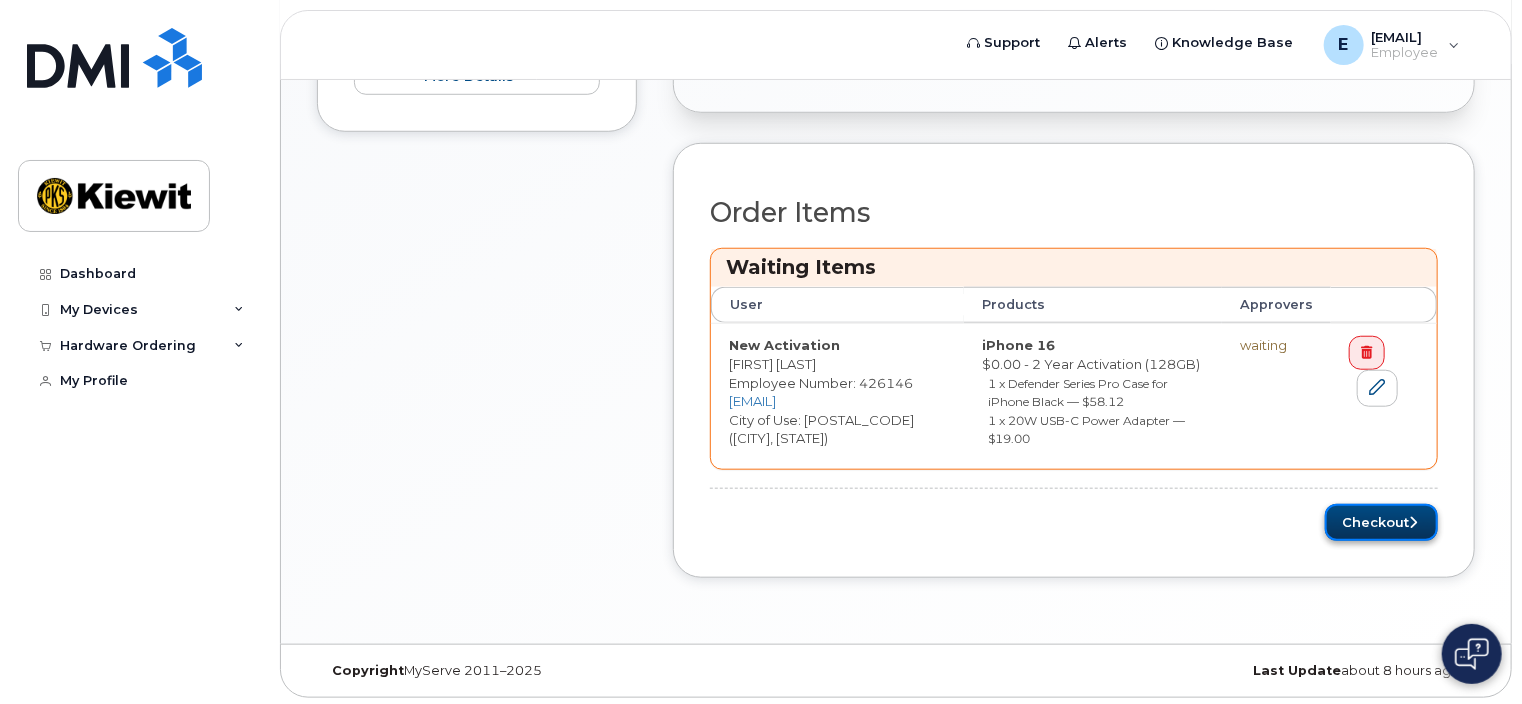 click on "Checkout" 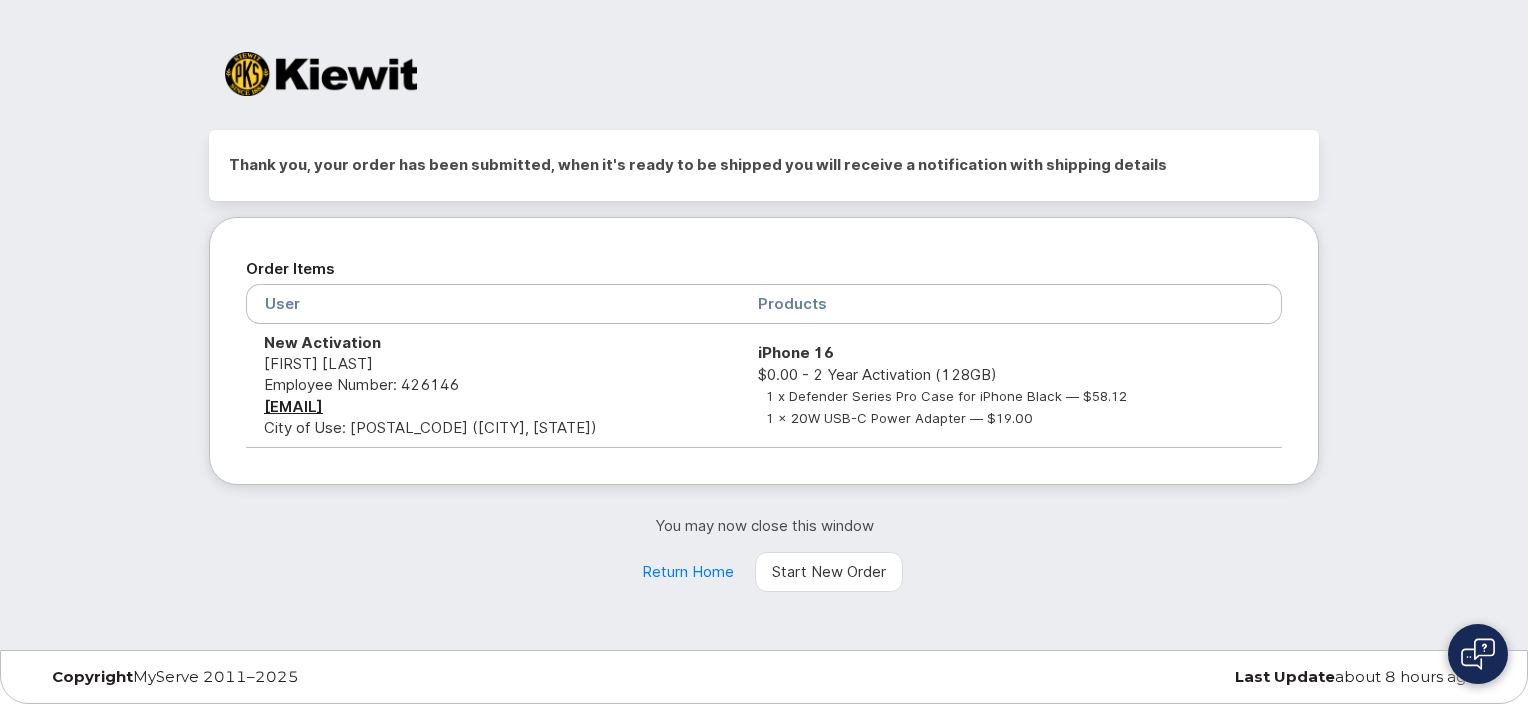 scroll, scrollTop: 0, scrollLeft: 0, axis: both 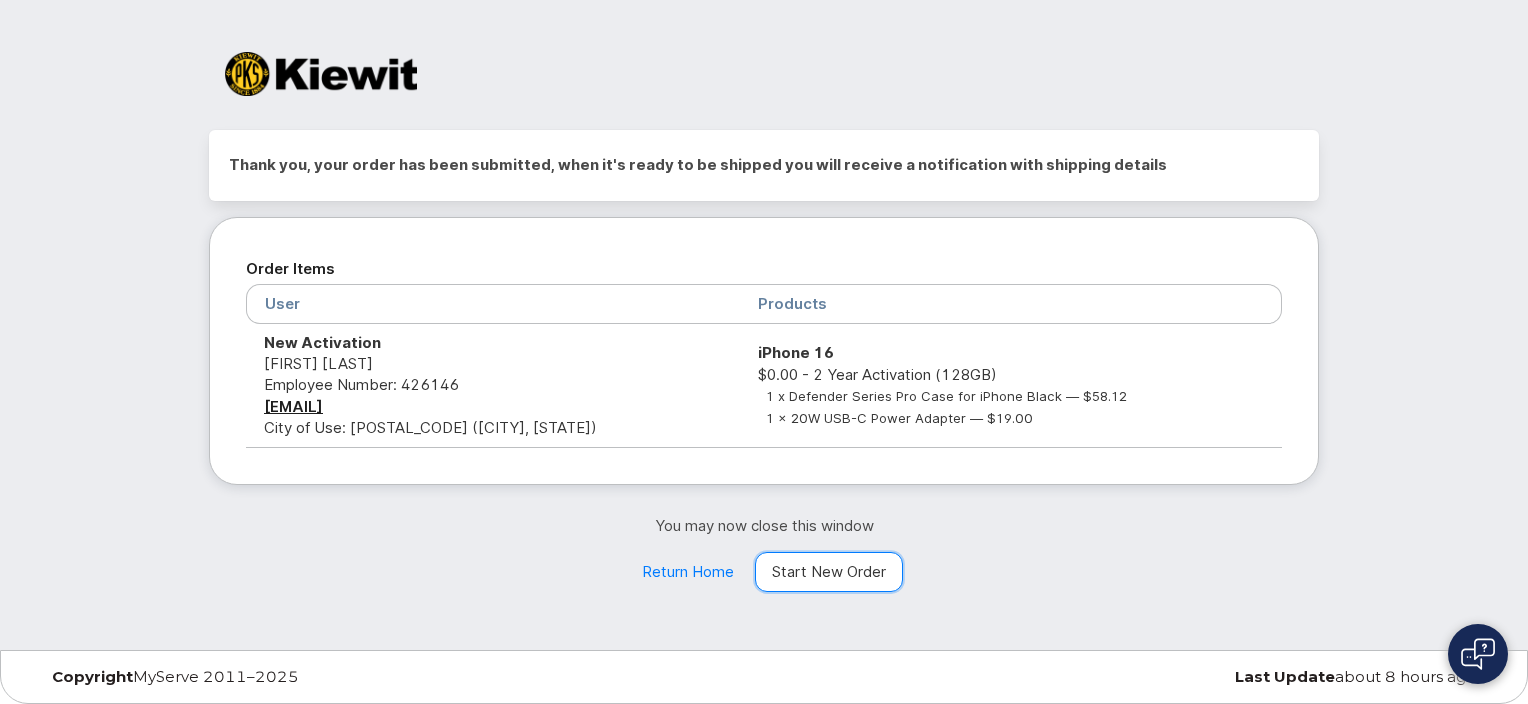 click on "Start New Order" at bounding box center [829, 572] 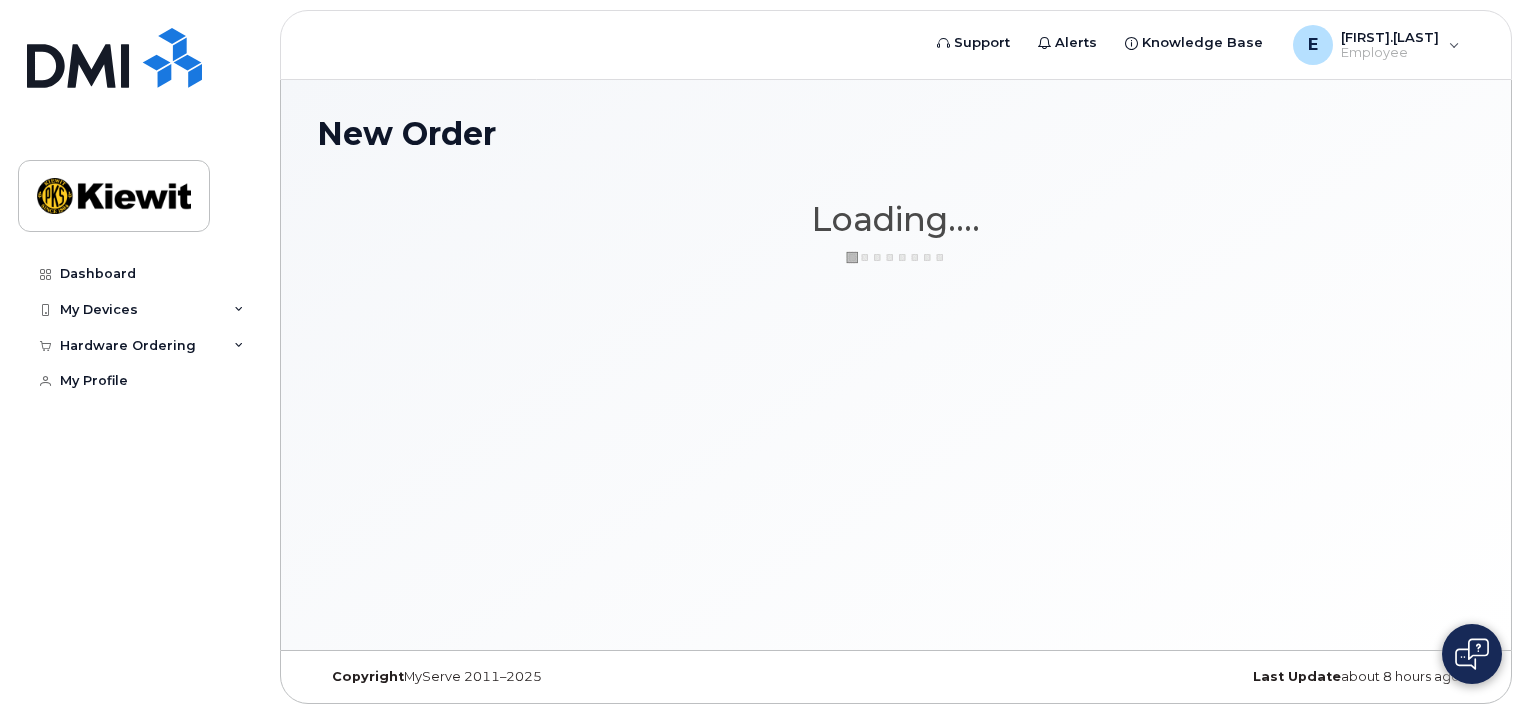 scroll, scrollTop: 0, scrollLeft: 0, axis: both 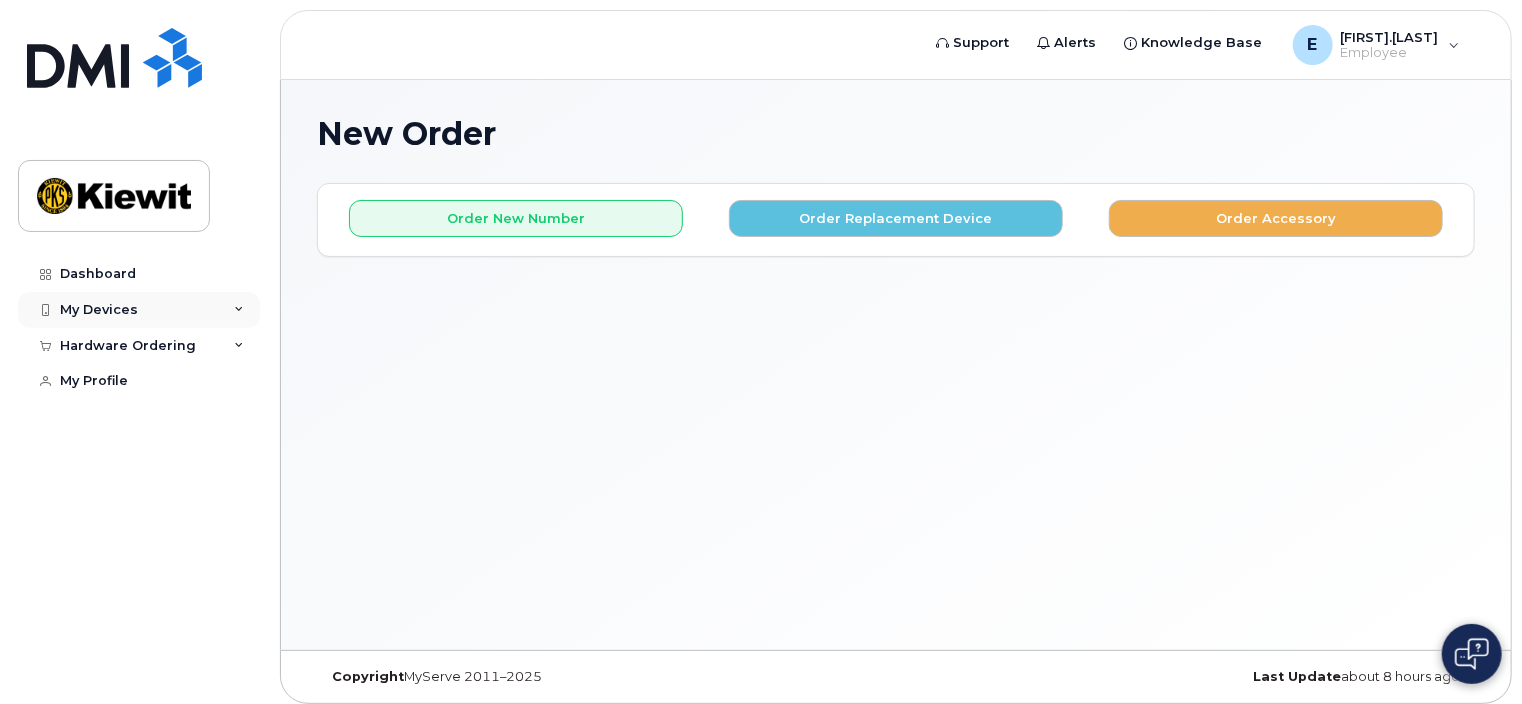 click 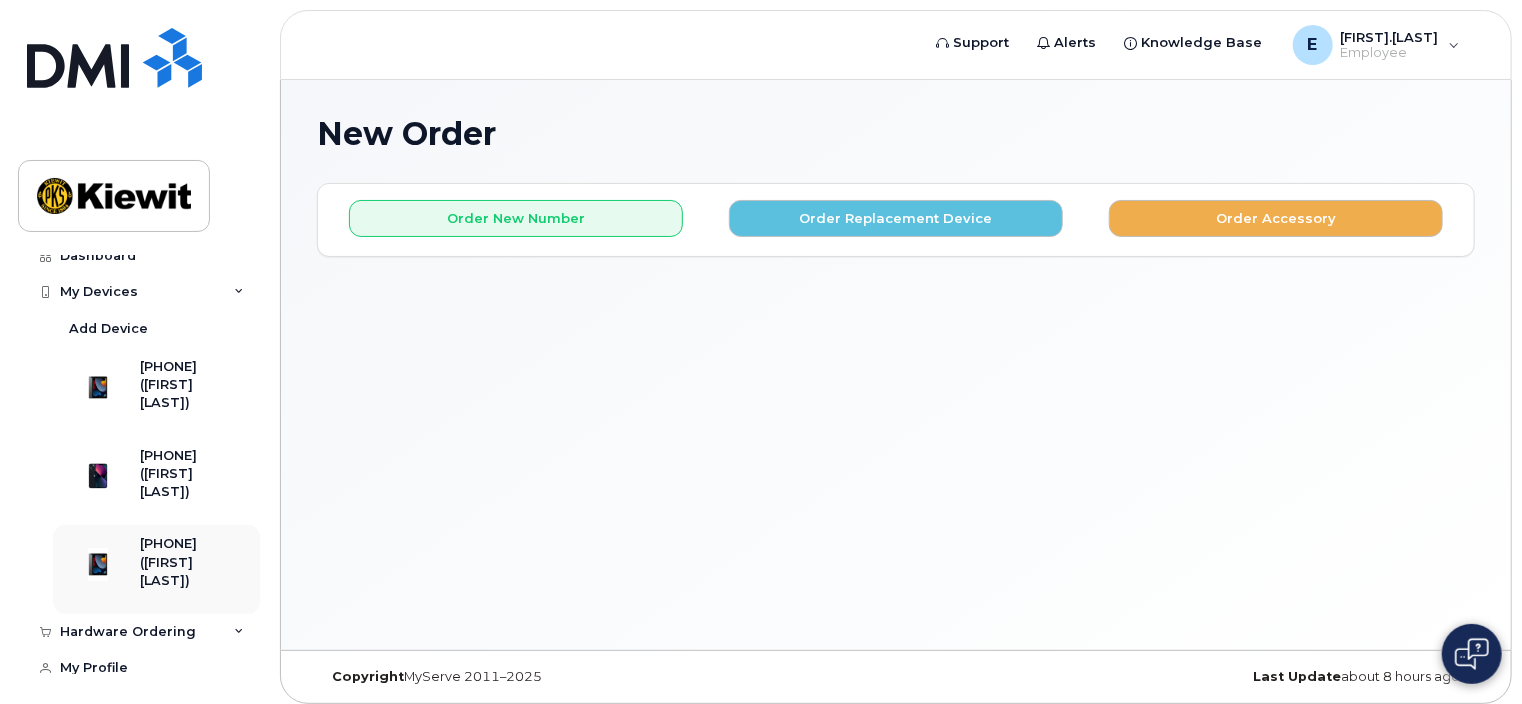 scroll, scrollTop: 17, scrollLeft: 0, axis: vertical 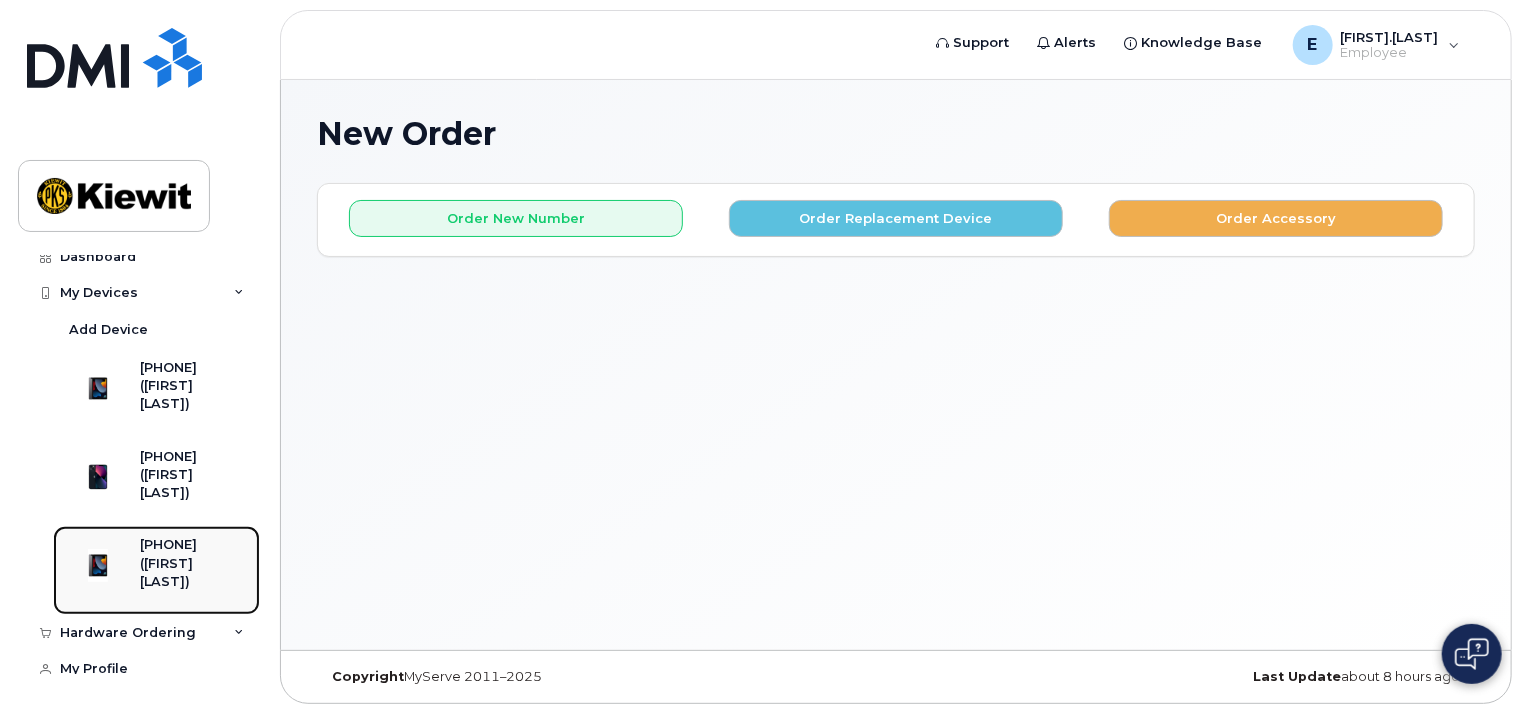 click on "([FIRST] [LAST])" 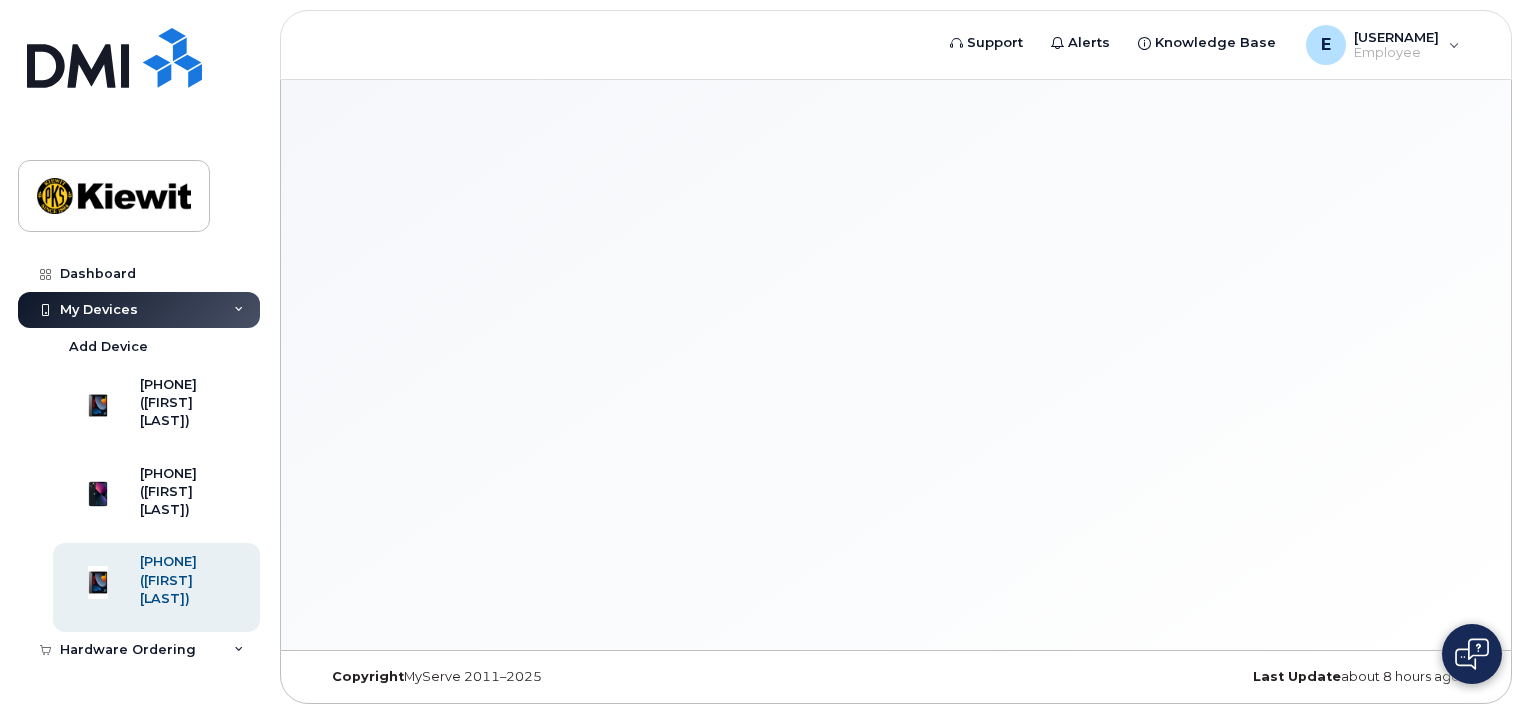 scroll, scrollTop: 0, scrollLeft: 0, axis: both 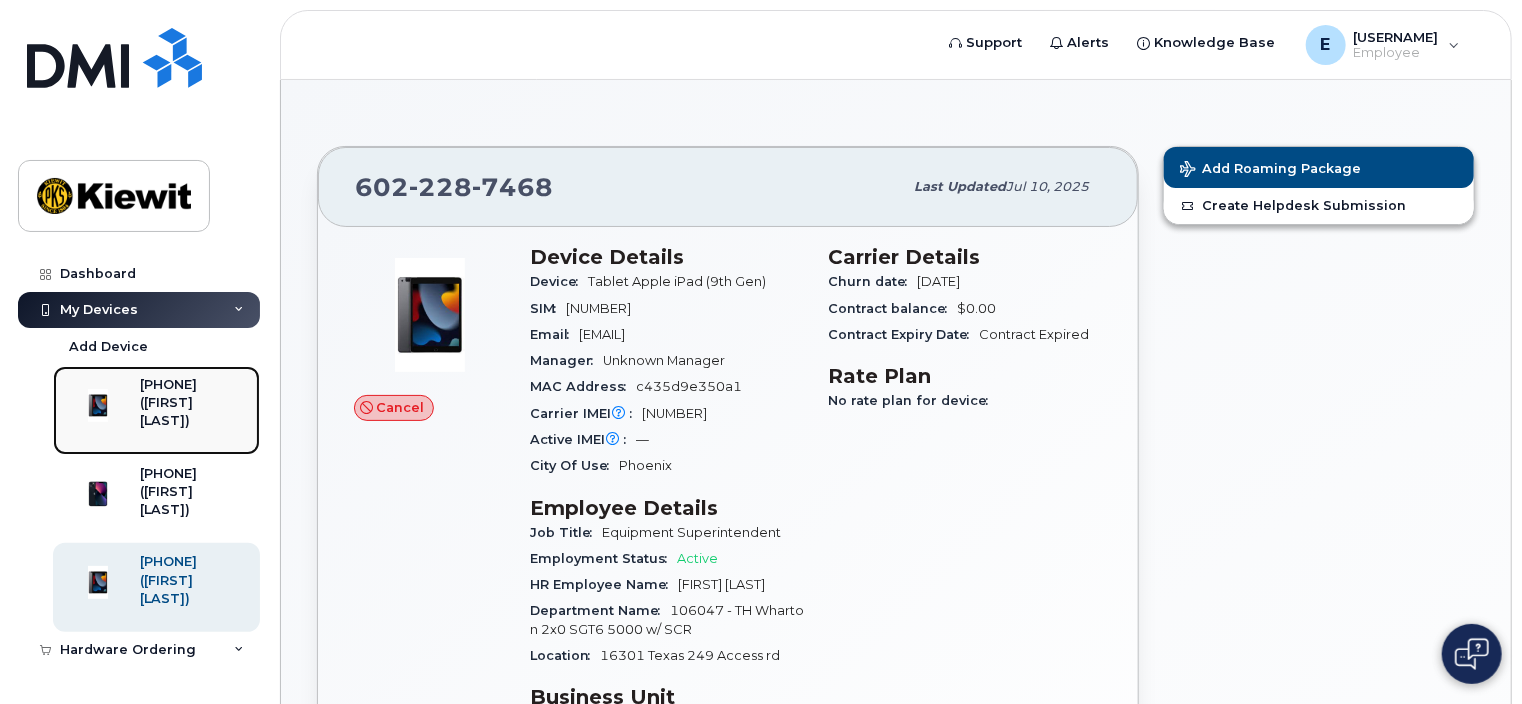click on "([FIRST] [LAST])" 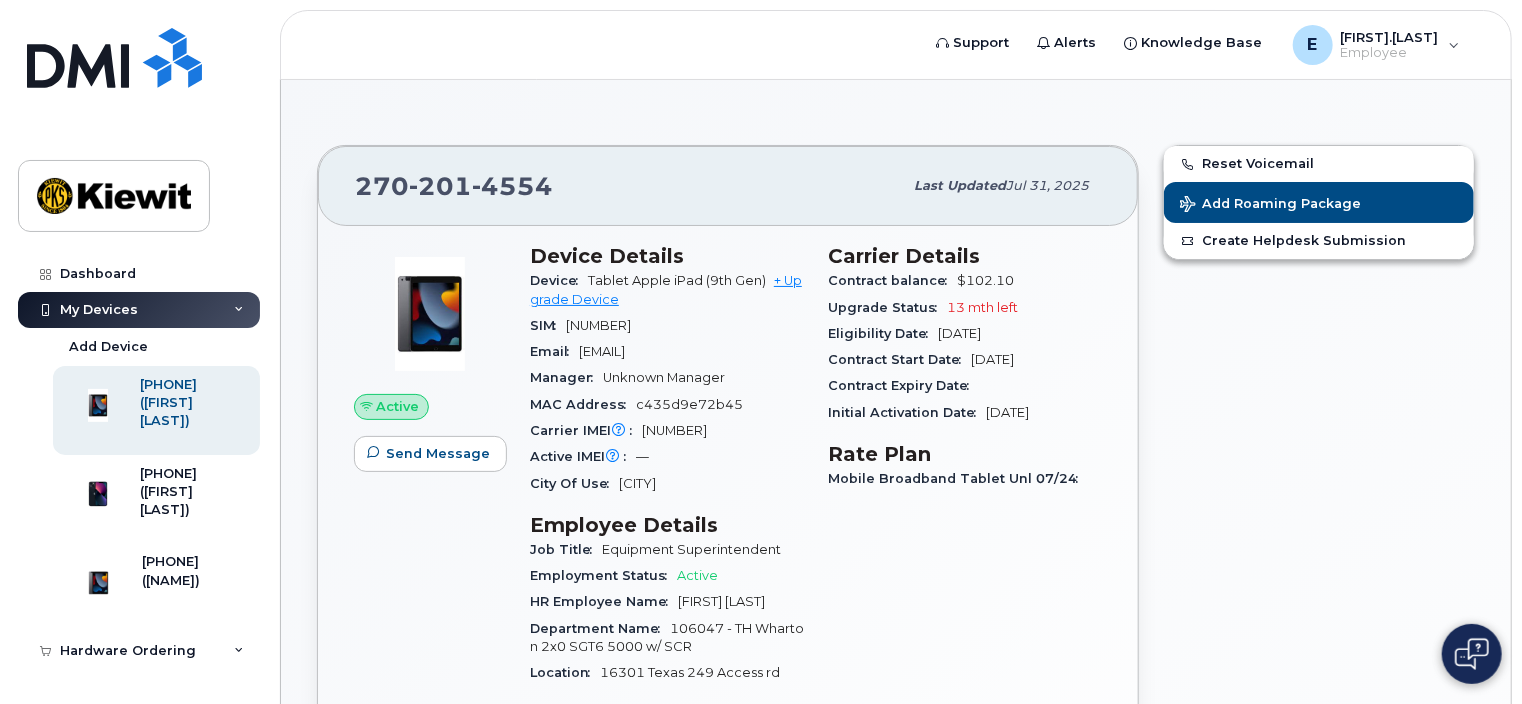 scroll, scrollTop: 0, scrollLeft: 0, axis: both 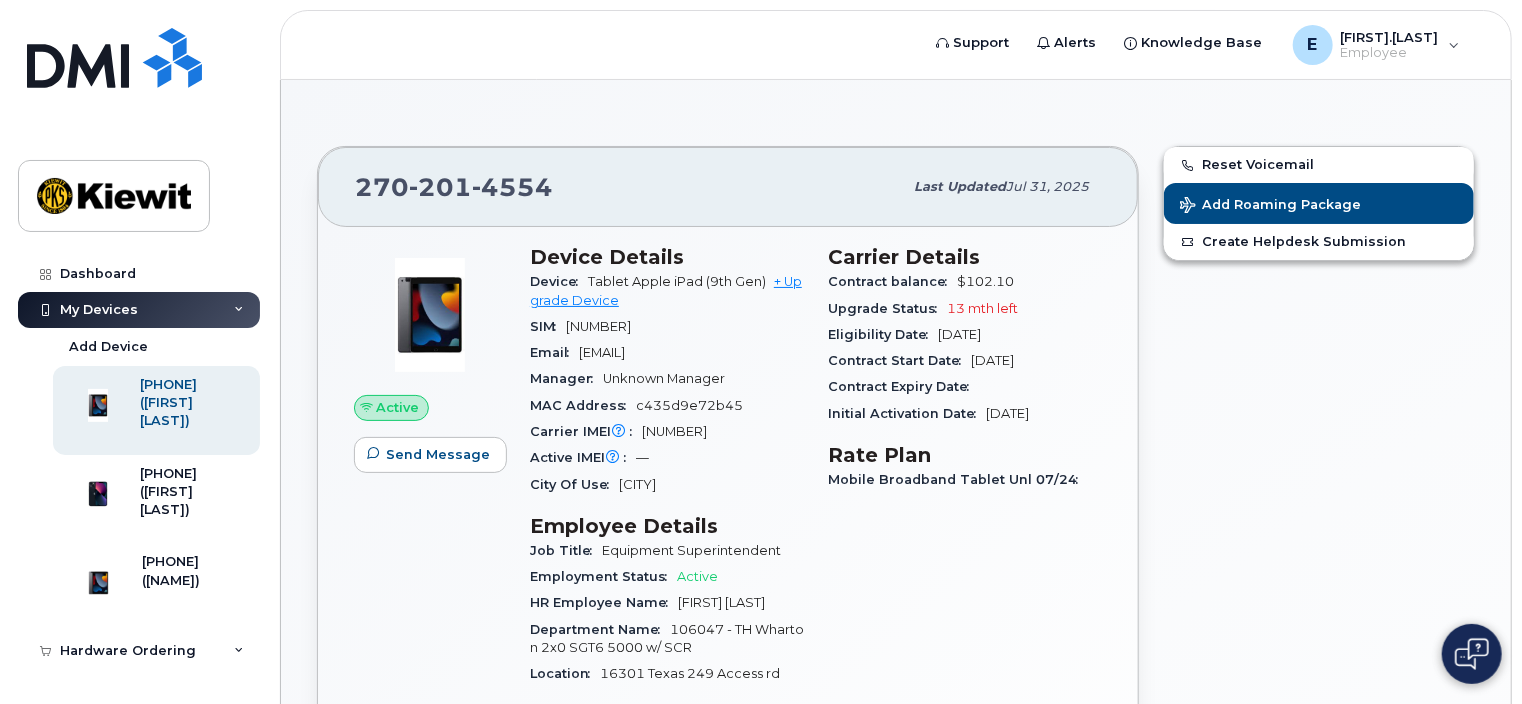 click on "[PHONE] Last updated  [DATE] Active Send Message Device Details Device  Tablet Apple iPad (9th Gen)   + Upgrade Device SIM  [NUMBER] Email  [EMAIL] Manager  Unknown Manager MAC Address  [MAC_ADDRESS] Carrier IMEI  Carrier IMEI is reported during the last billing cycle or change of service [NUMBER]  Active IMEI  Active IMEI is refreshed daily with a delay of up to 48 hours following network connection — [CITY] Employee Details Job Title  Equipment Superintendent Employment Status  Active HR Employee Name  [FIRST] [LAST] Department Name  106047 - TH Wharton 2x0 SGT6 5000 w/ SCR Location  16301 [STREET] Business Unit HR Lock Enabled Device Business Unit Cost Center  None None None Profit Center  None None None WBS Element  106047.1736 TIC - The Industrial Co. 1602 Carrier Details Contract balance  $102.10 Upgrade Status  13 mth left Eligibility Date  [DATE] Contract Start Date  [DATE] Contract Expiry Date  [DATE]" 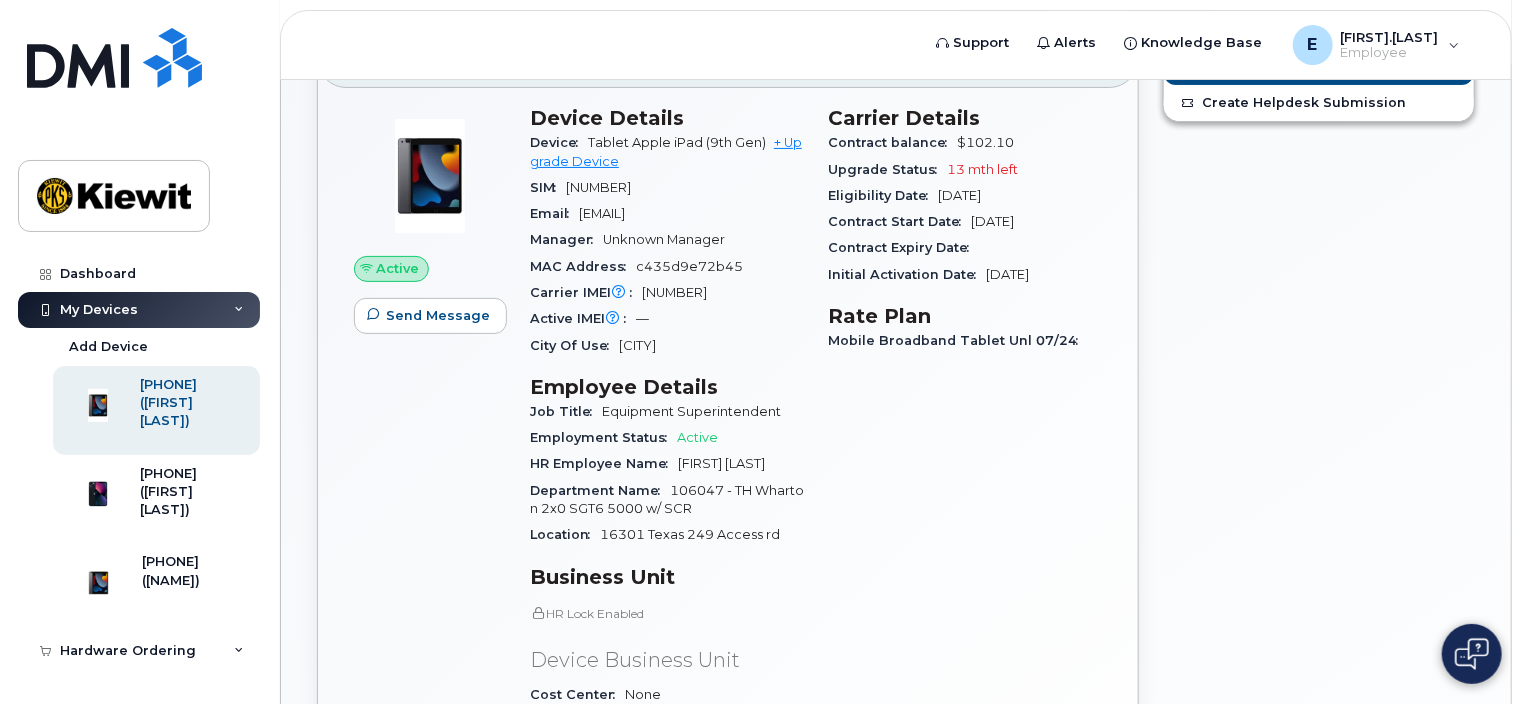 scroll, scrollTop: 140, scrollLeft: 0, axis: vertical 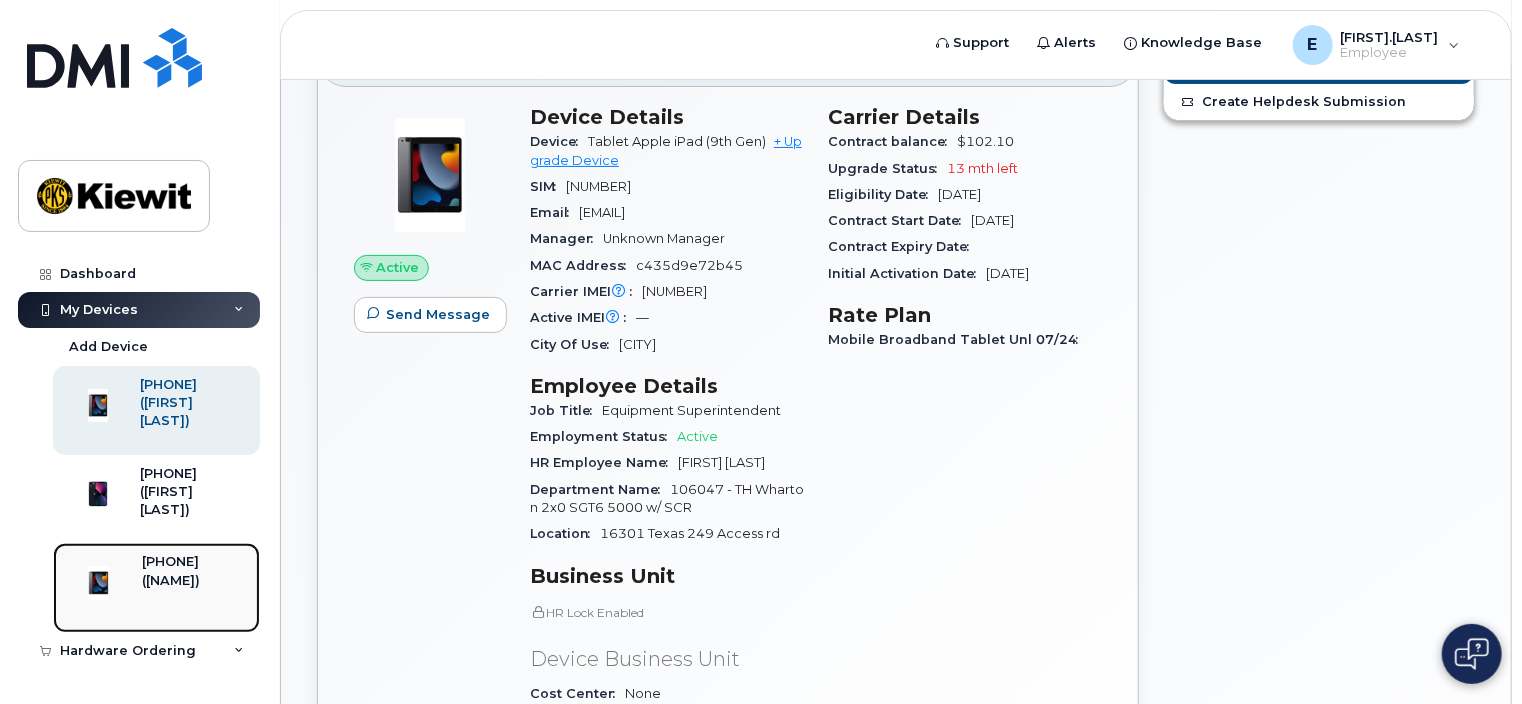 click on "([NAME])" 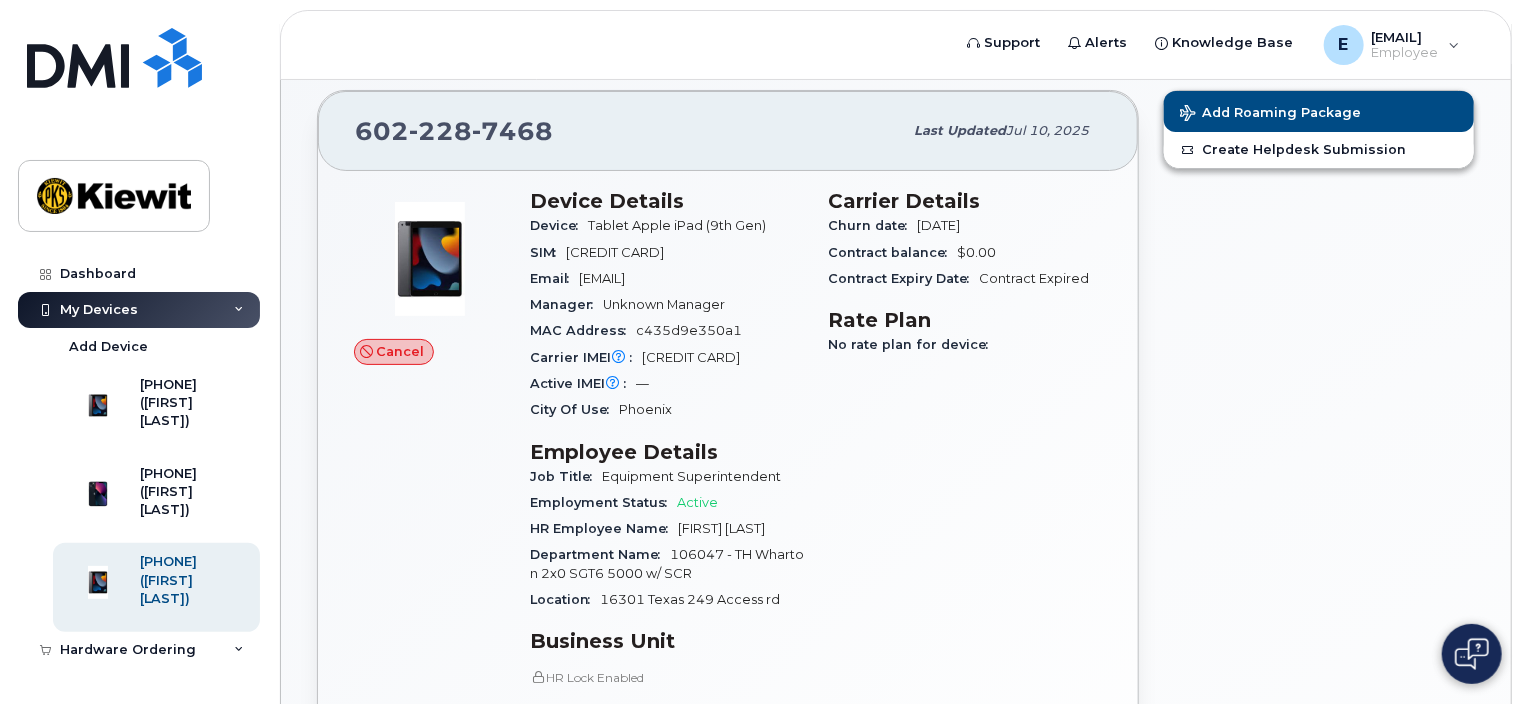 scroll, scrollTop: 0, scrollLeft: 0, axis: both 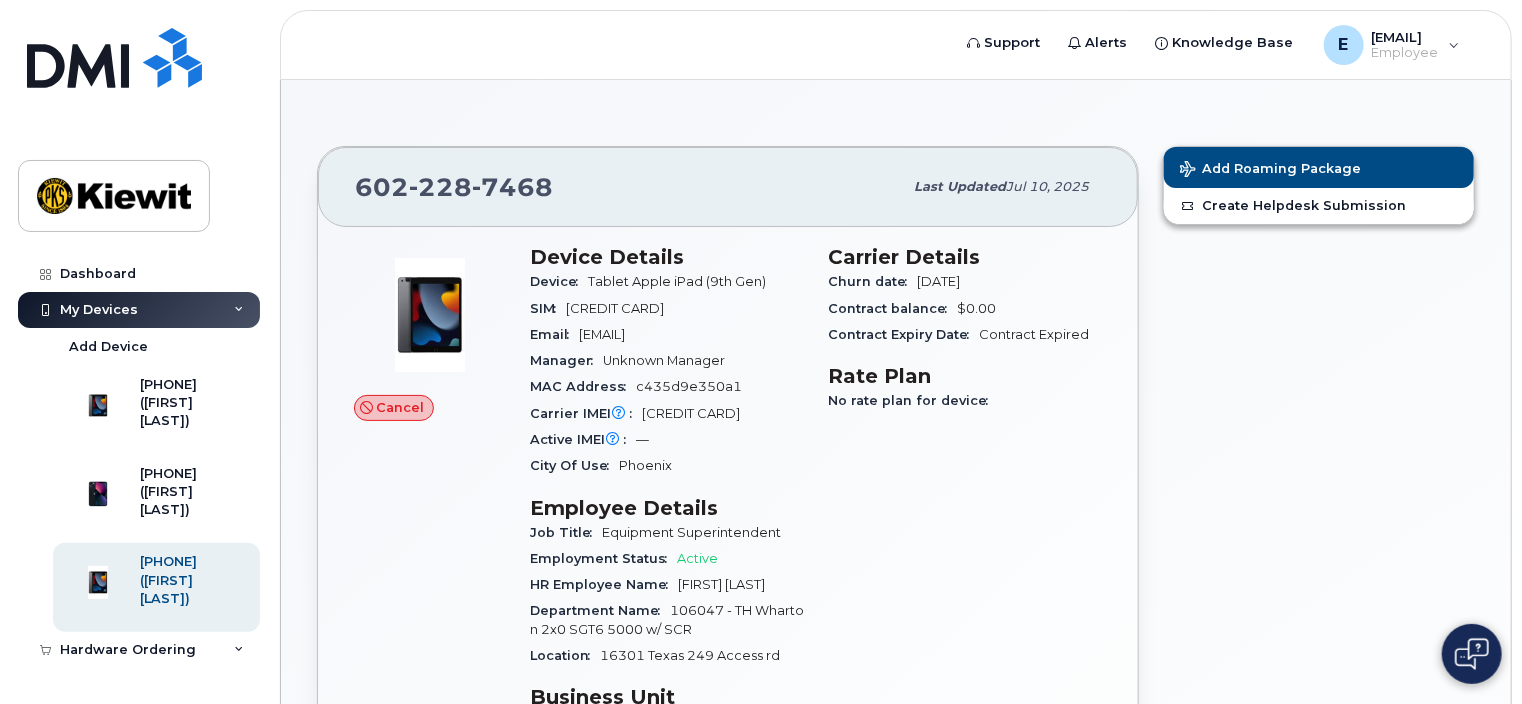 click on "[PHONE] ([FIRST] [LAST]) Email  [EMAIL] Manager  Unknown Manager MAC Address  c435d9e350a1 Carrier IMEI  Carrier IMEI is reported during the last billing cycle or change of service [CREDIT CARD]  Active IMEI  Active IMEI is refreshed daily with a delay of up to 48 hours following network connection — [CITY] Employee Details Job Title  Equipment Superintendent Employment Status  Active HR Employee Name  [FIRST] [LAST] Department Name  106047 - TH Wharton 2x0 SGT6 5000 w/ SCR Location  16301 [STREET] Access rd Business Unit HR Lock Enabled Device Business Unit Cost Center  None None None Profit Center  None None None WBS Element  105524.1524 TIC - The Industrial Co. 1602 Carrier Details Churn date  [DATE] Contract balance  $0.00 Contract Expiry Date  Contract Expired Rate Plan No rate plan for device" 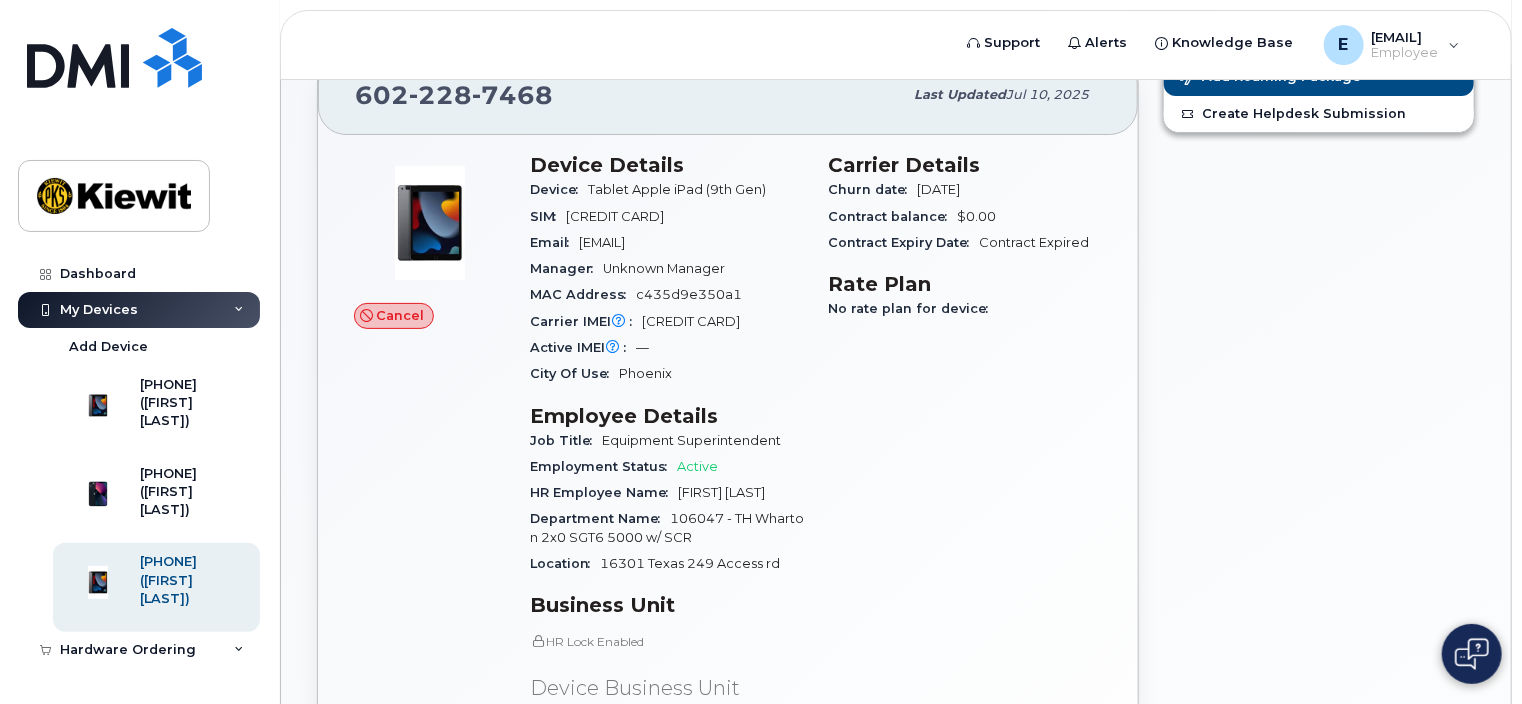 scroll, scrollTop: 92, scrollLeft: 0, axis: vertical 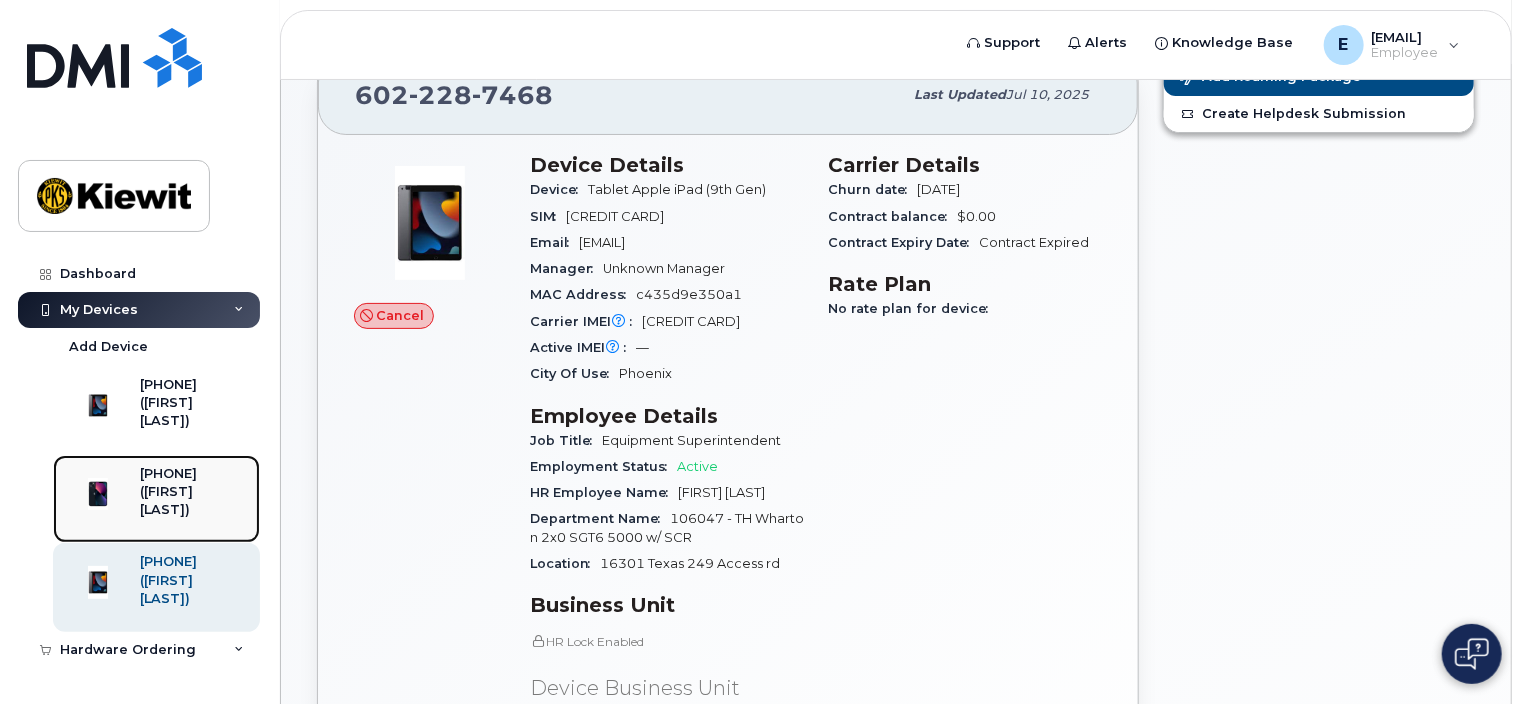 click on "([FIRST] [LAST])" 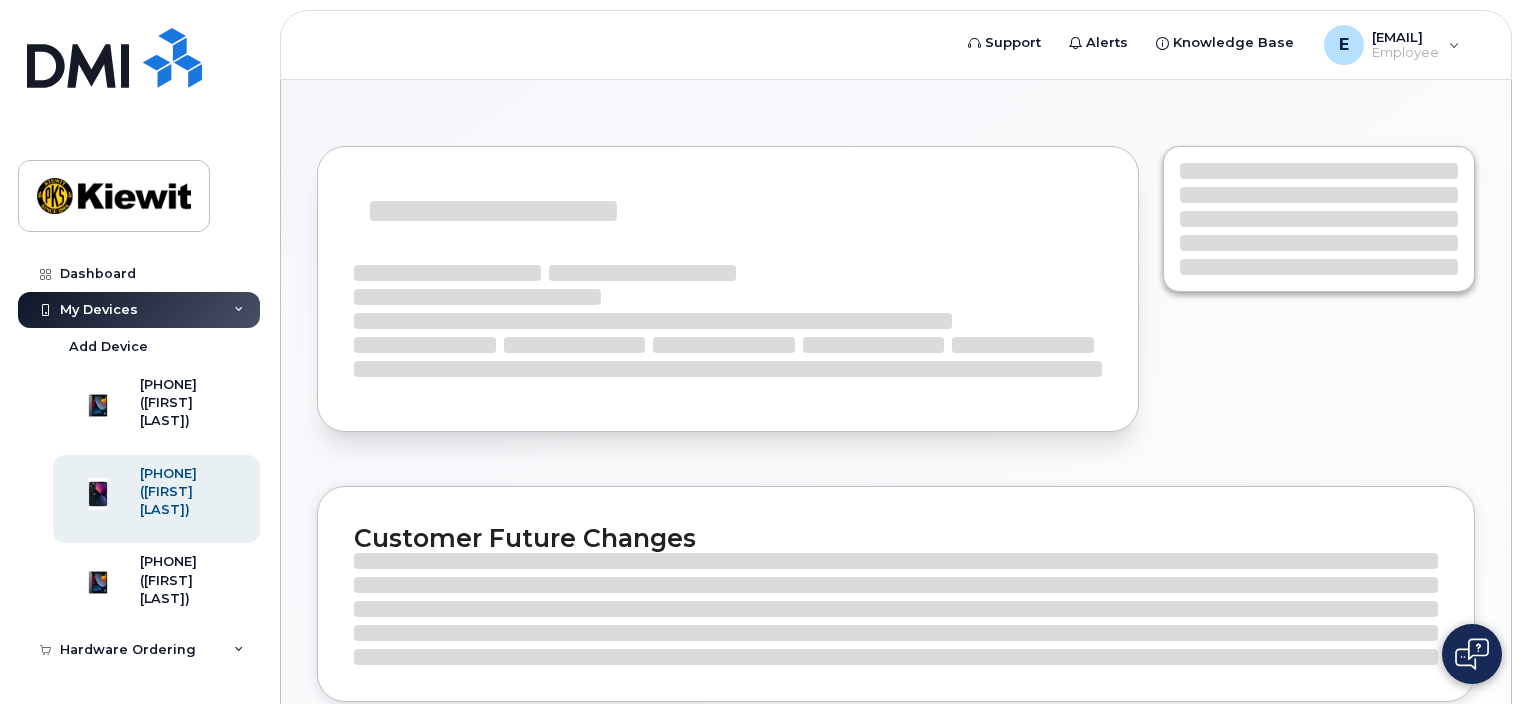 scroll, scrollTop: 0, scrollLeft: 0, axis: both 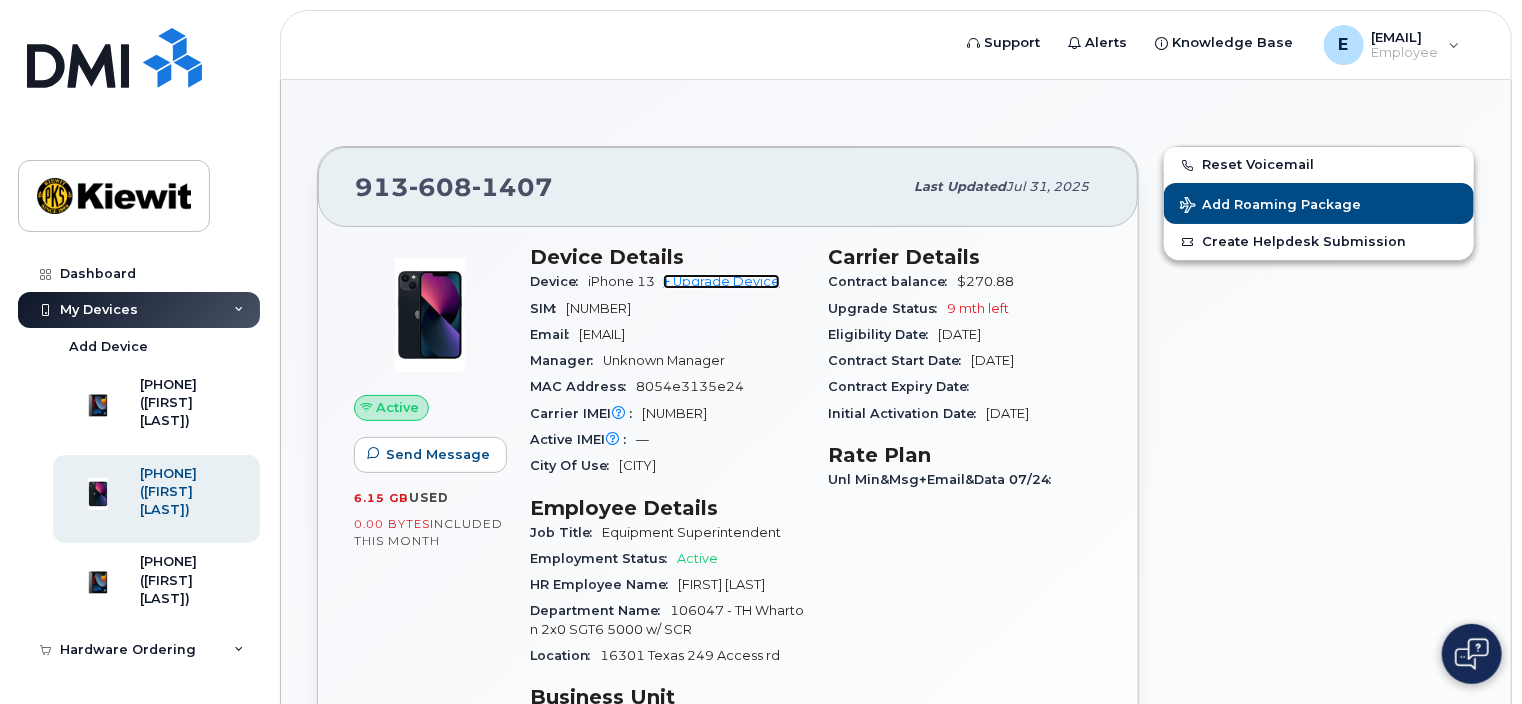 click on "+ Upgrade Device" 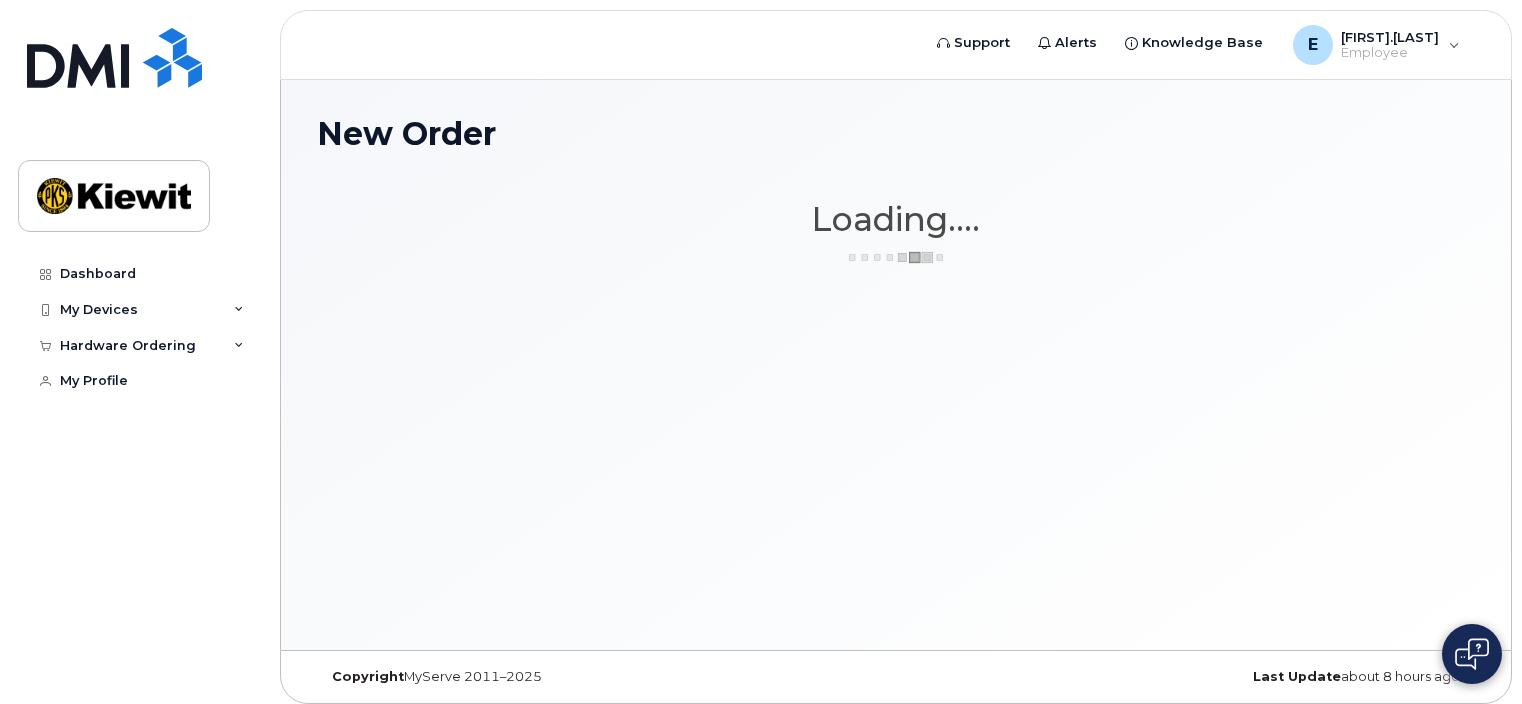 scroll, scrollTop: 0, scrollLeft: 0, axis: both 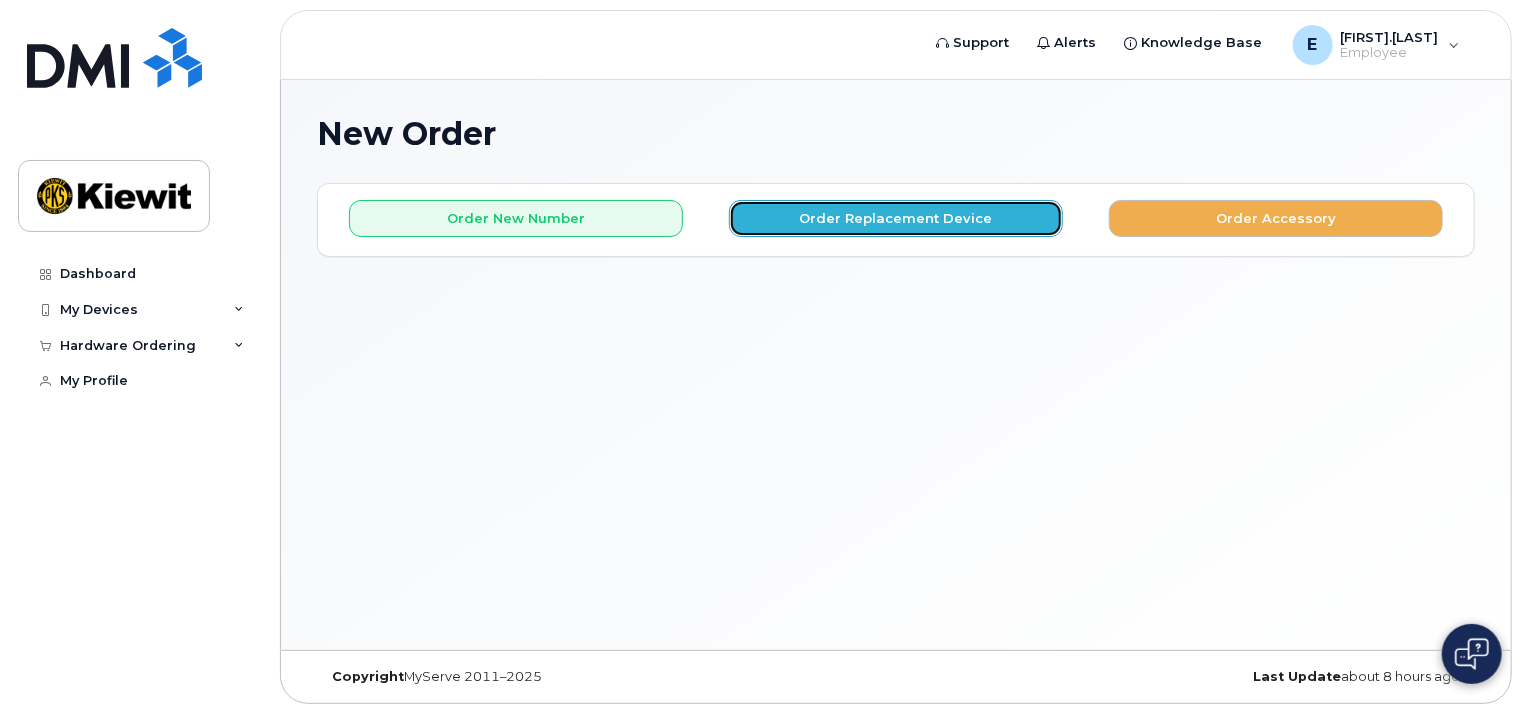click on "Order Replacement Device" 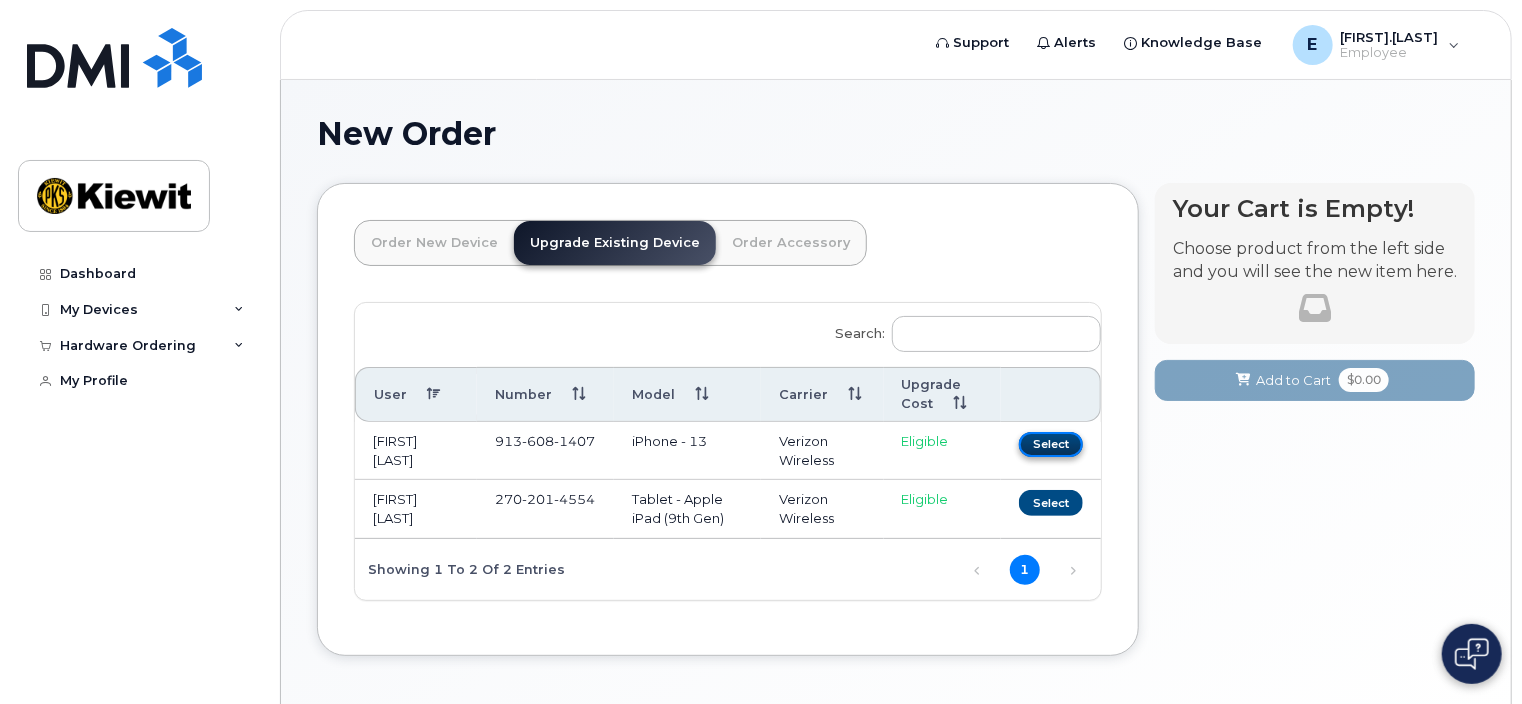 click on "Select" 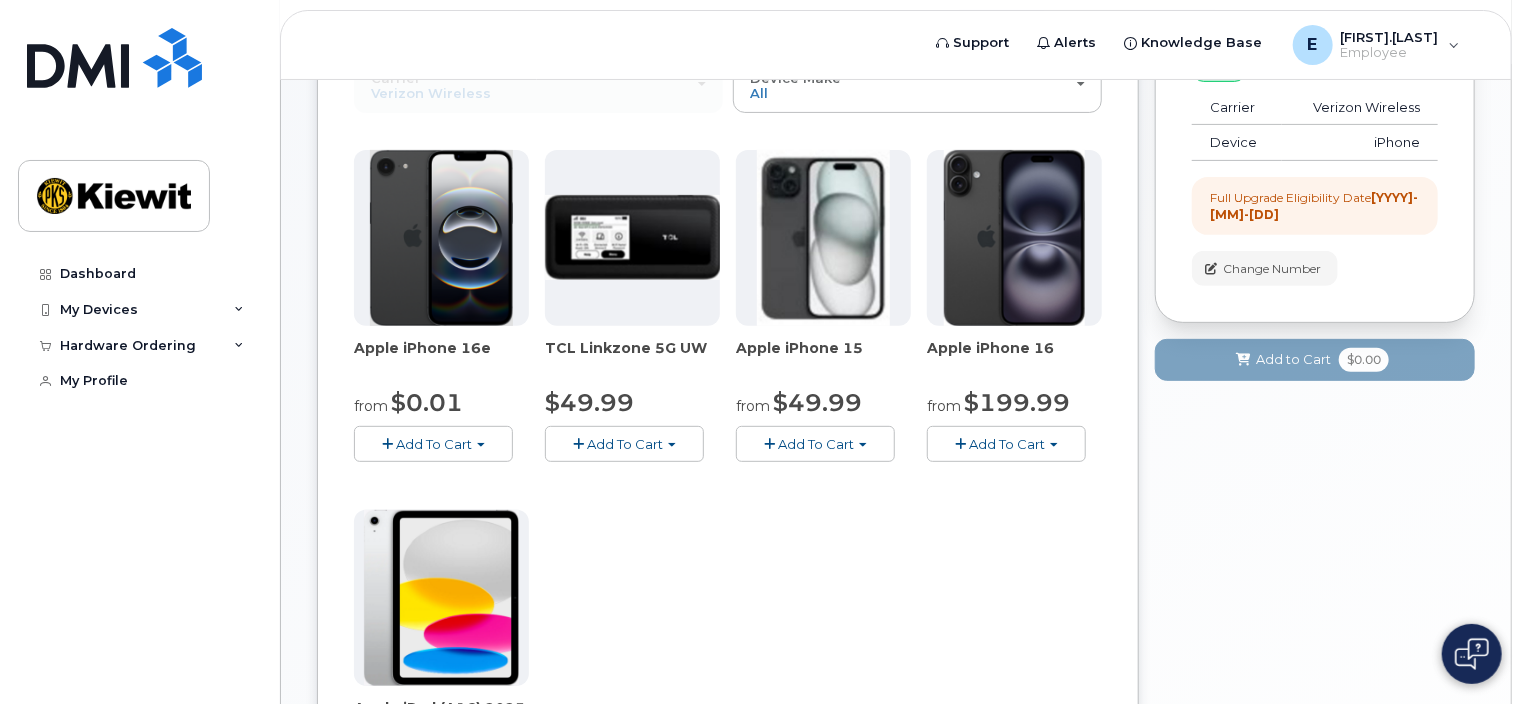 scroll, scrollTop: 240, scrollLeft: 0, axis: vertical 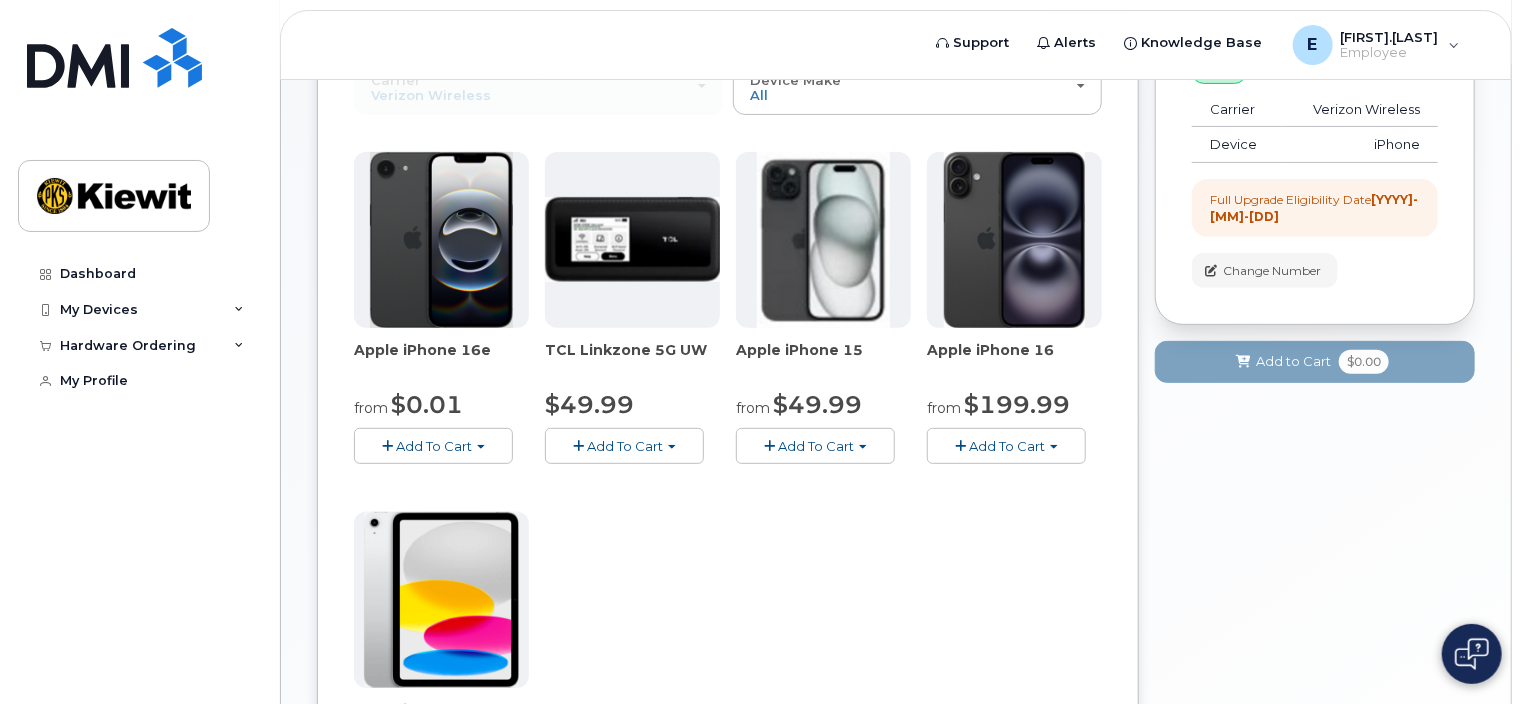 click on "Add To Cart" 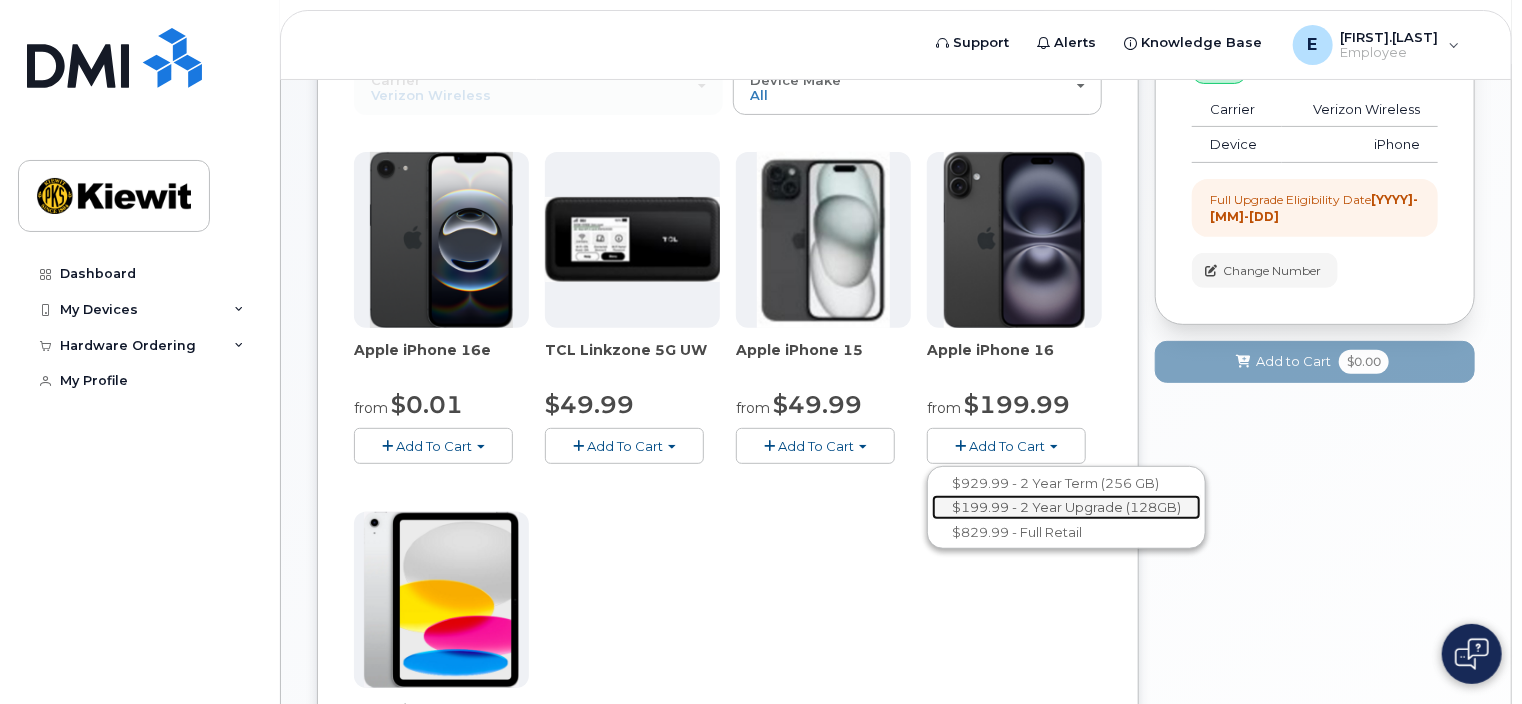 click on "$199.99 - 2 Year Upgrade (128GB)" 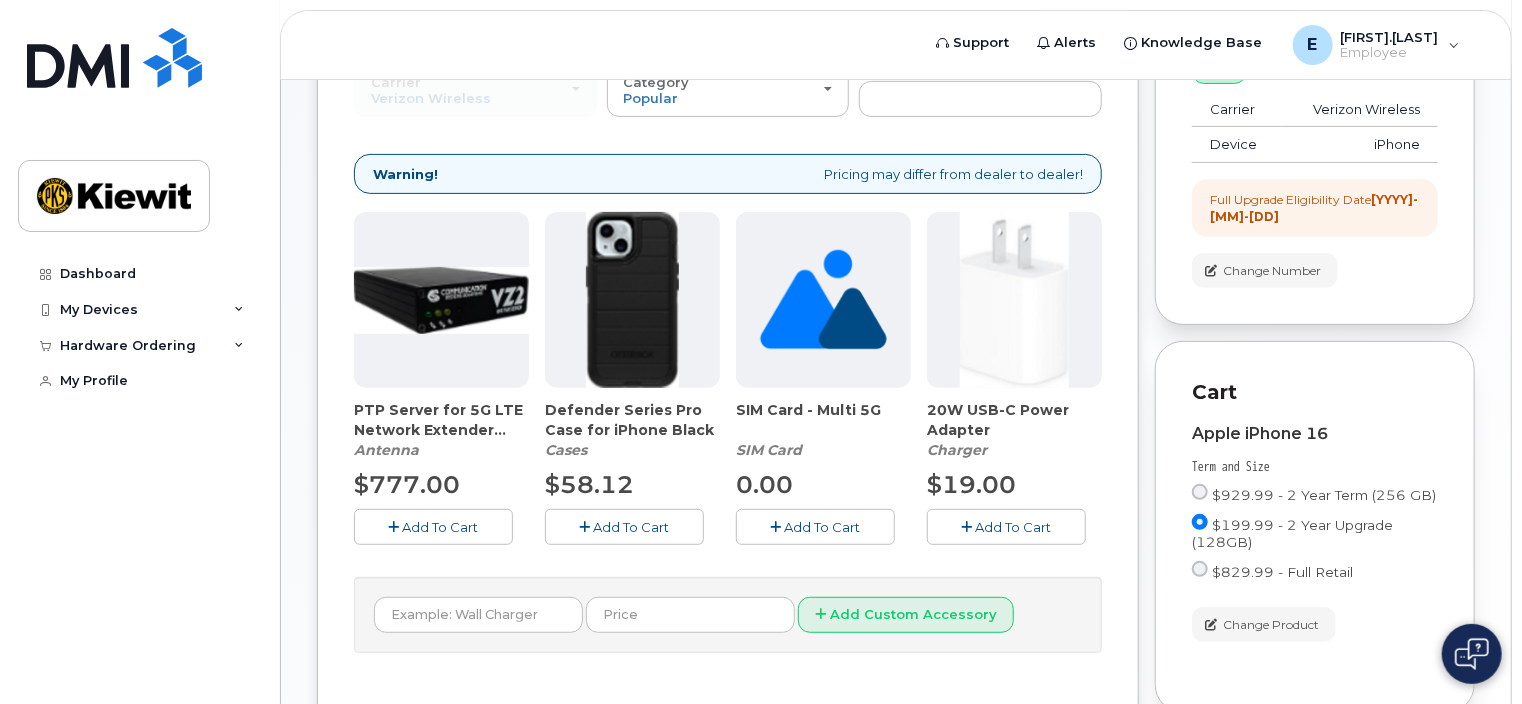 click on "Add To Cart" 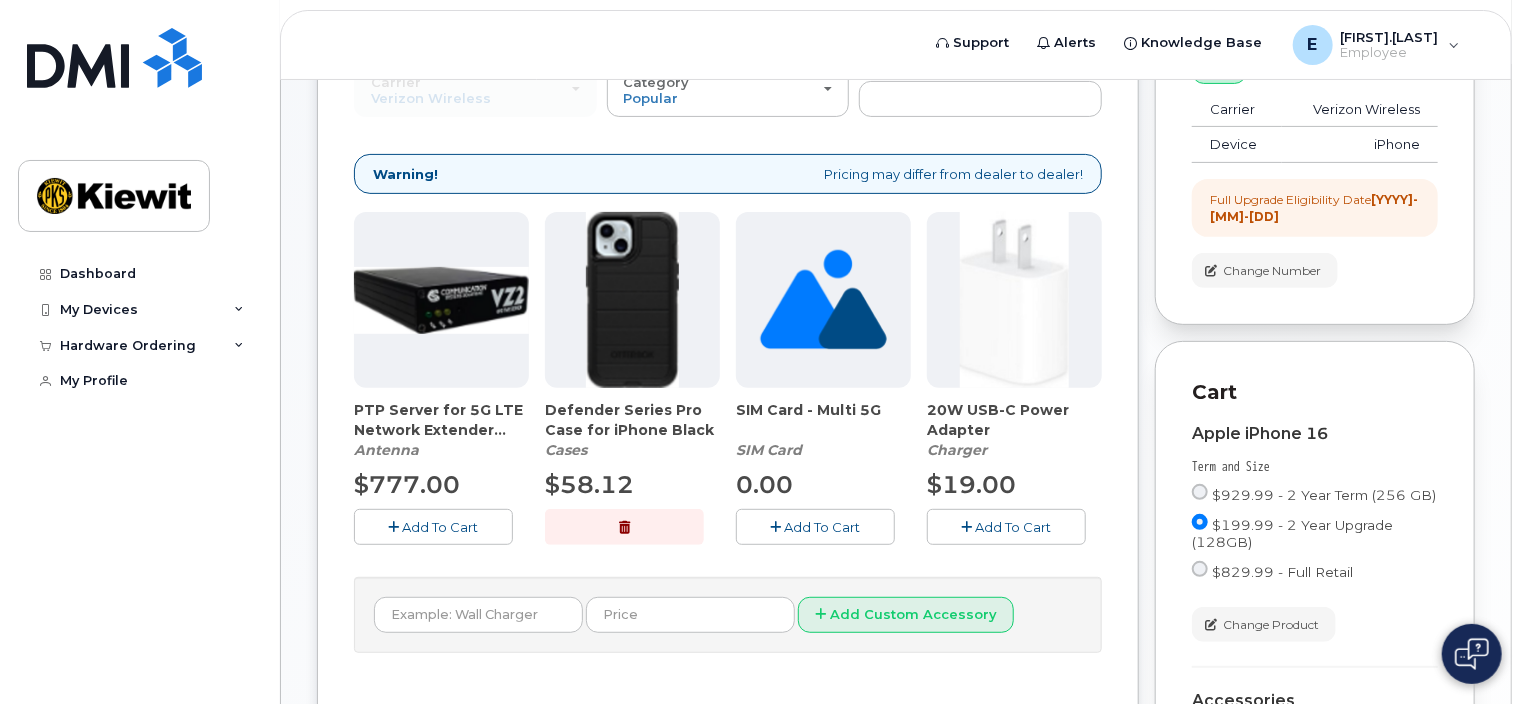 click 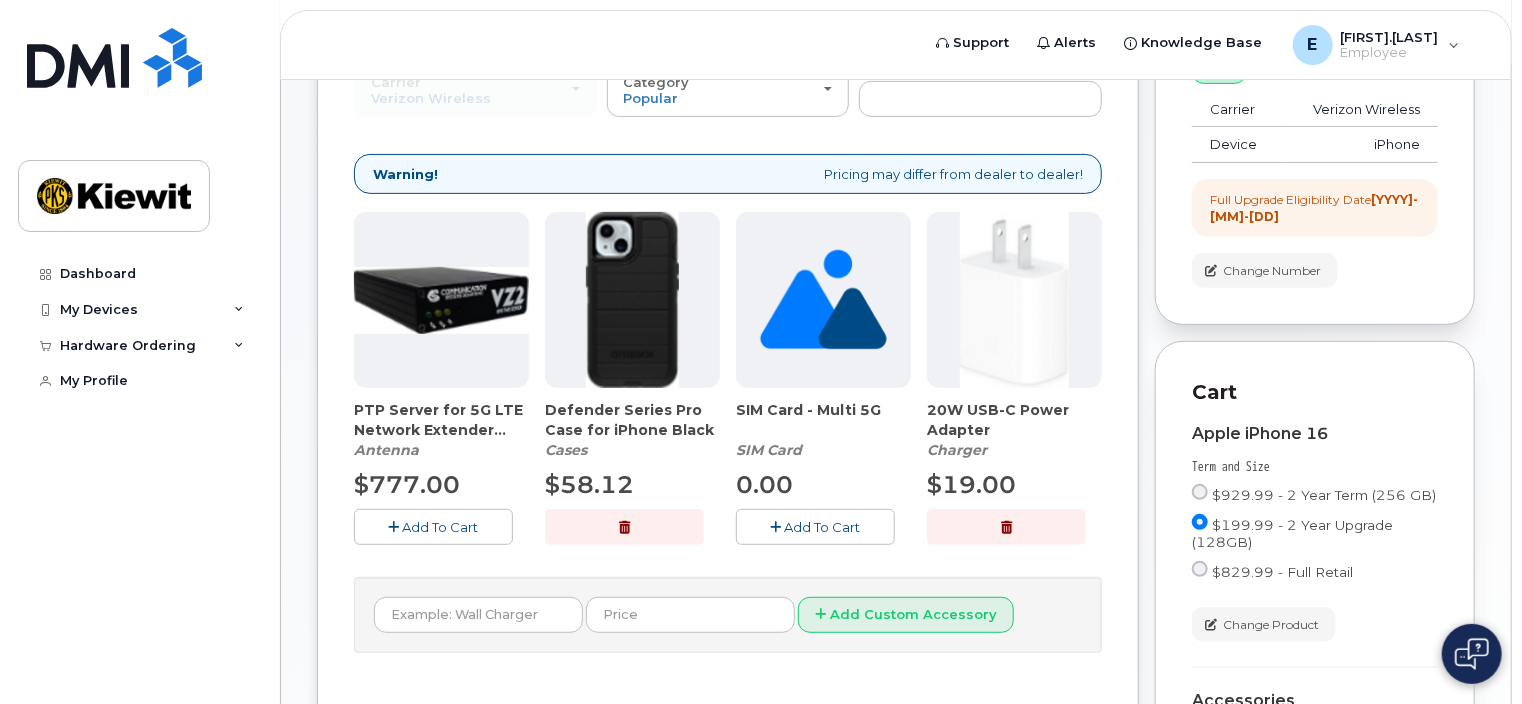 click on "Order New Device
Upgrade Existing Device
Order Accessory
Order new device and new line
Order new device for existing or suspended line
Order Accessory
Carrier
Verizon Wireless
T-Mobile
AT&T Wireless
Verizon Wireless
T-Mobile
AT&T Wireless
Category
Popular
All
Charger
SIM Card
Accessory Name
All new mobile devices come with
Selected device does not include Wall Charger or Car Charger, it's advised to order these accessories.
Selected device has
Warning!
Pricing may differ from dealer to dealer!
PTP Server for 5G LTE Network Extender 4/4G LTE Network Extender 3
Antenna
$777.00
Add To Cart
Defender Series Pro Case for iPhone  Black" 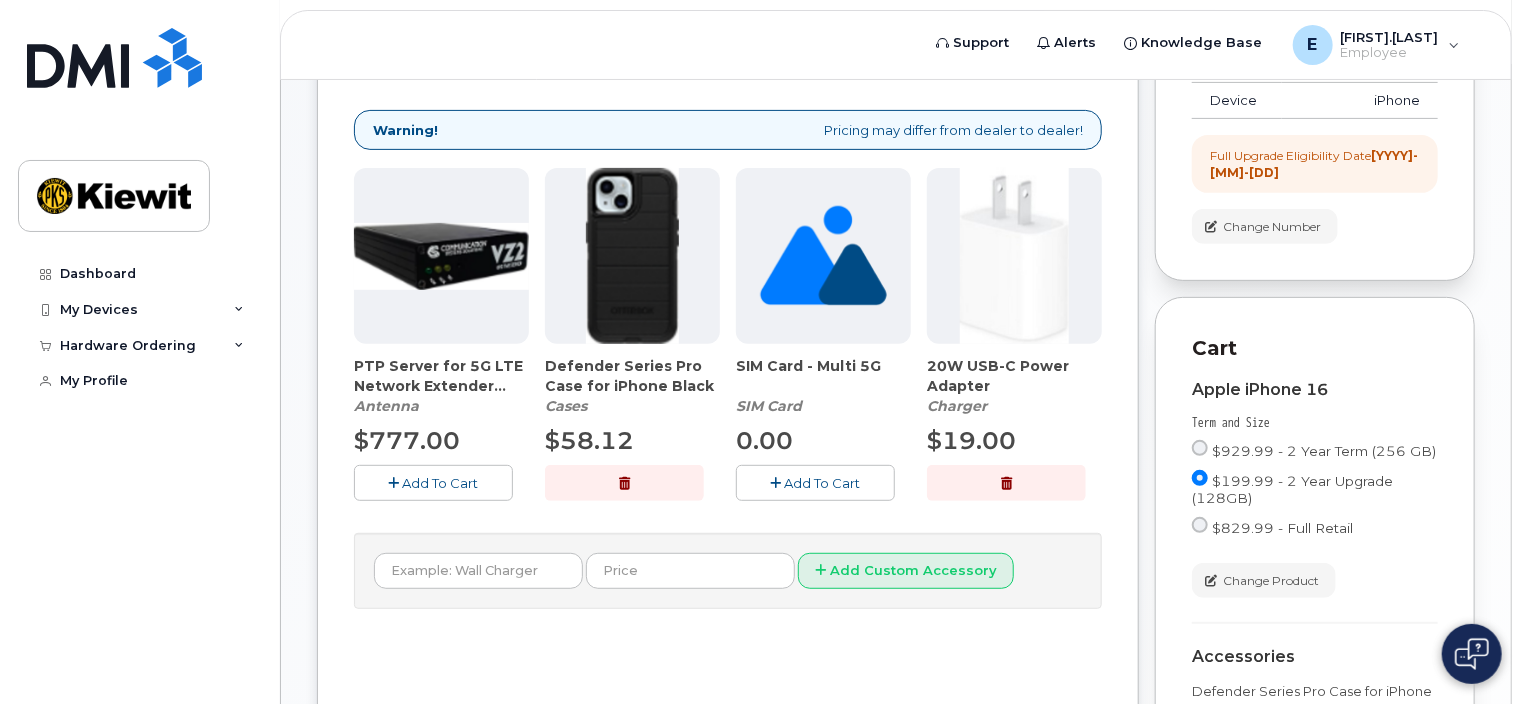 scroll, scrollTop: 757, scrollLeft: 0, axis: vertical 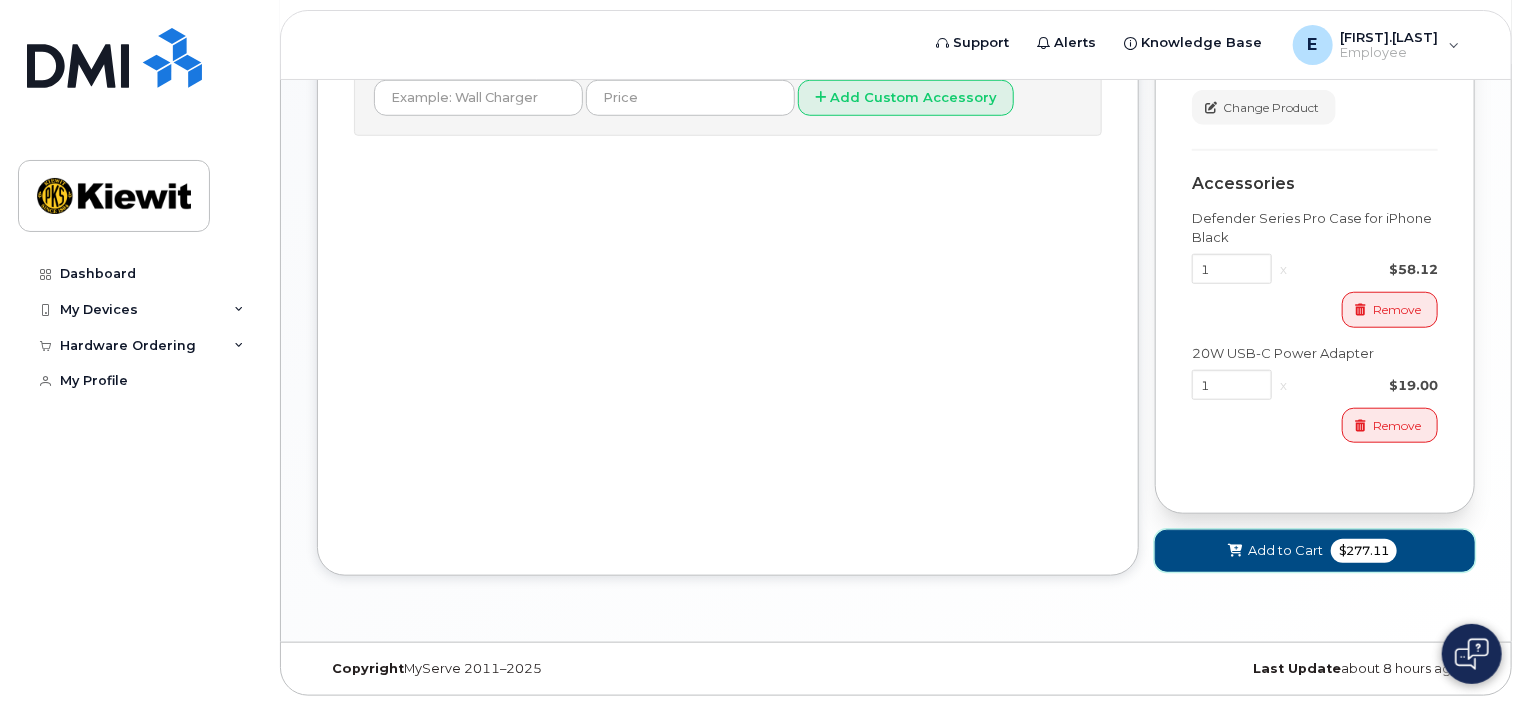 click on "$277.11" 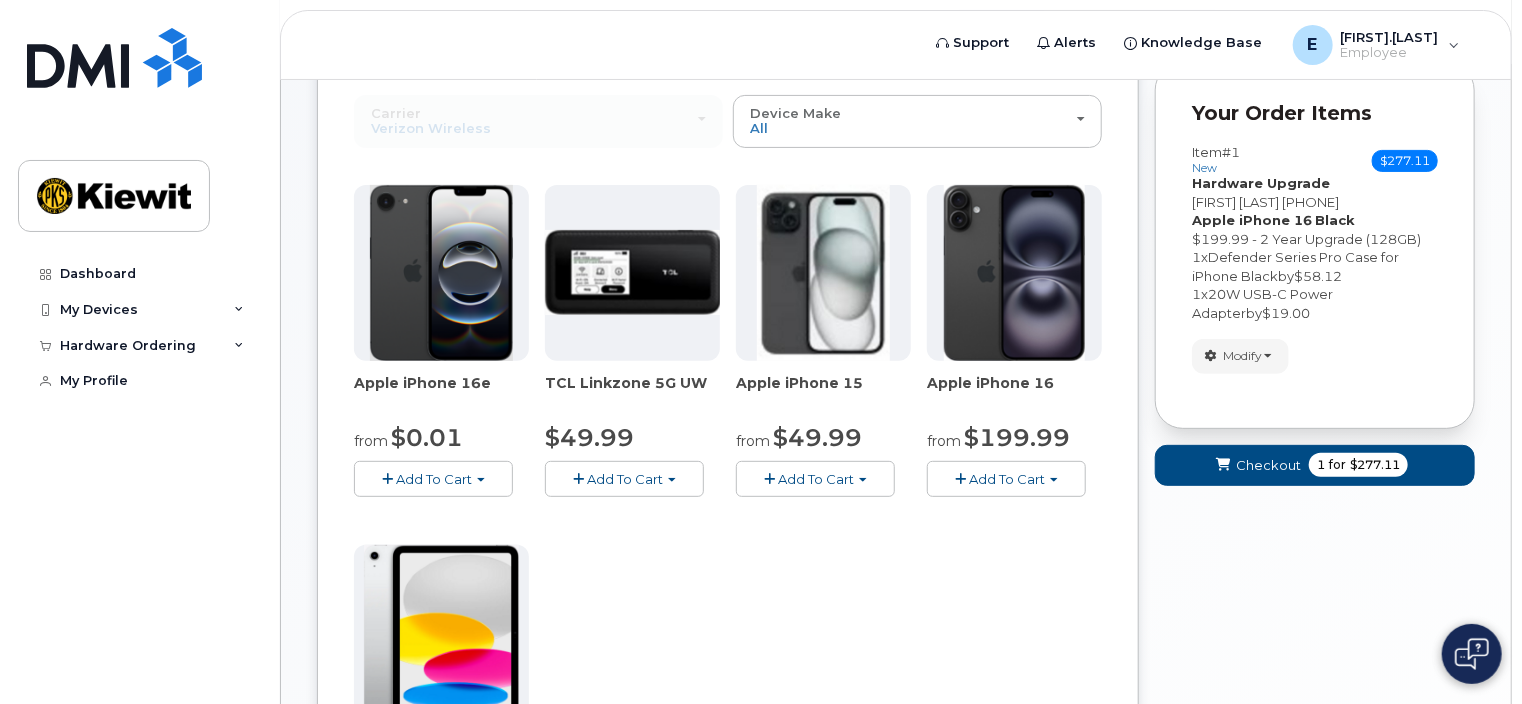 scroll, scrollTop: 205, scrollLeft: 0, axis: vertical 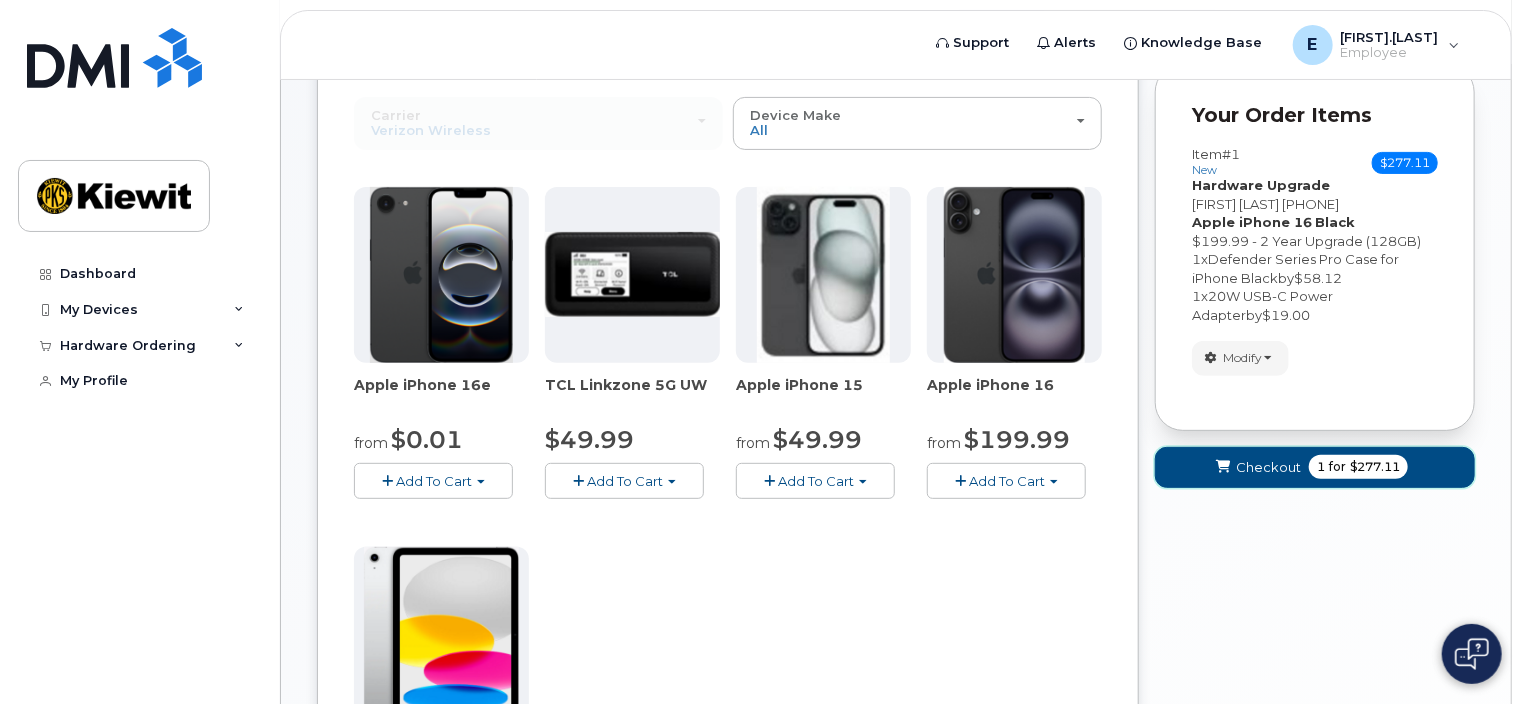 click on "Checkout" 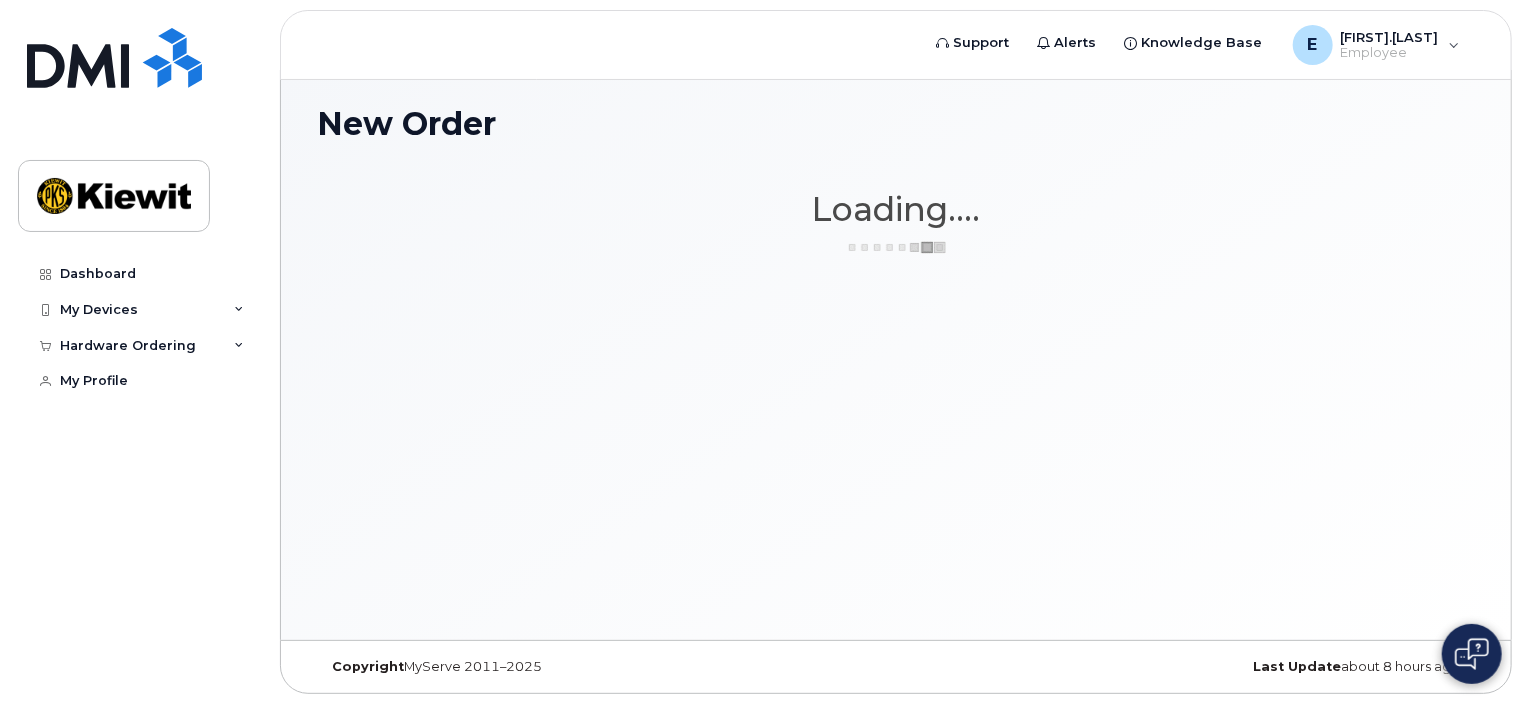 scroll, scrollTop: 9, scrollLeft: 0, axis: vertical 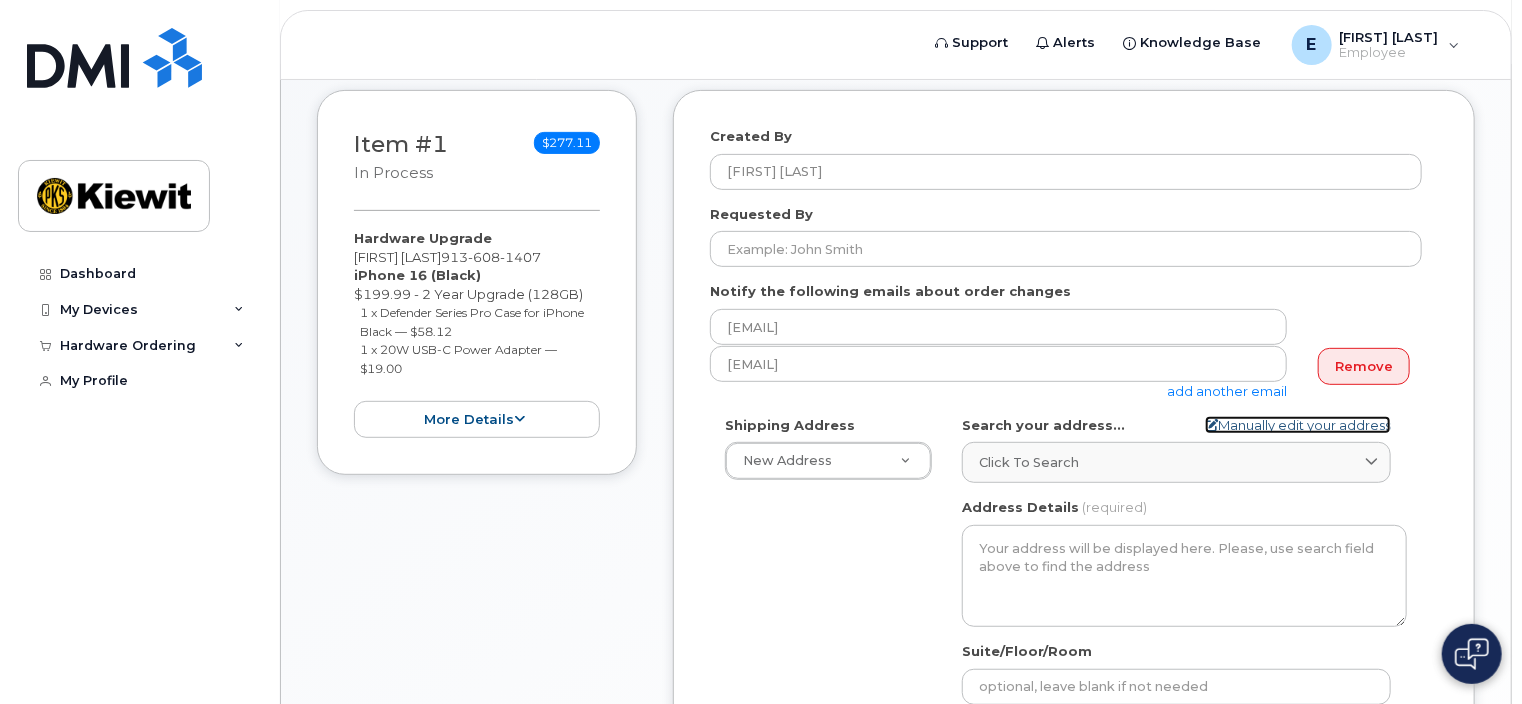 click on "Manually edit your address" 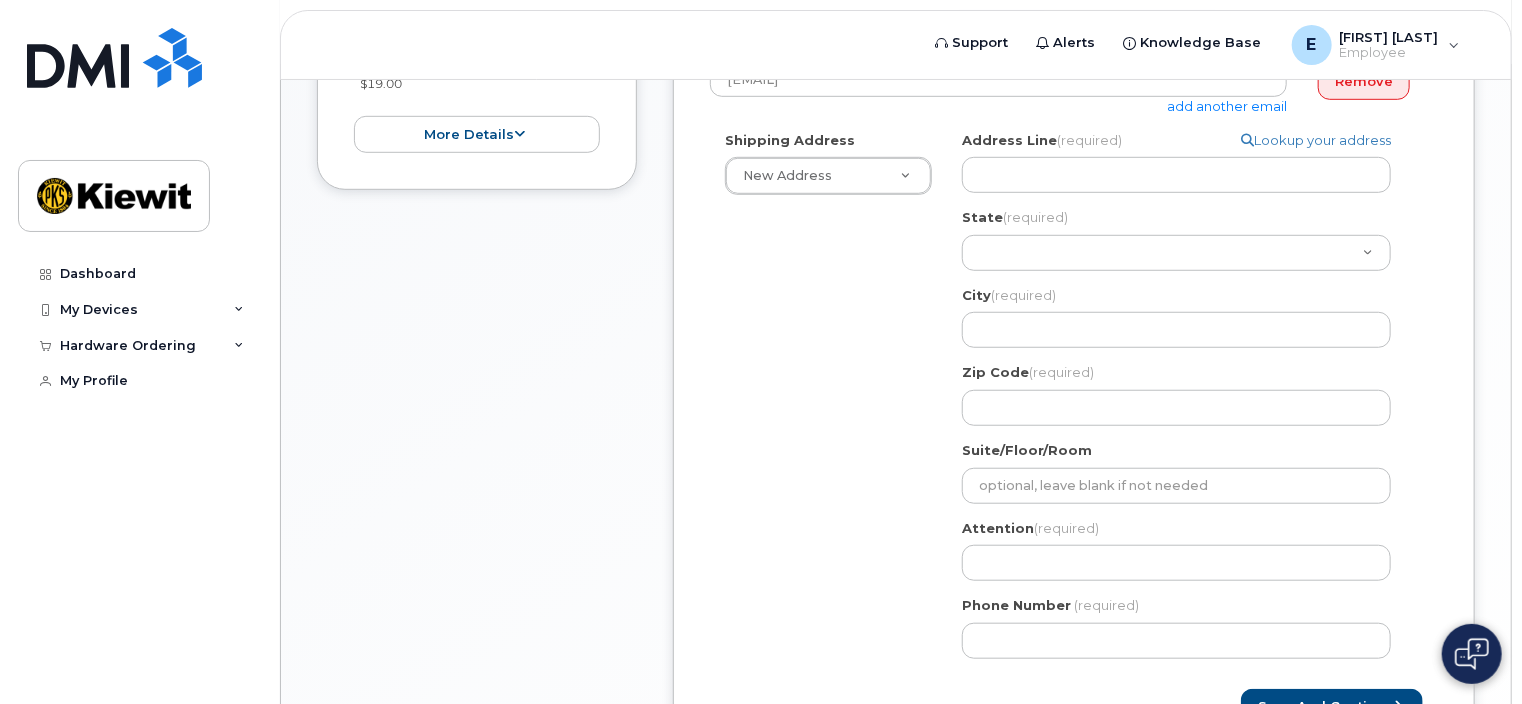 scroll, scrollTop: 582, scrollLeft: 0, axis: vertical 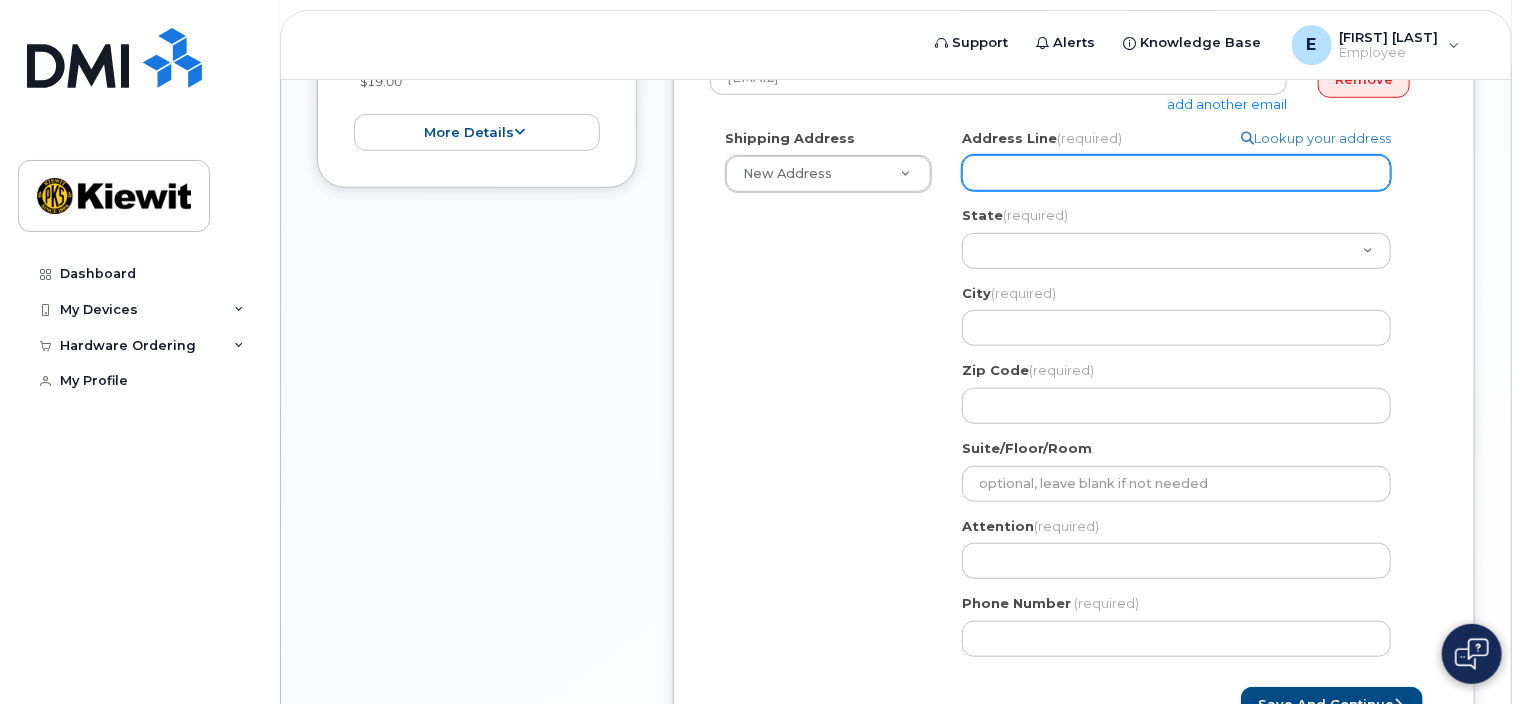 click on "Address Line
(required)" 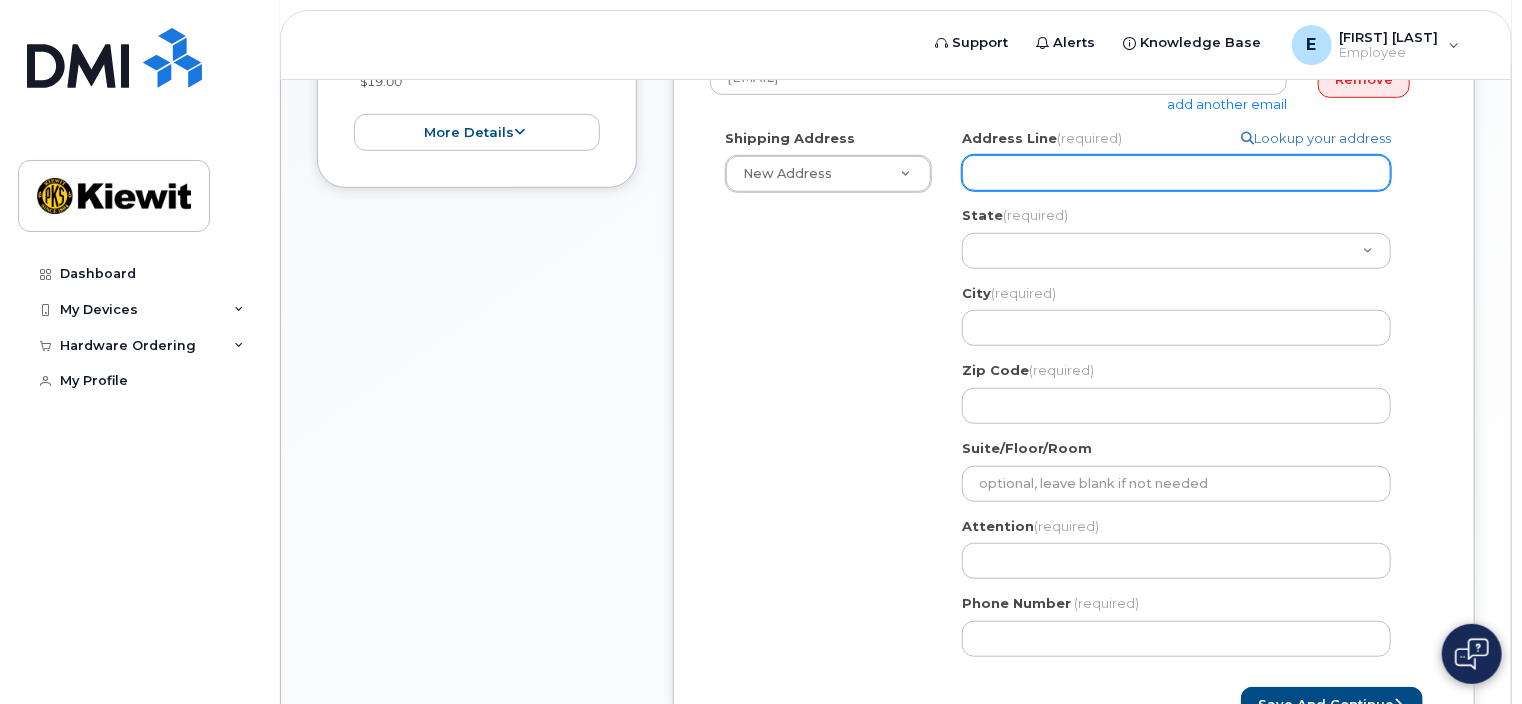 type on "[NUMBER] [STREET]" 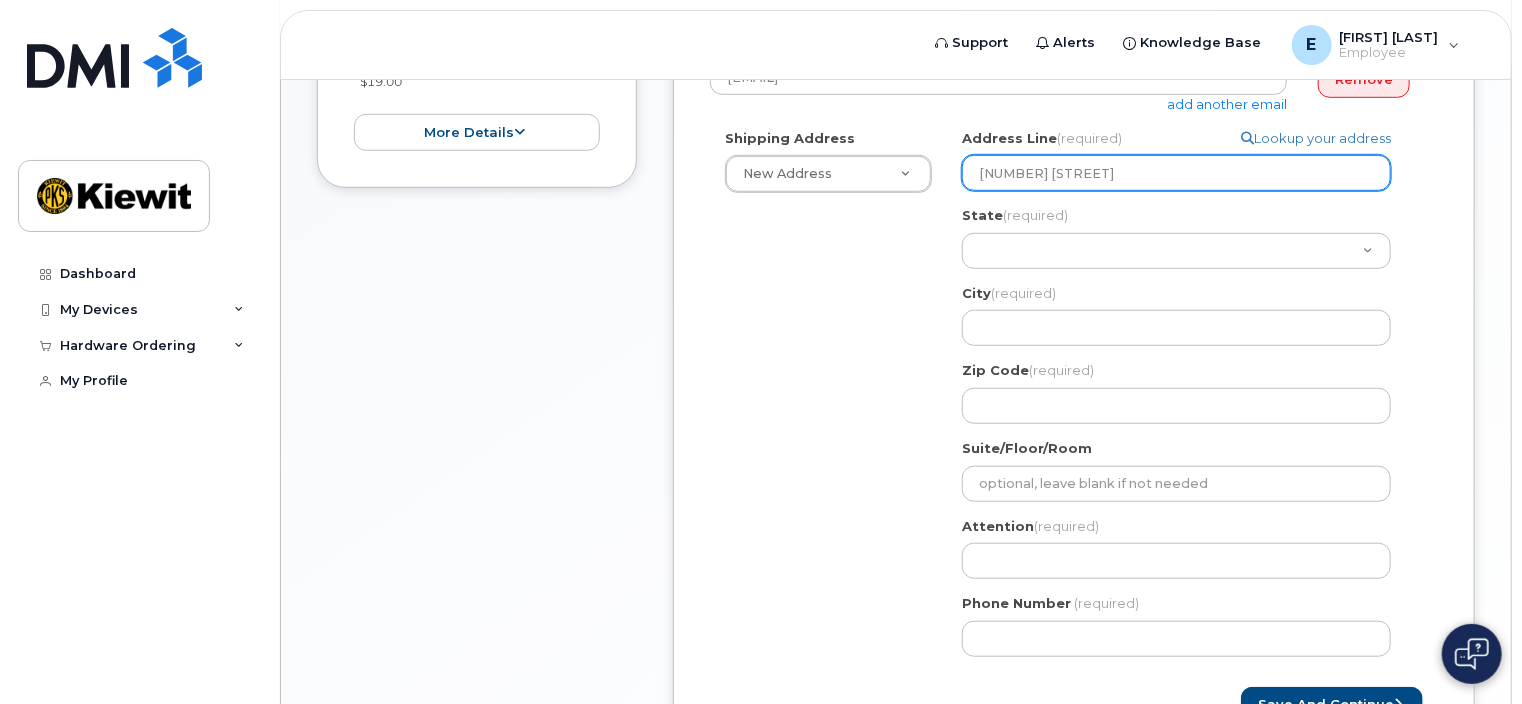 type on "[FIRST] [LAST]" 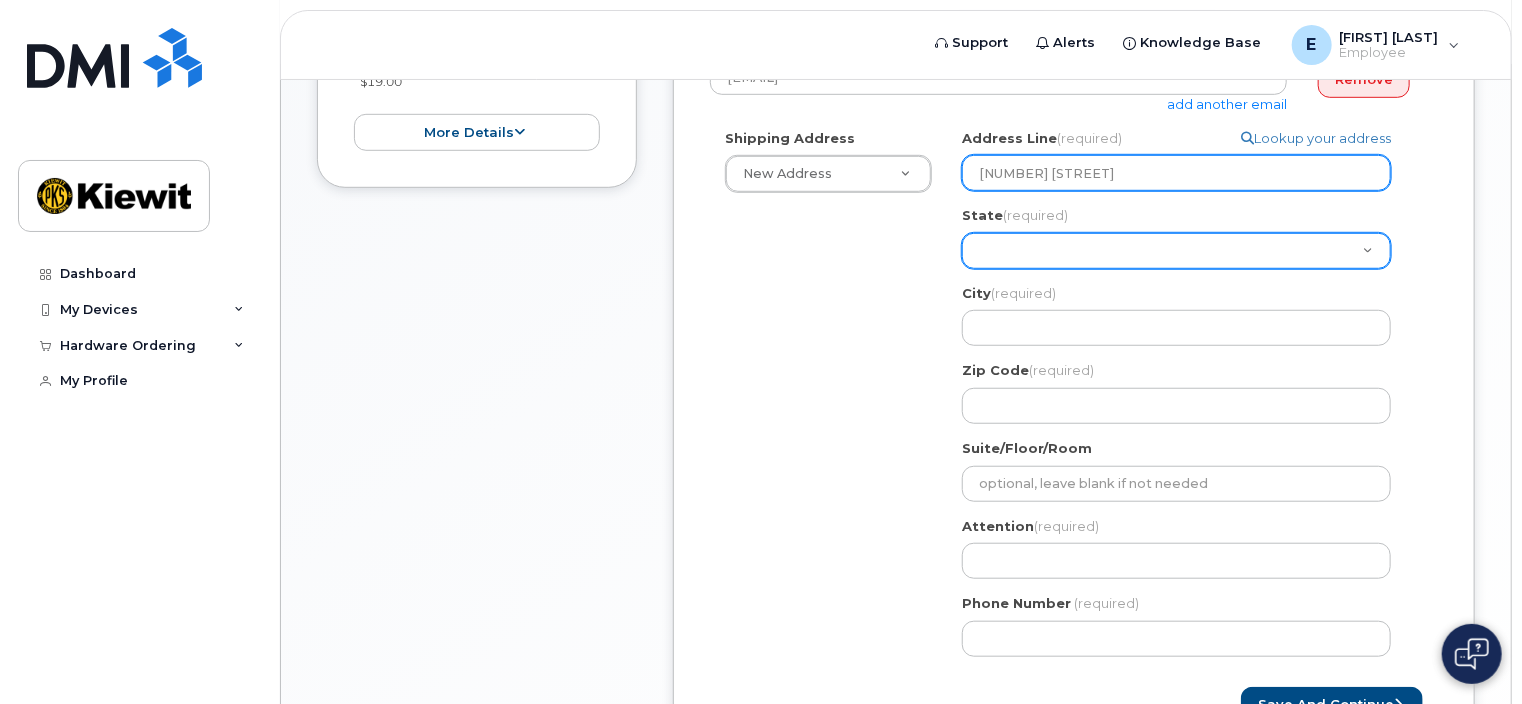 select on "TX" 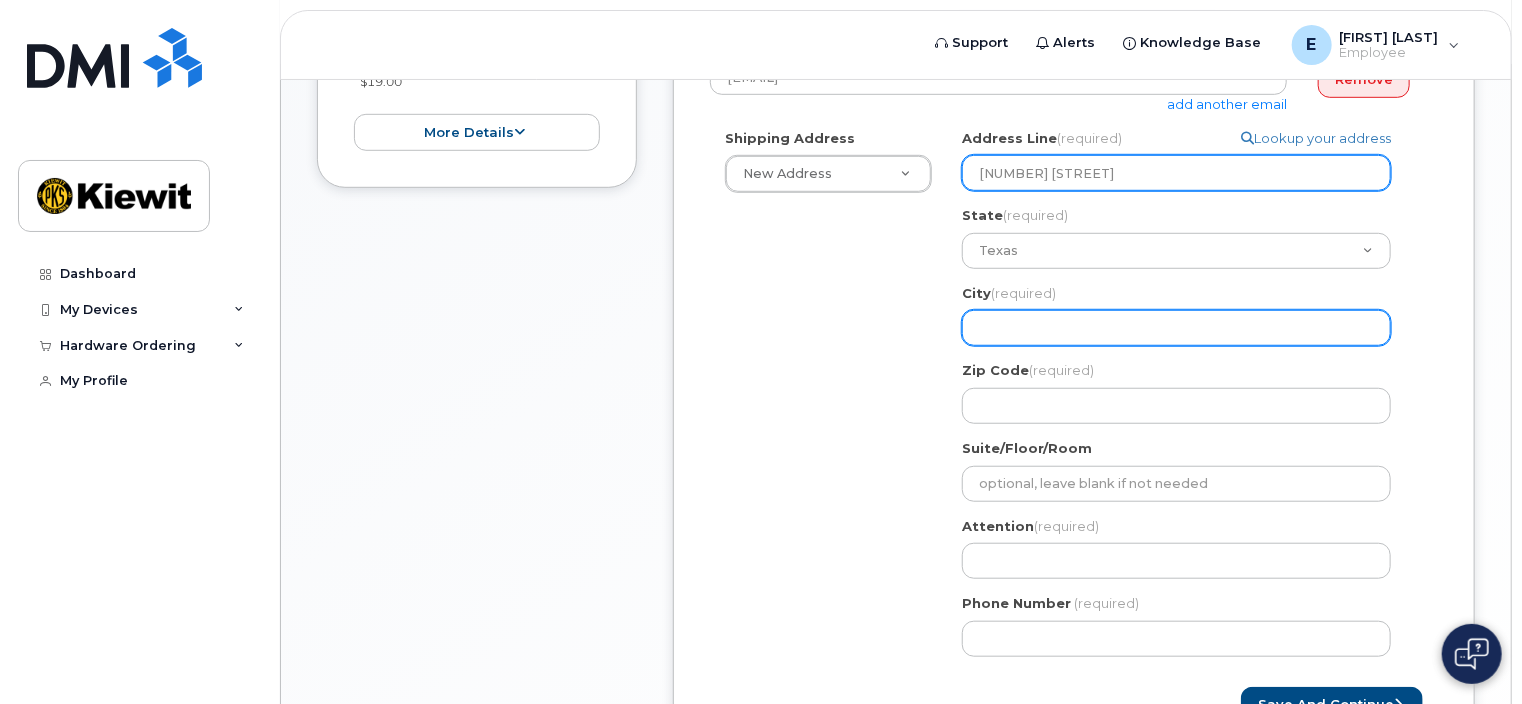 type on "Houston" 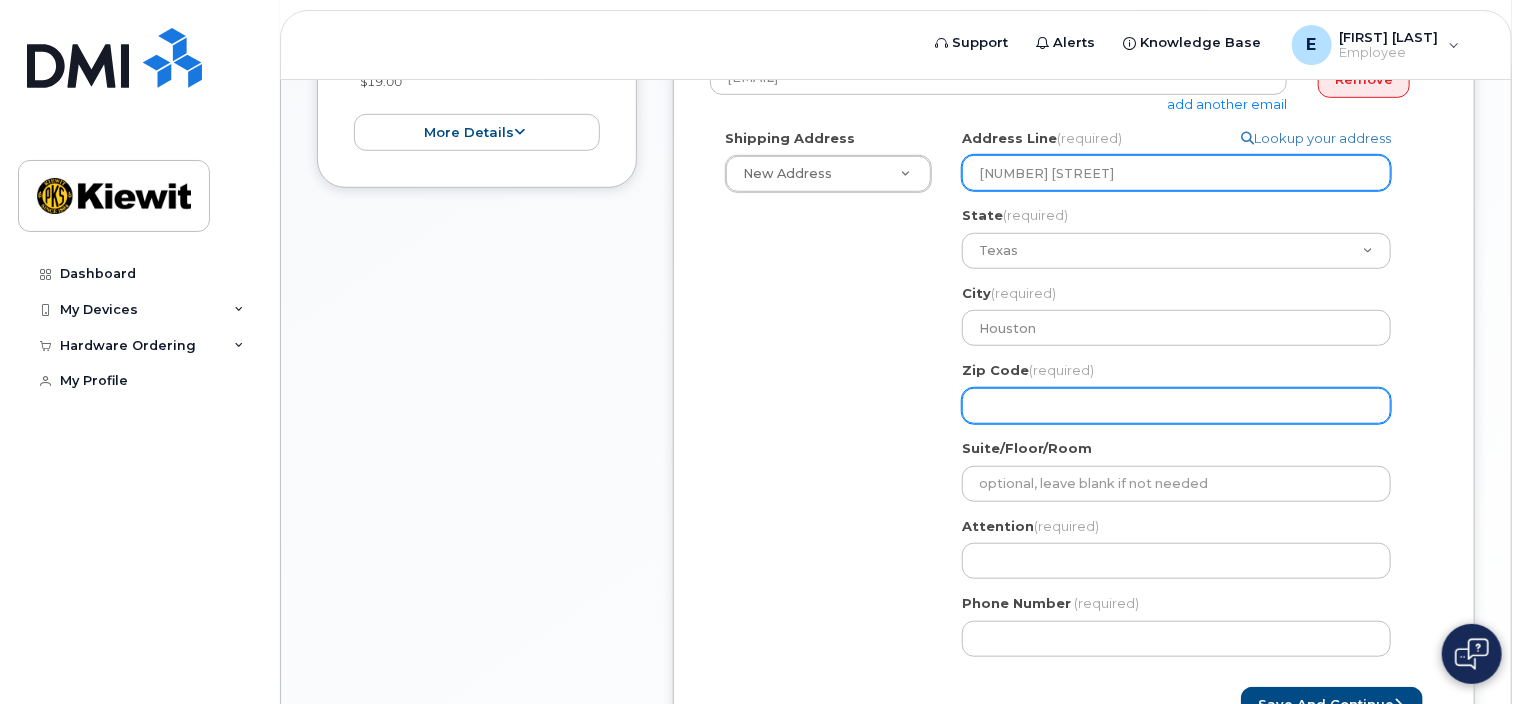 type on "77064" 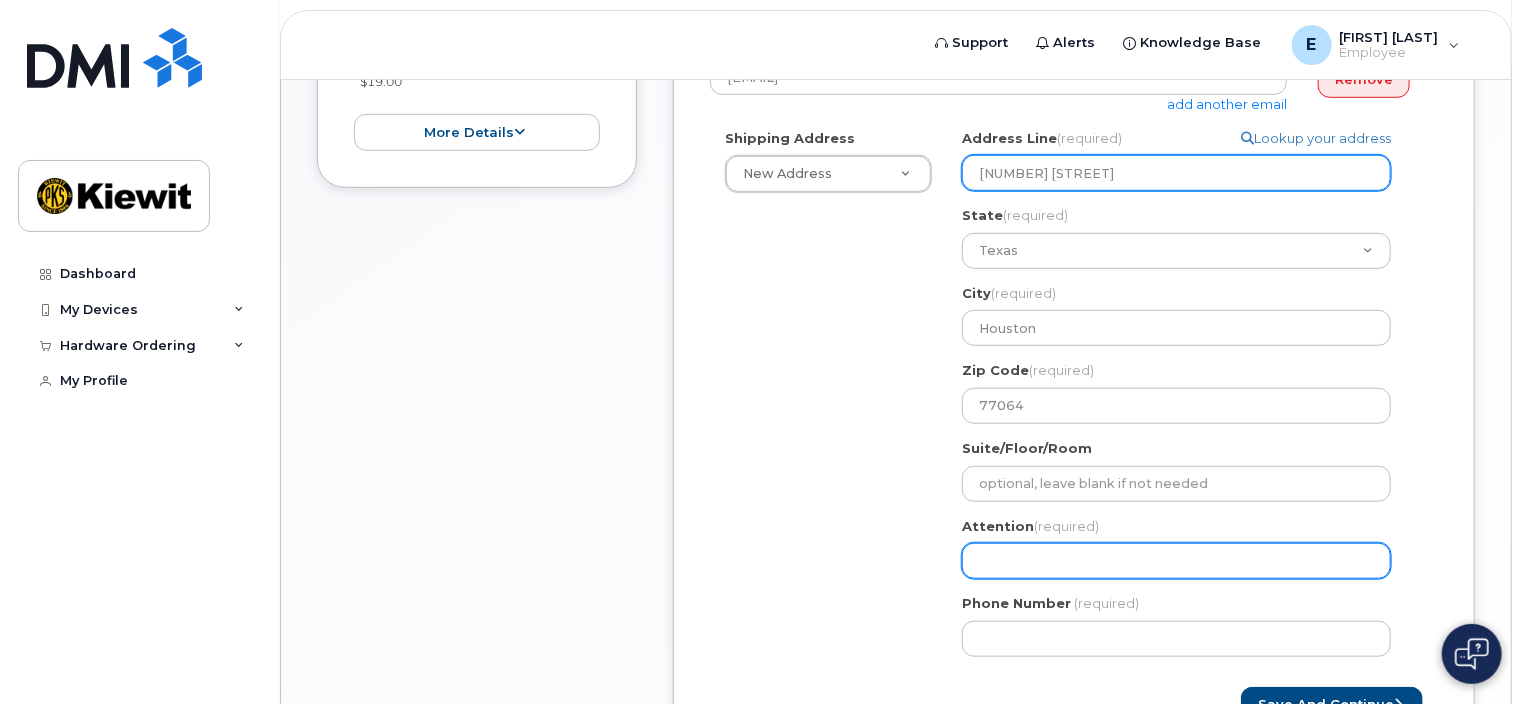 type on "[FIRST] [LAST]" 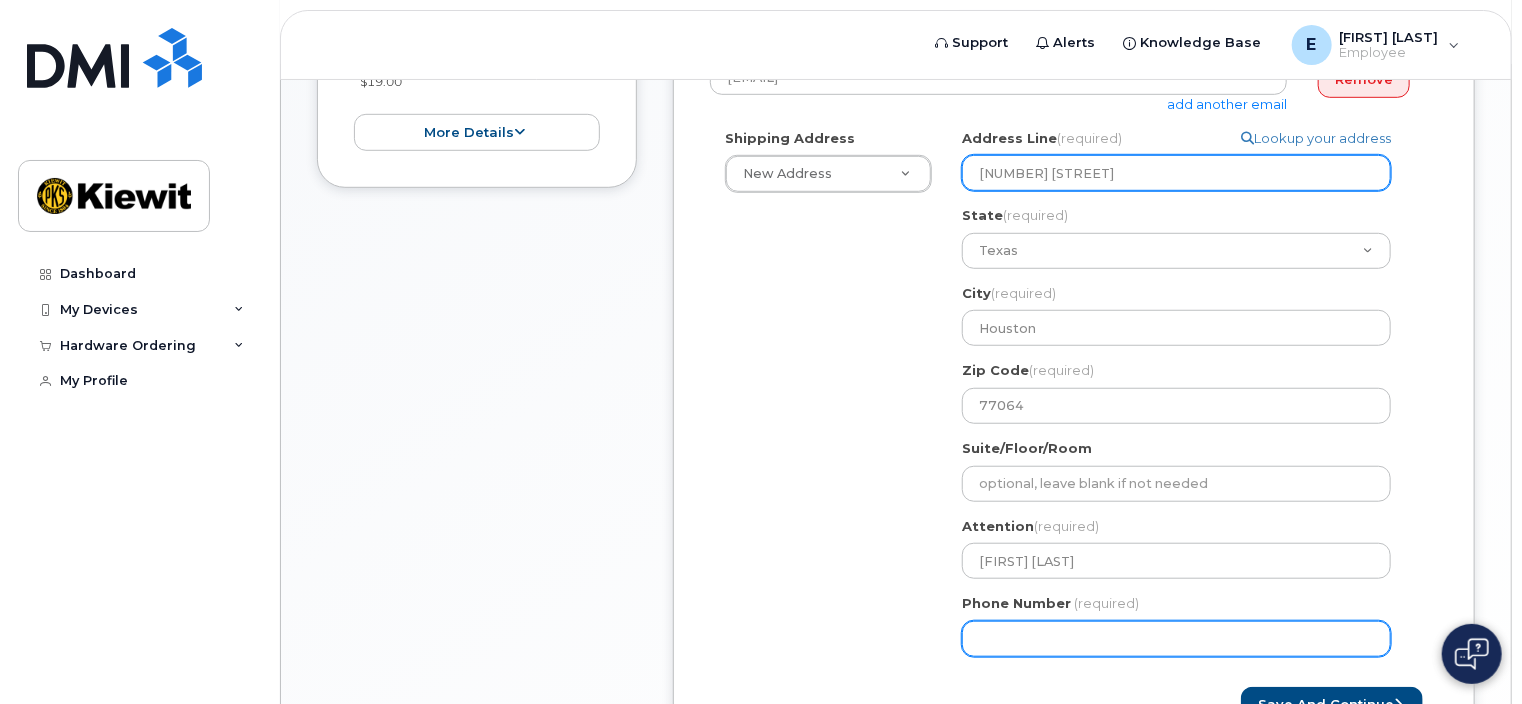 type on "[PHONE]" 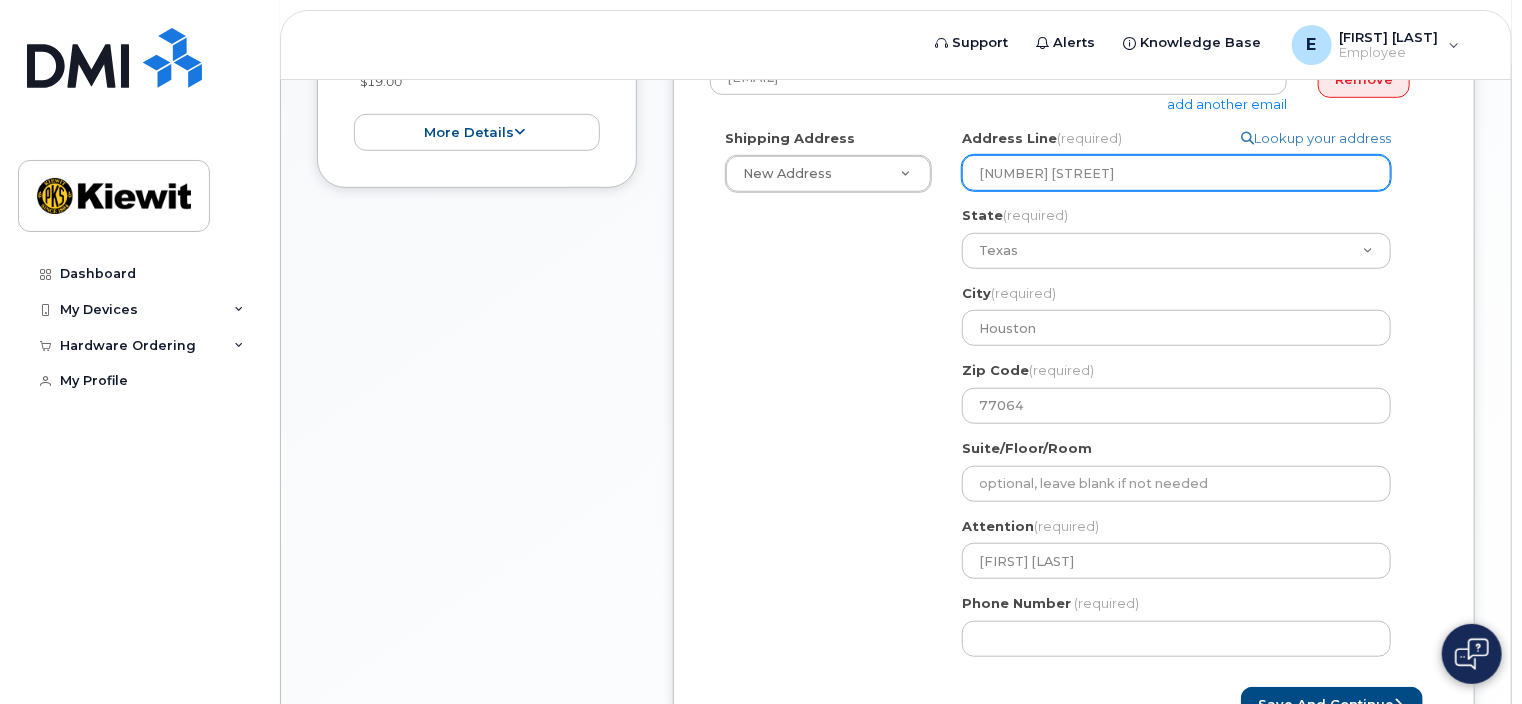 select 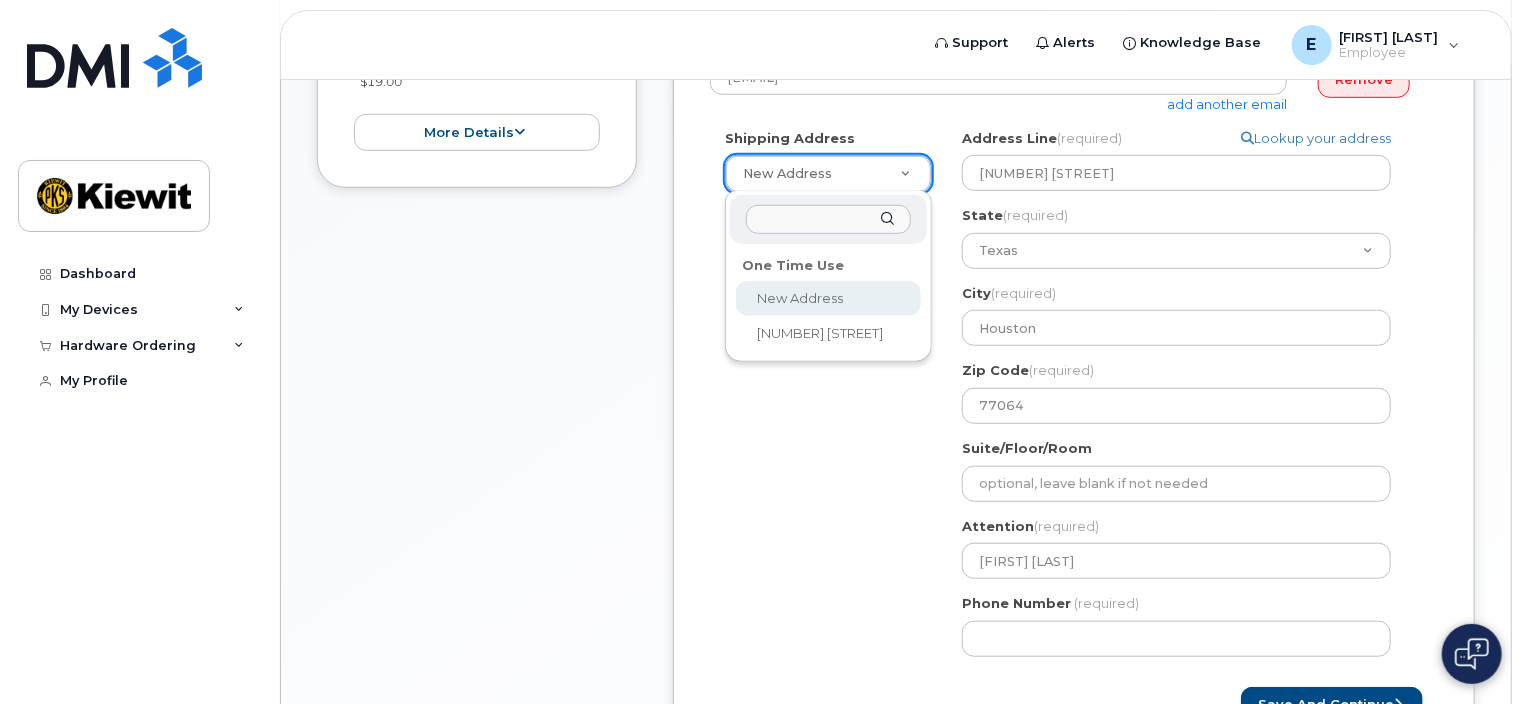 scroll, scrollTop: 767, scrollLeft: 0, axis: vertical 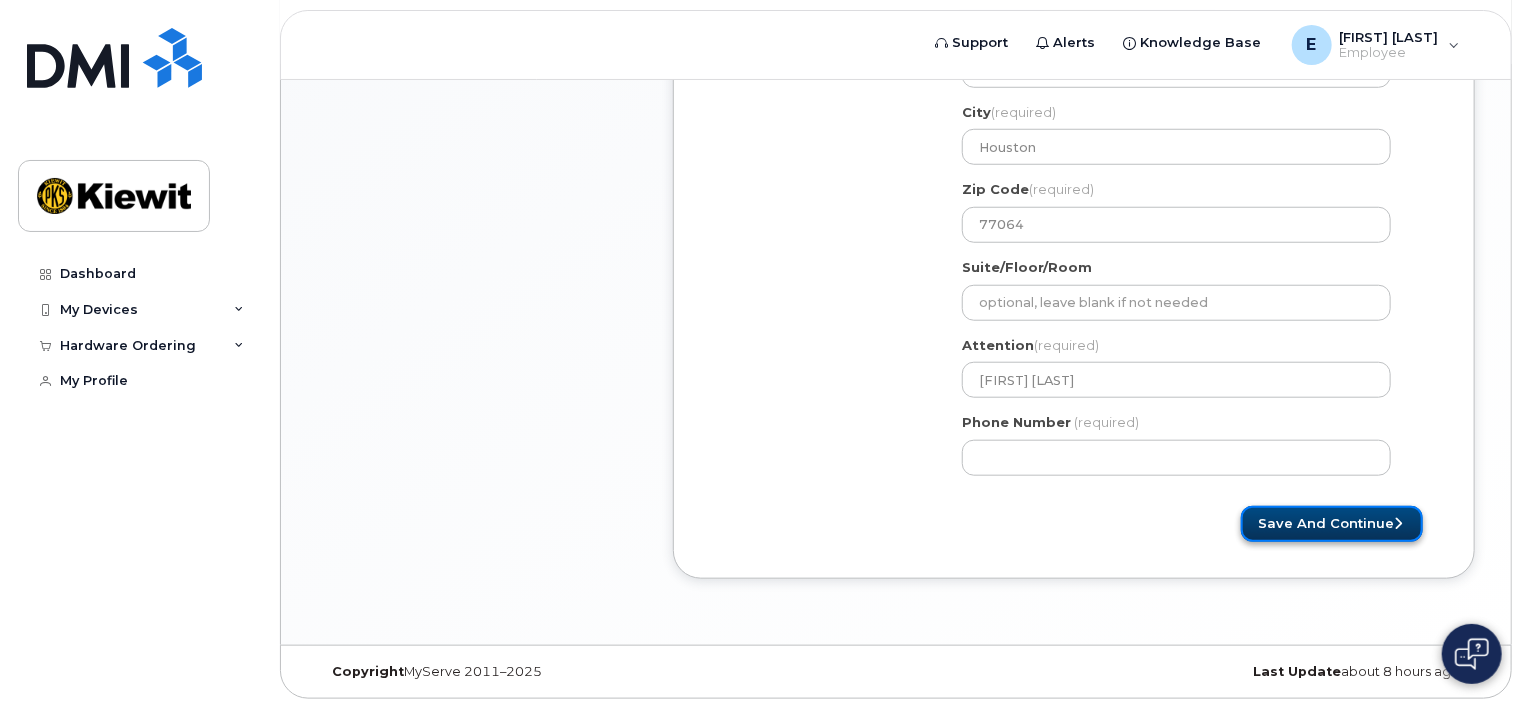 click on "Save and Continue" 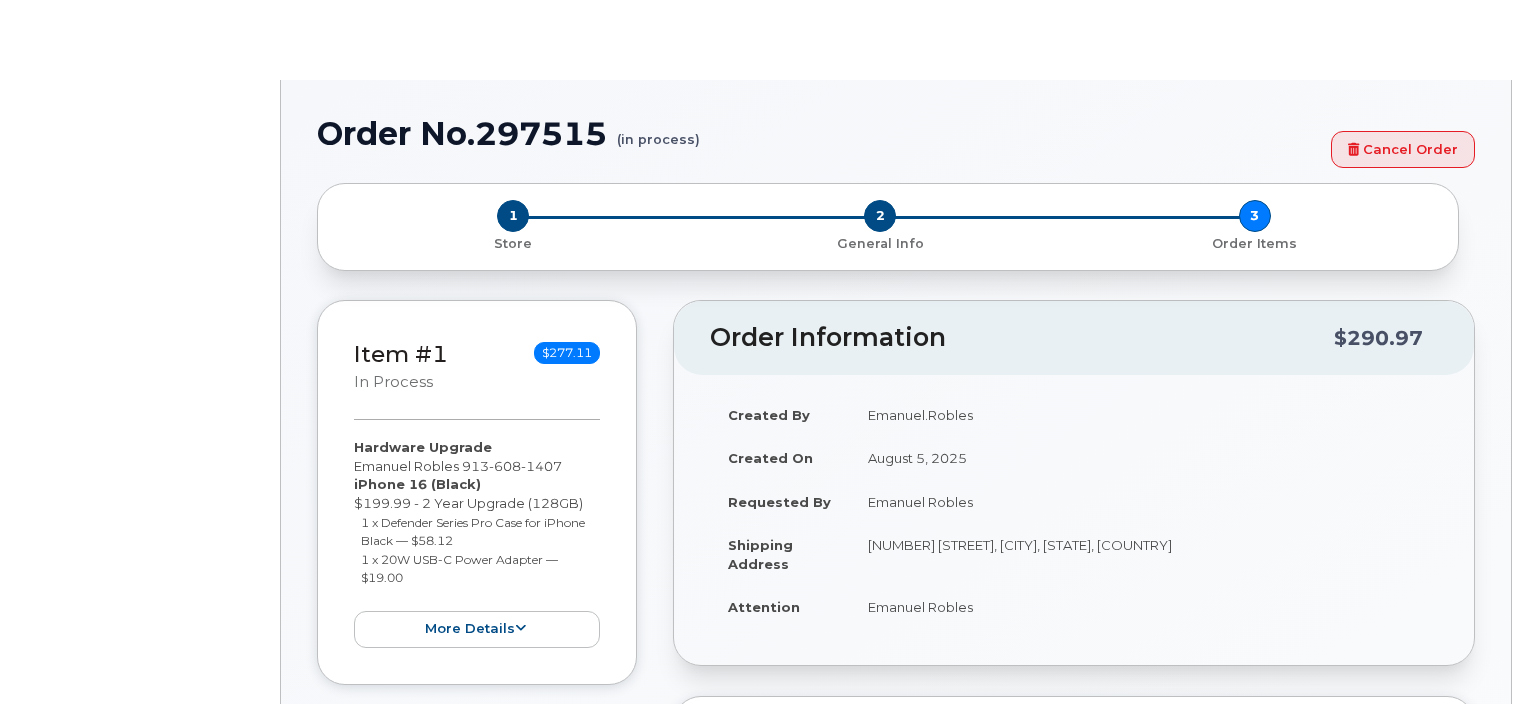 scroll, scrollTop: 0, scrollLeft: 0, axis: both 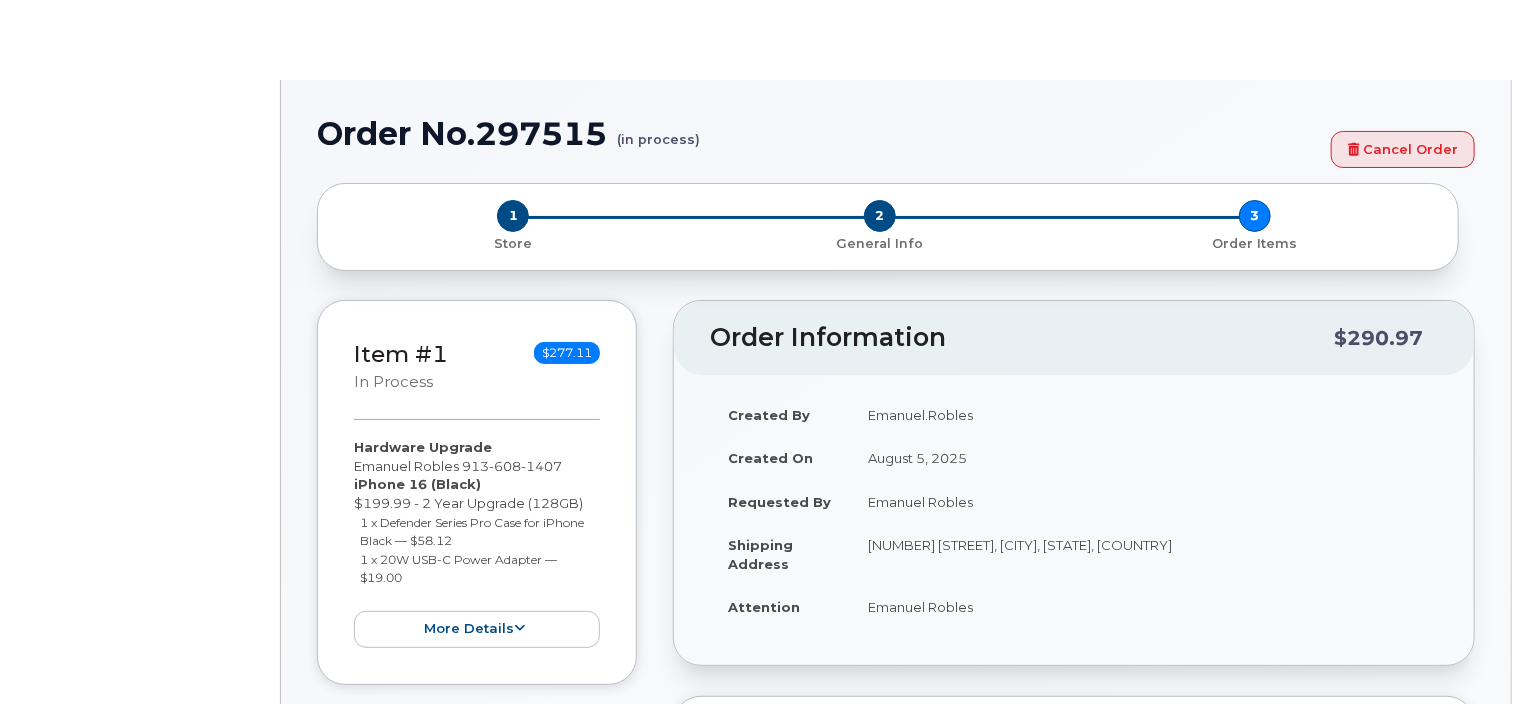 radio on "true" 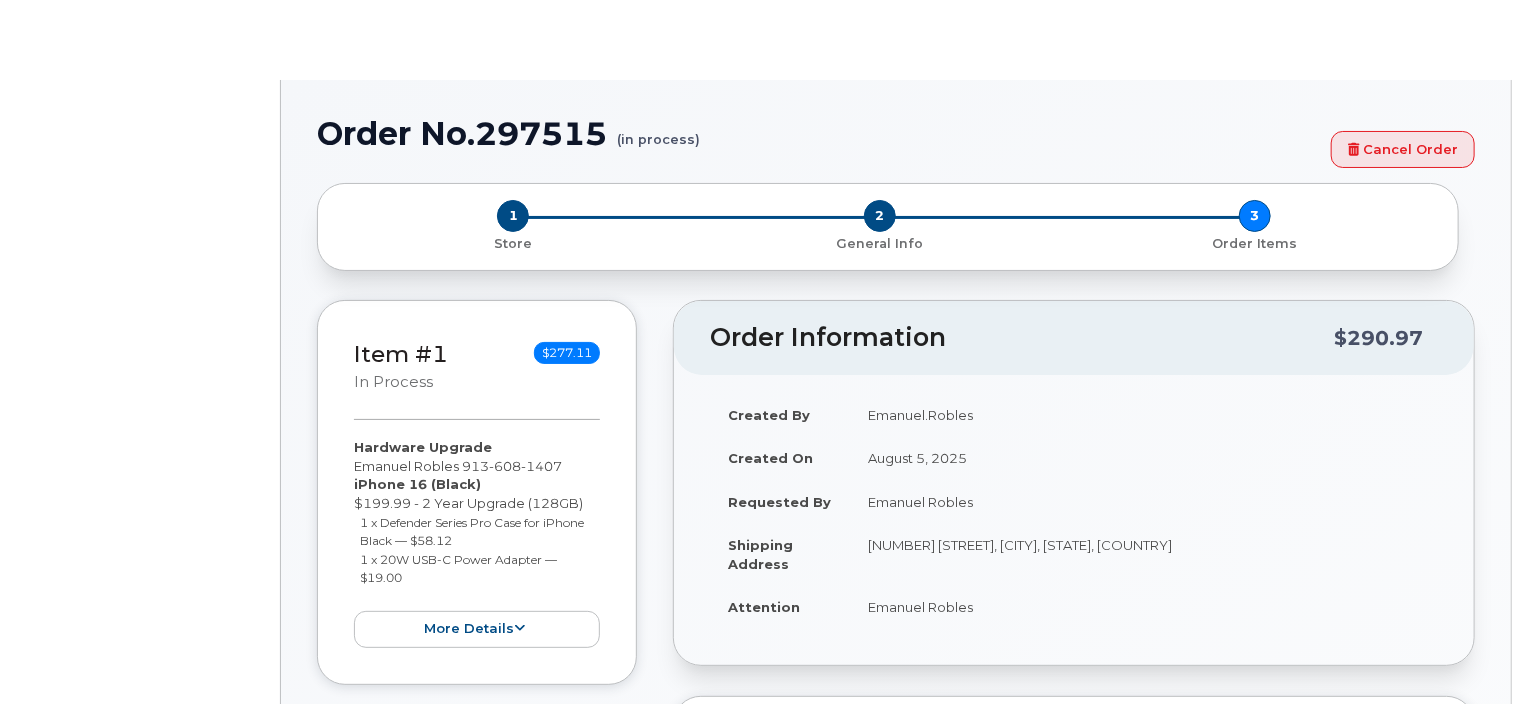 type on "2155561" 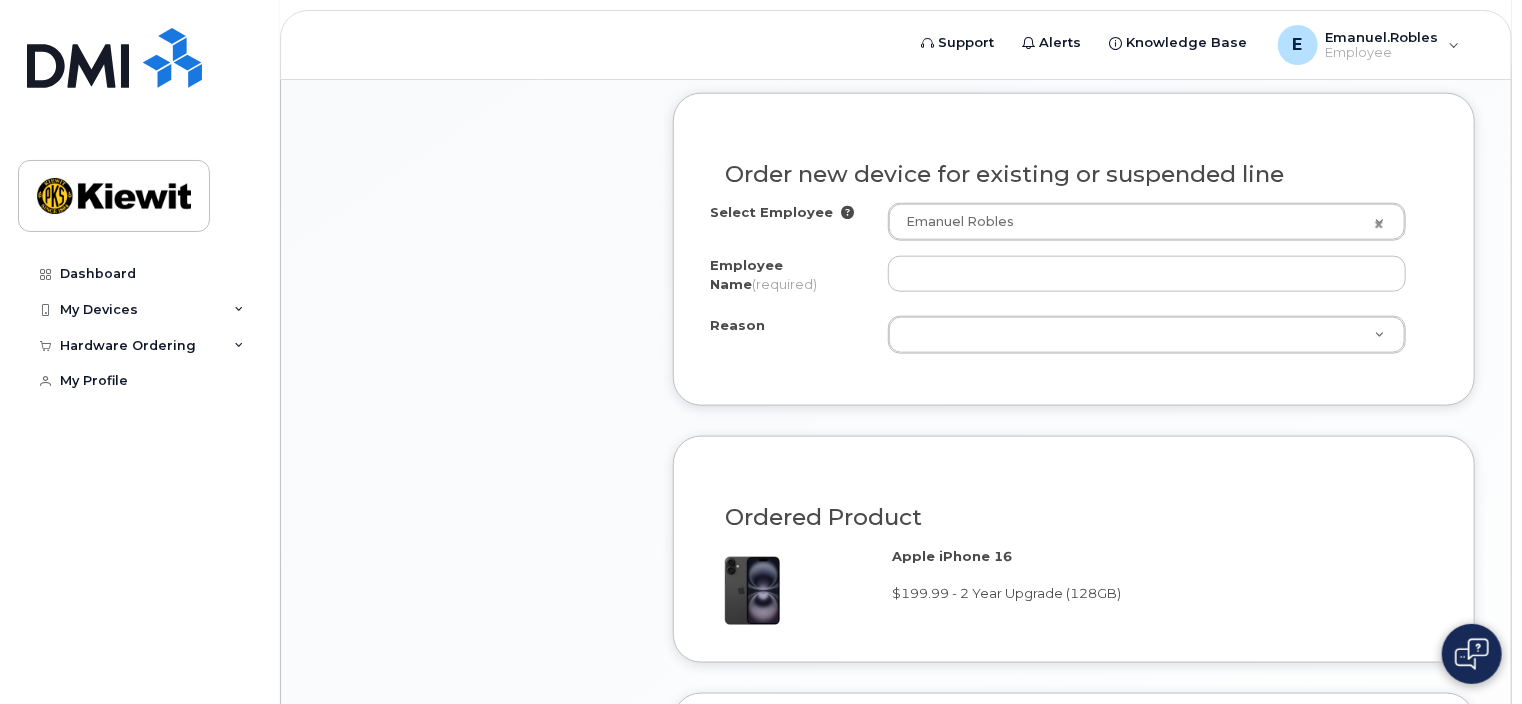 scroll, scrollTop: 1180, scrollLeft: 0, axis: vertical 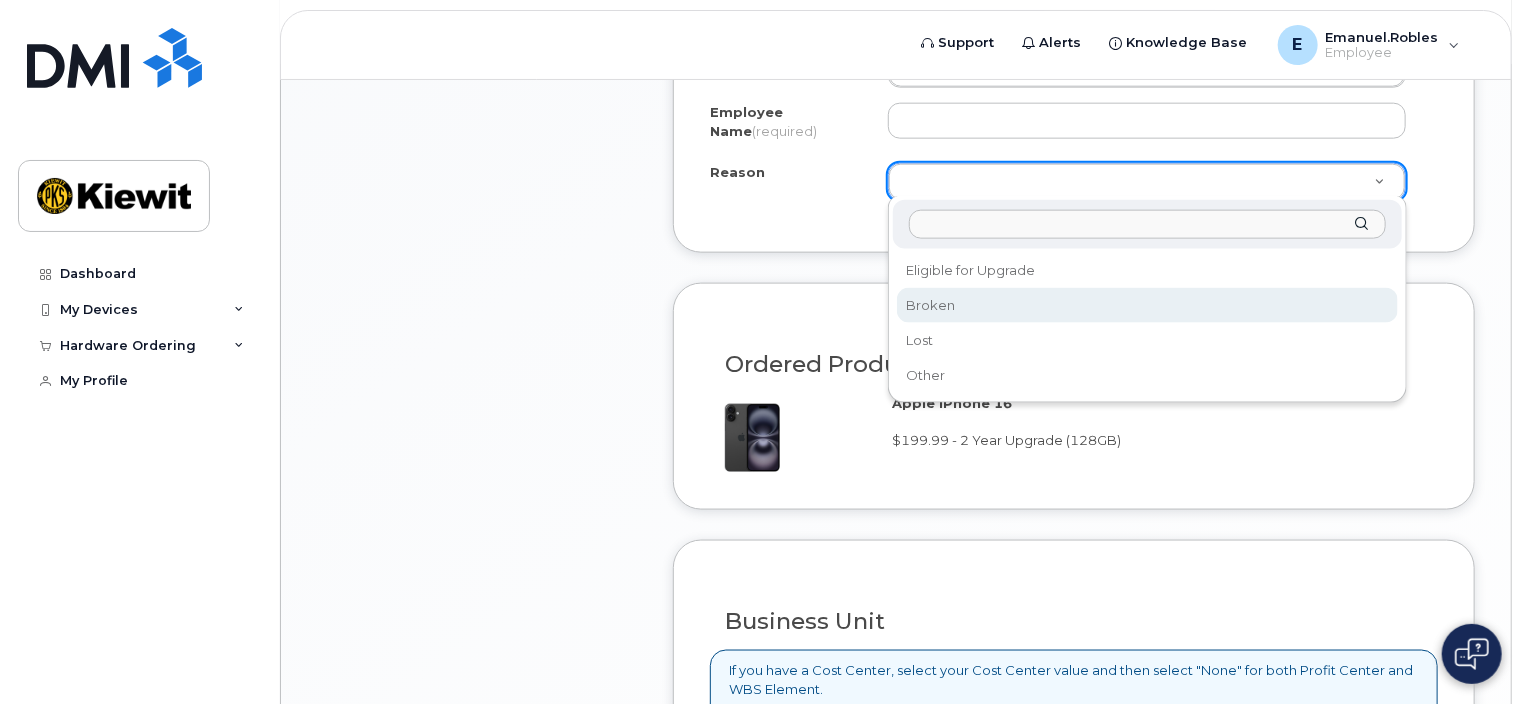 select on "broken" 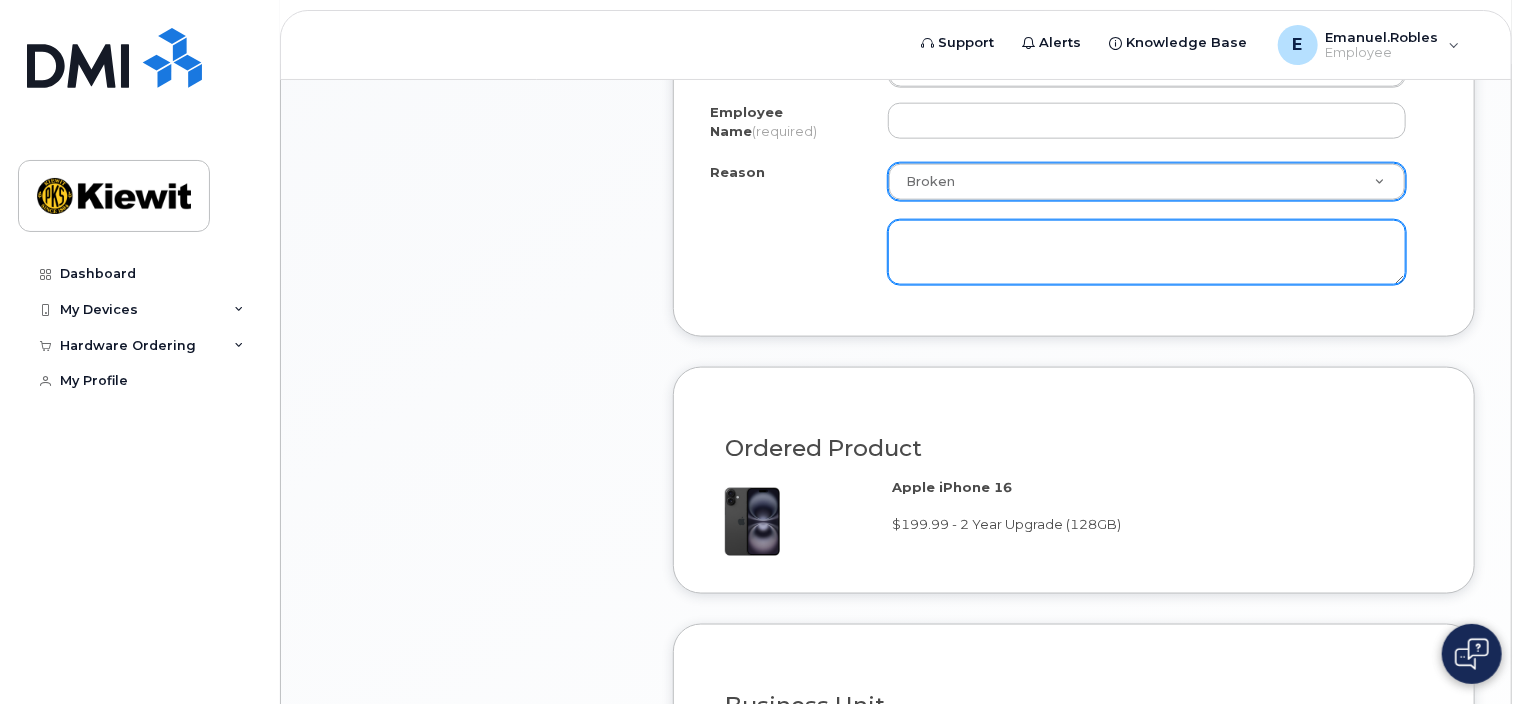 click 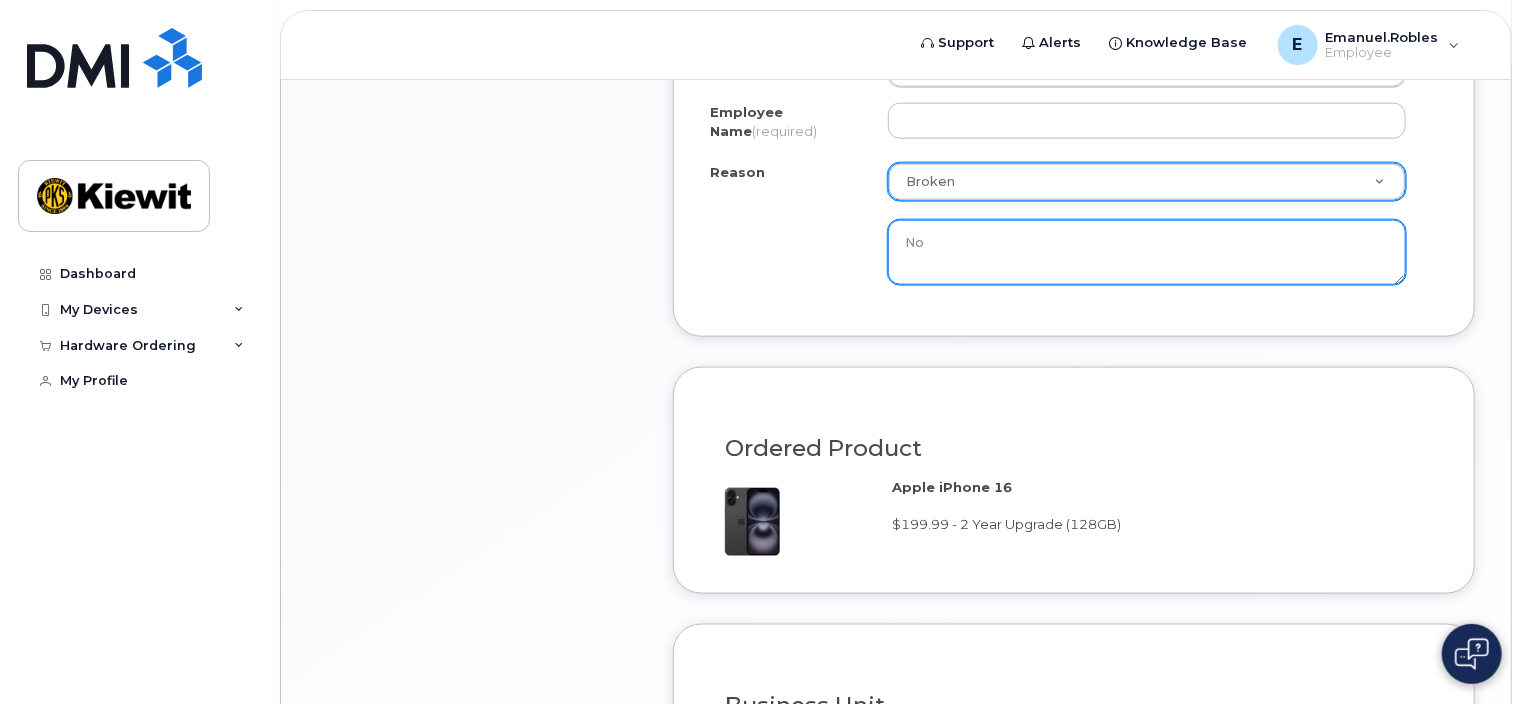 type on "N" 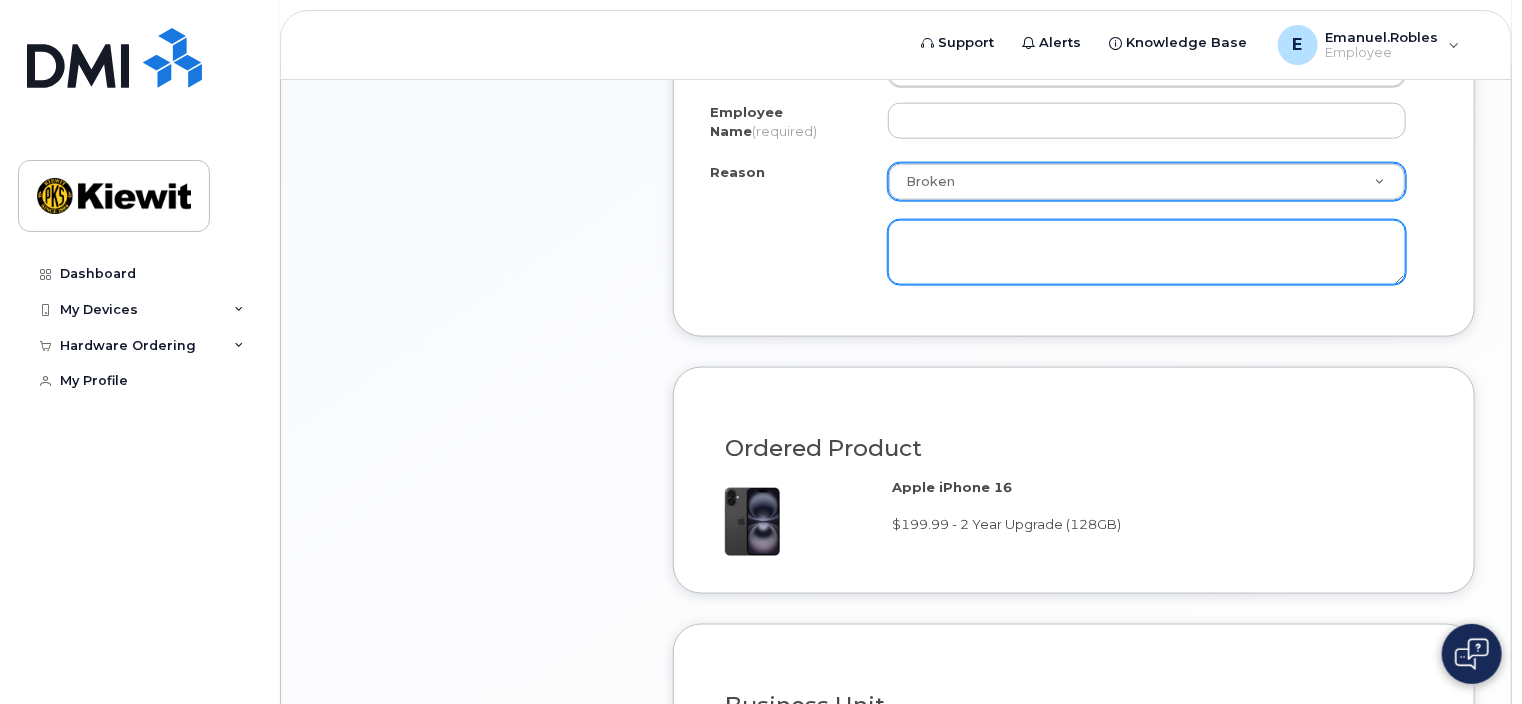 type on "n" 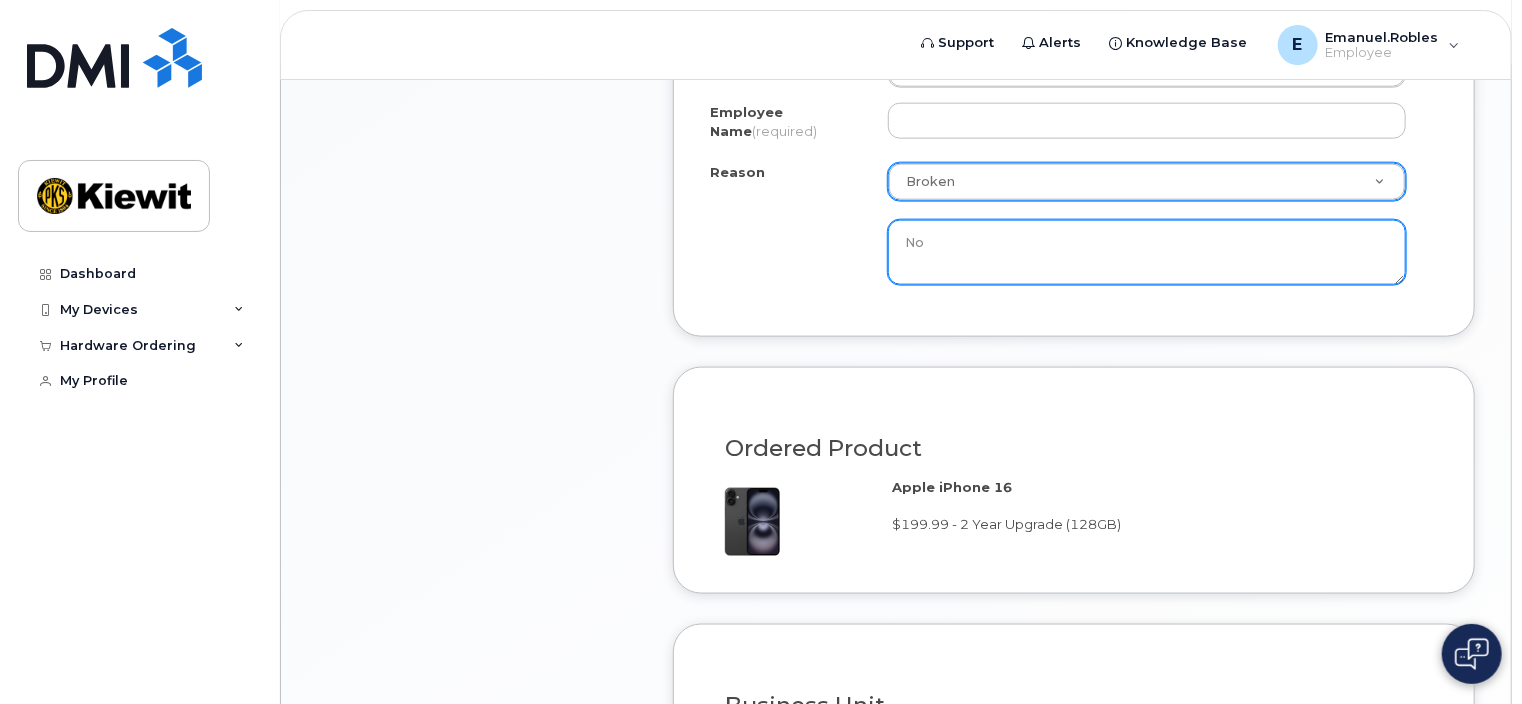 type on "N" 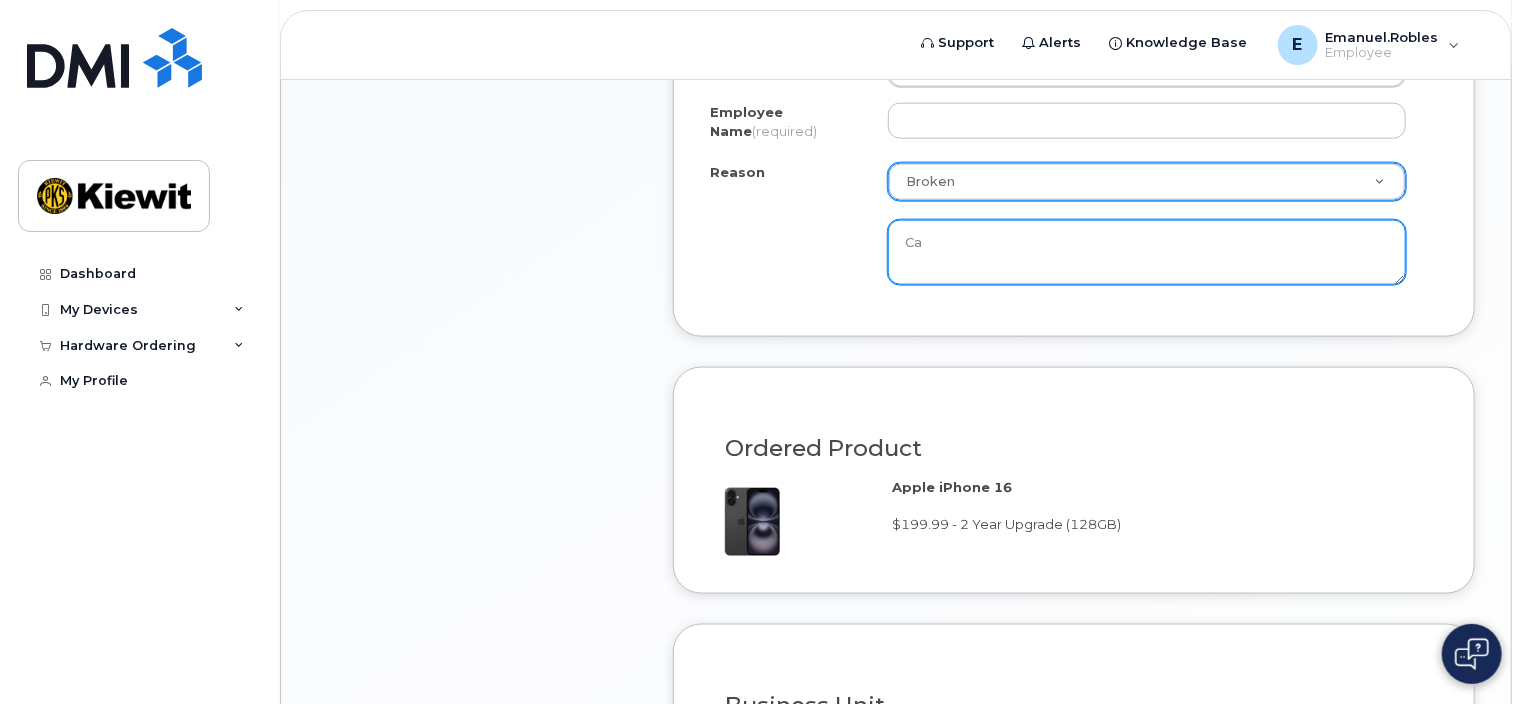 type on "C" 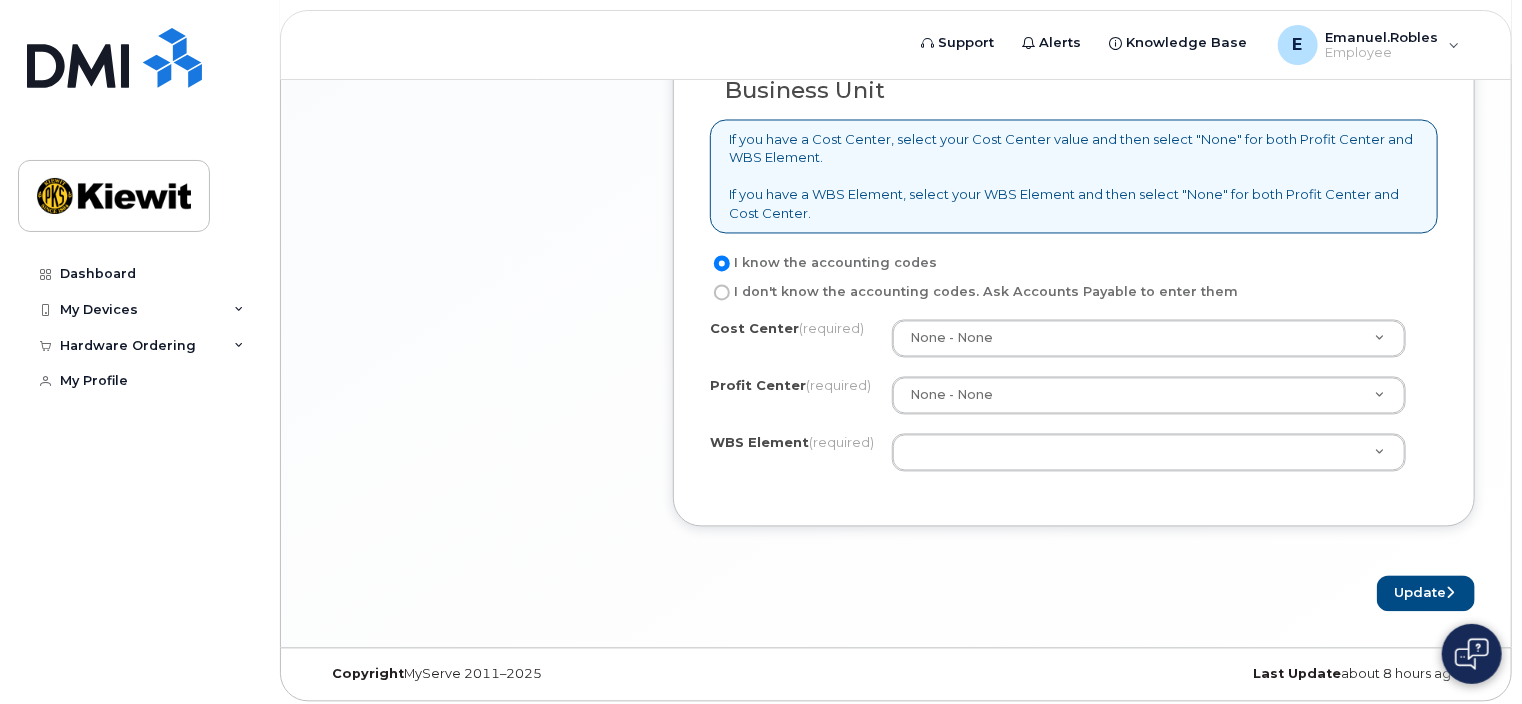 scroll, scrollTop: 1796, scrollLeft: 0, axis: vertical 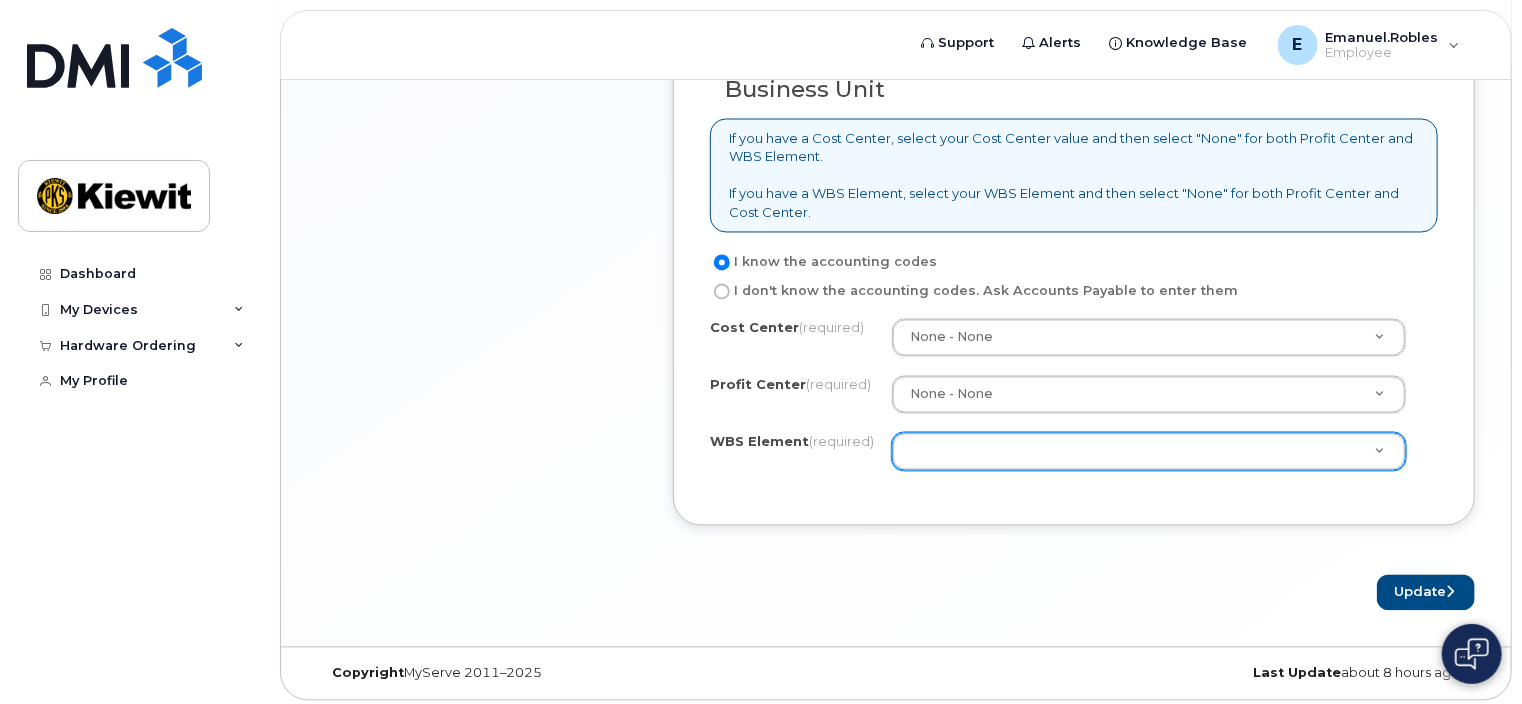 type on "No audio output" 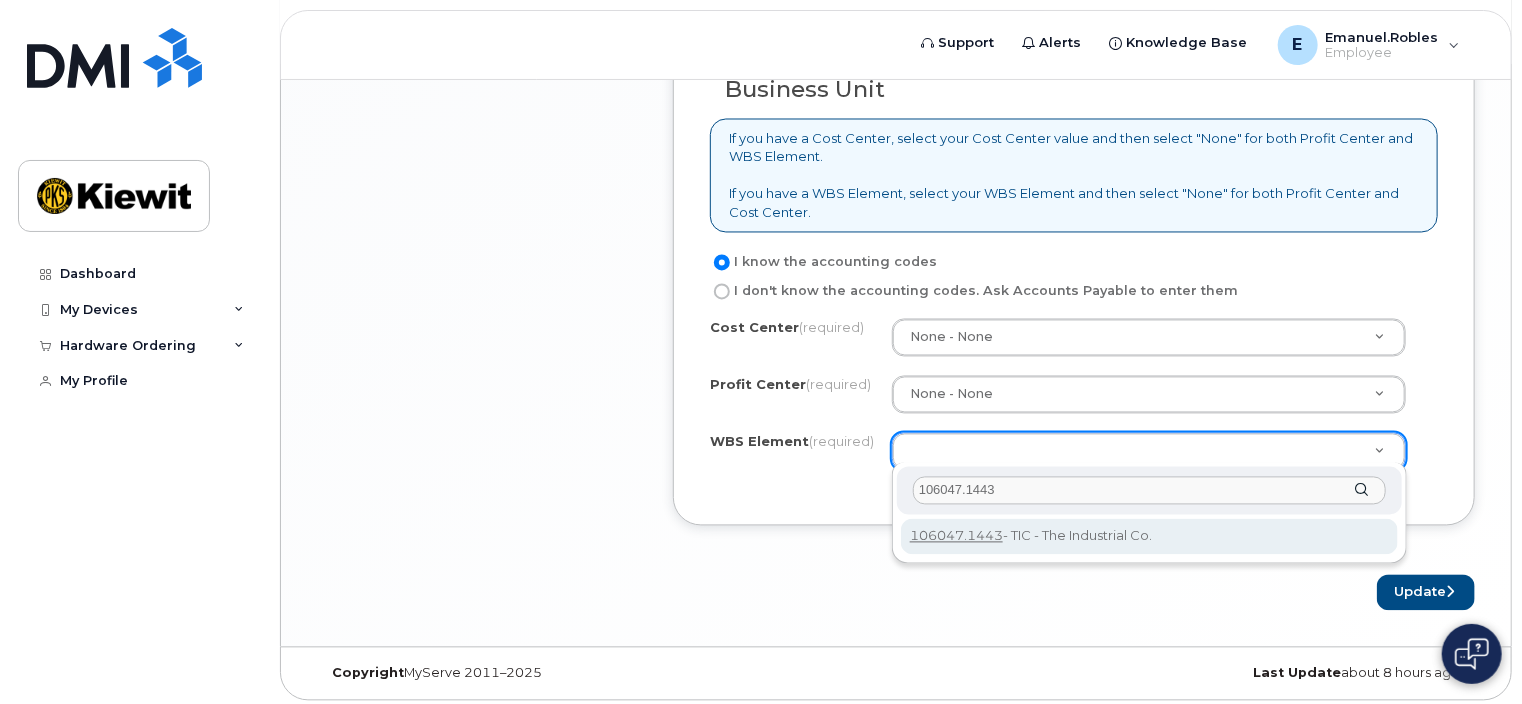 type on "106047.1443" 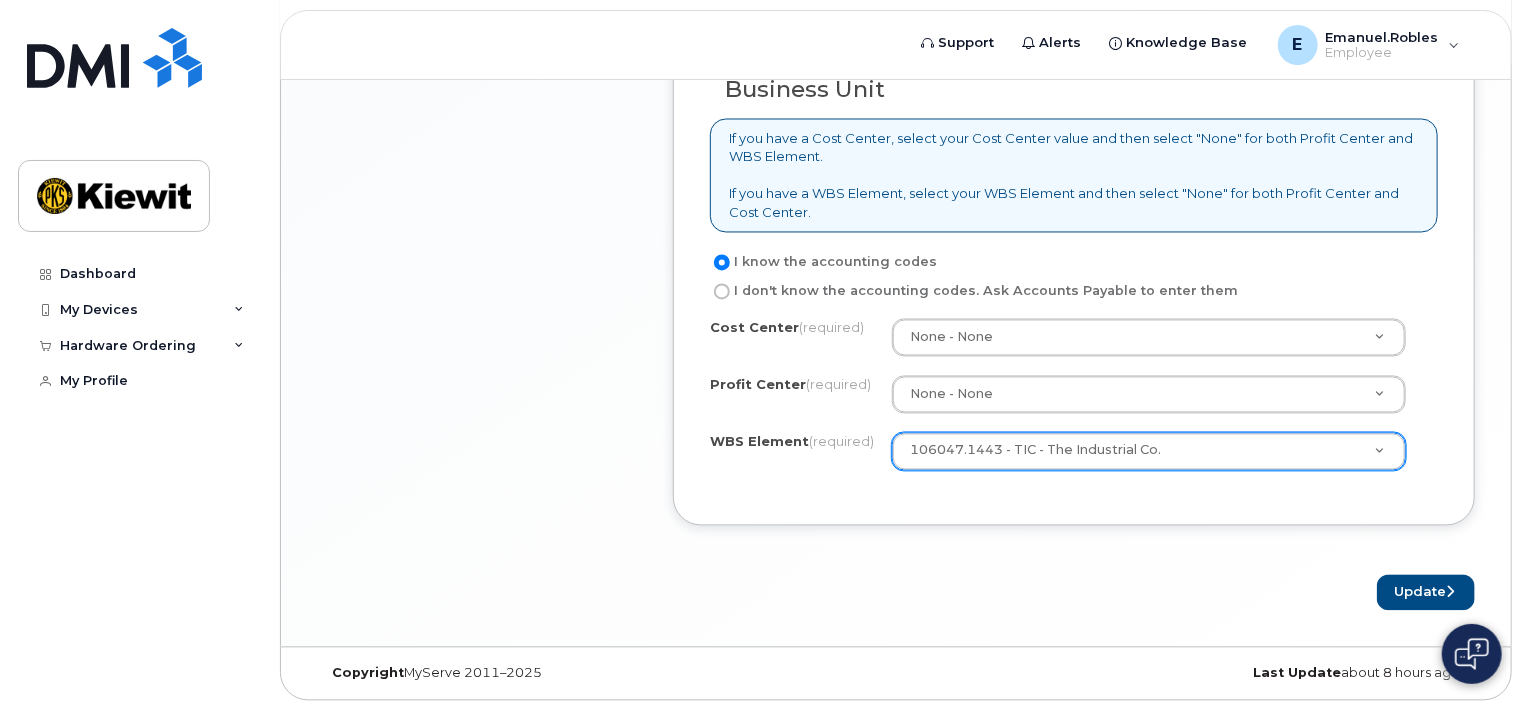 click on "Business Unit
If you have a Cost Center, select your Cost Center value and then select "None" for both Profit Center and WBS Element.
If you have a WBS Element, select your WBS Element and then select "None" for both Profit Center and Cost Center.
I know the accounting codes
I don't know the accounting codes.
Ask Accounts Payable to enter them
Cost Center
(required)
None - None                                     None
Profit Center
(required)
None - None
None - None
WBS Element
(required)
106047.1443 - TIC - The Industrial Co.     106047.1443" 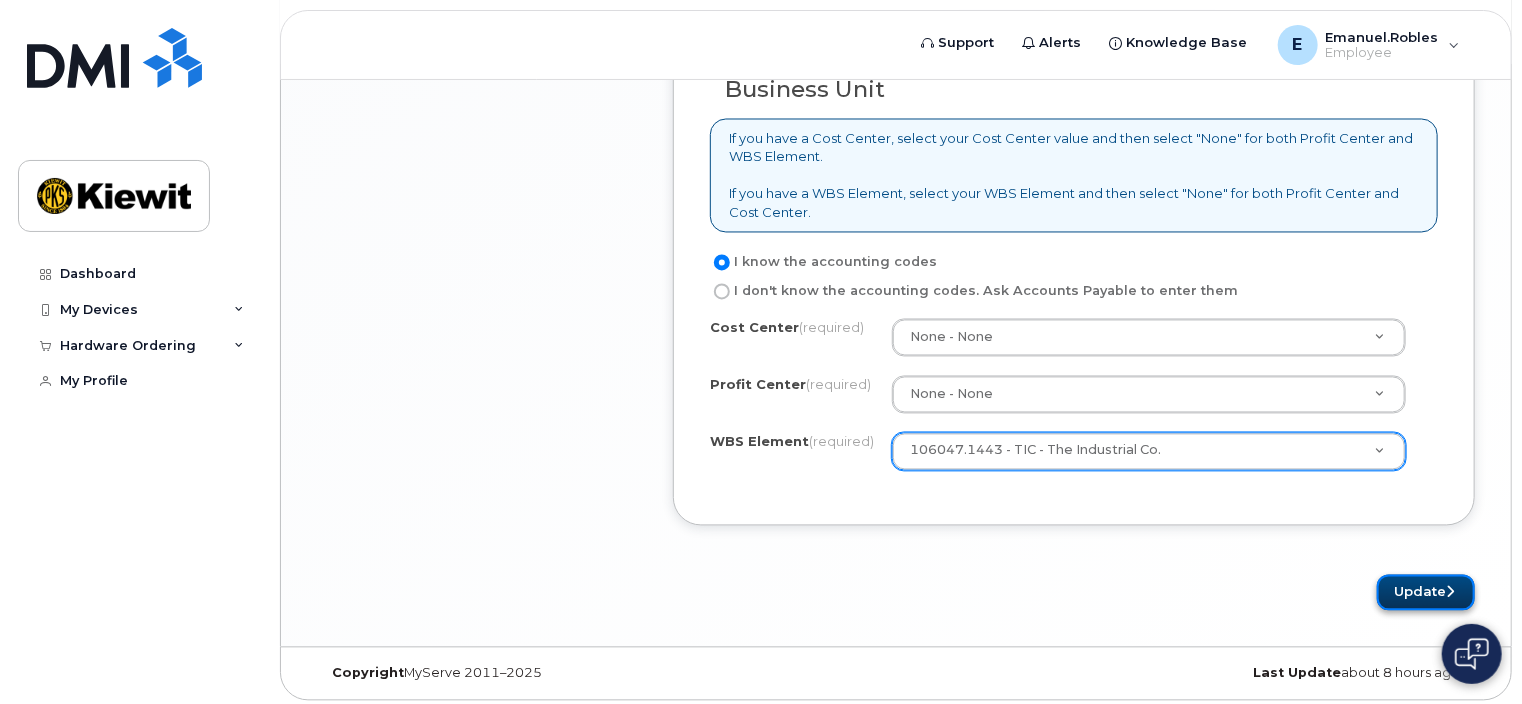 click on "Update" 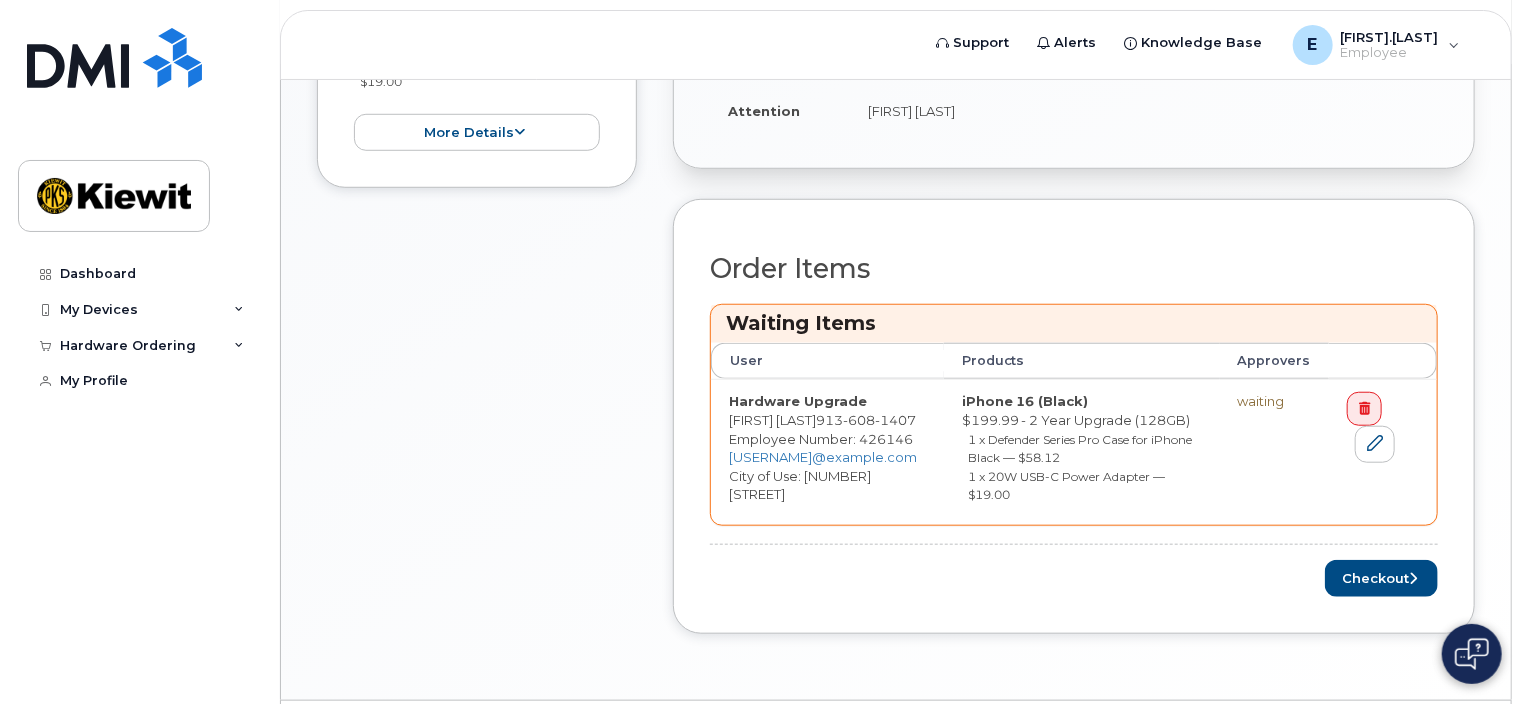 scroll, scrollTop: 742, scrollLeft: 0, axis: vertical 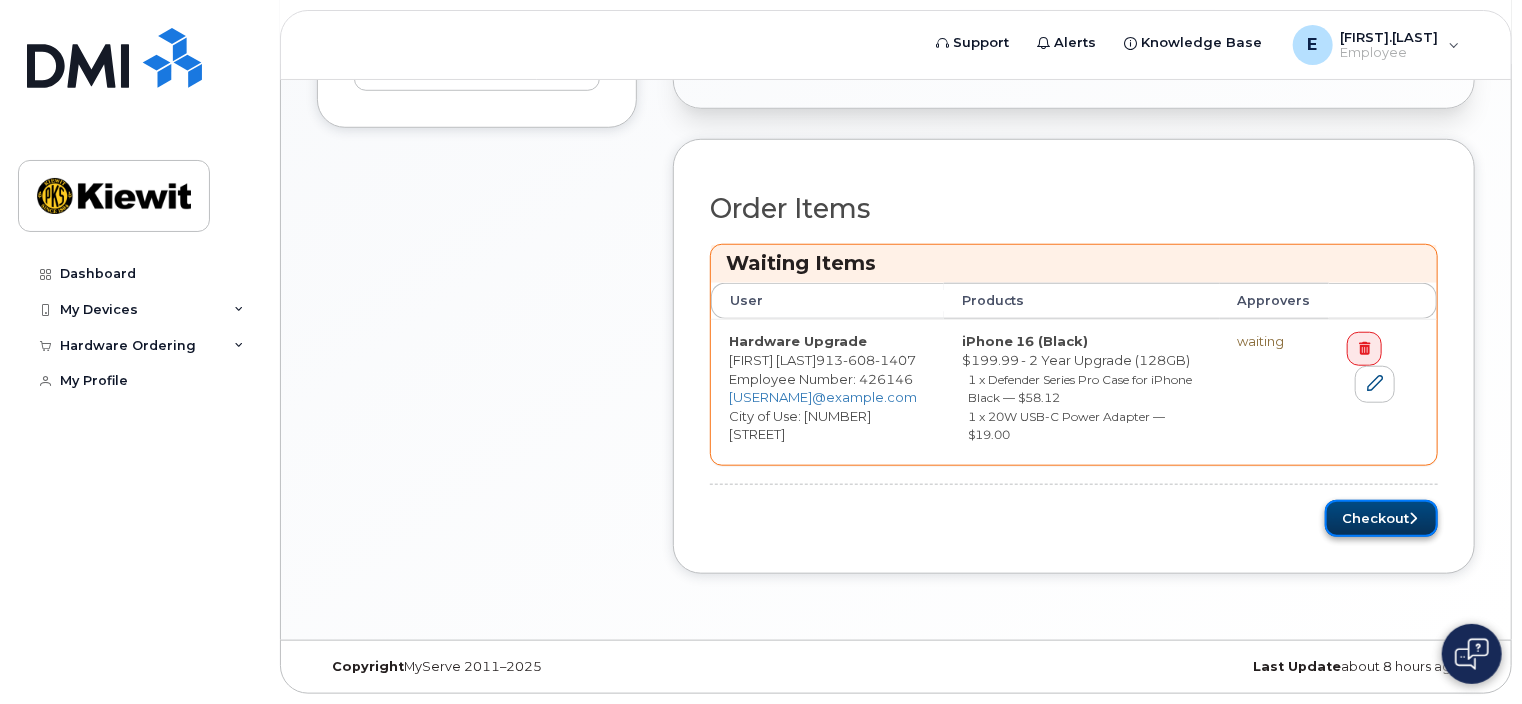 click on "Checkout" 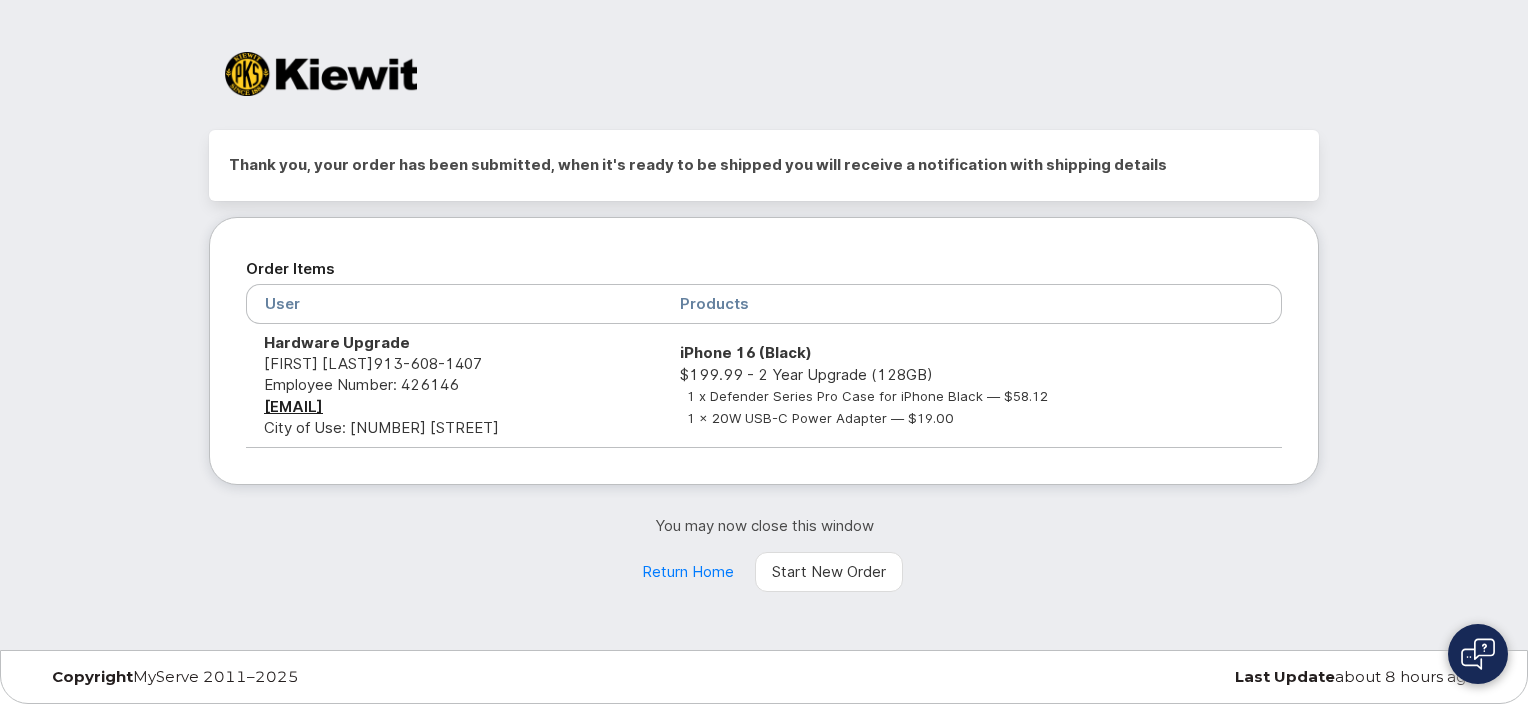 scroll, scrollTop: 0, scrollLeft: 0, axis: both 